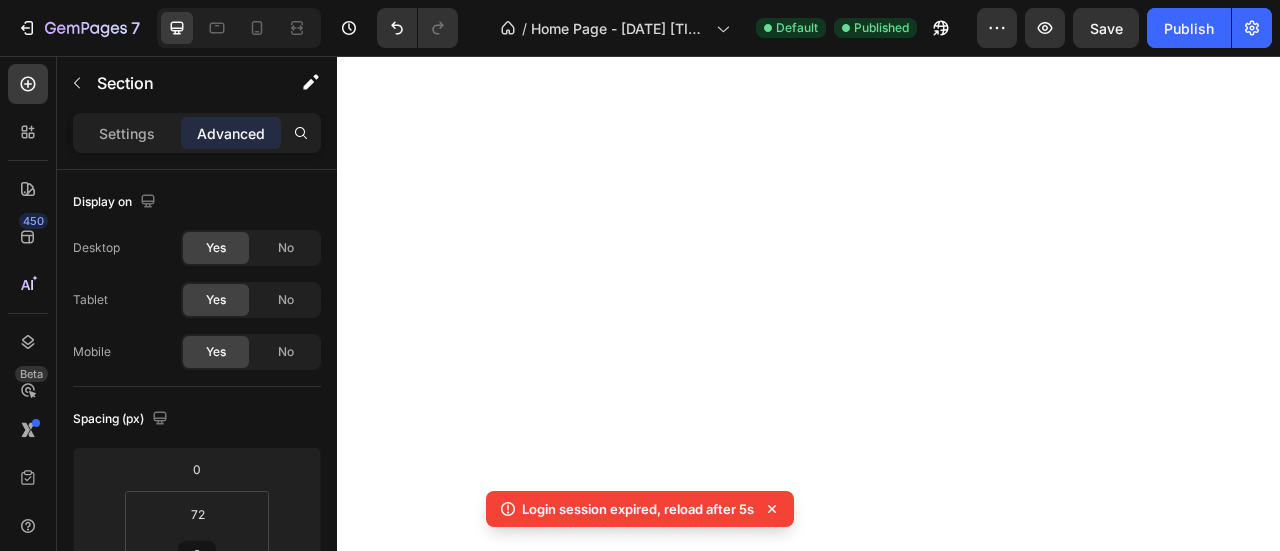 scroll, scrollTop: 0, scrollLeft: 0, axis: both 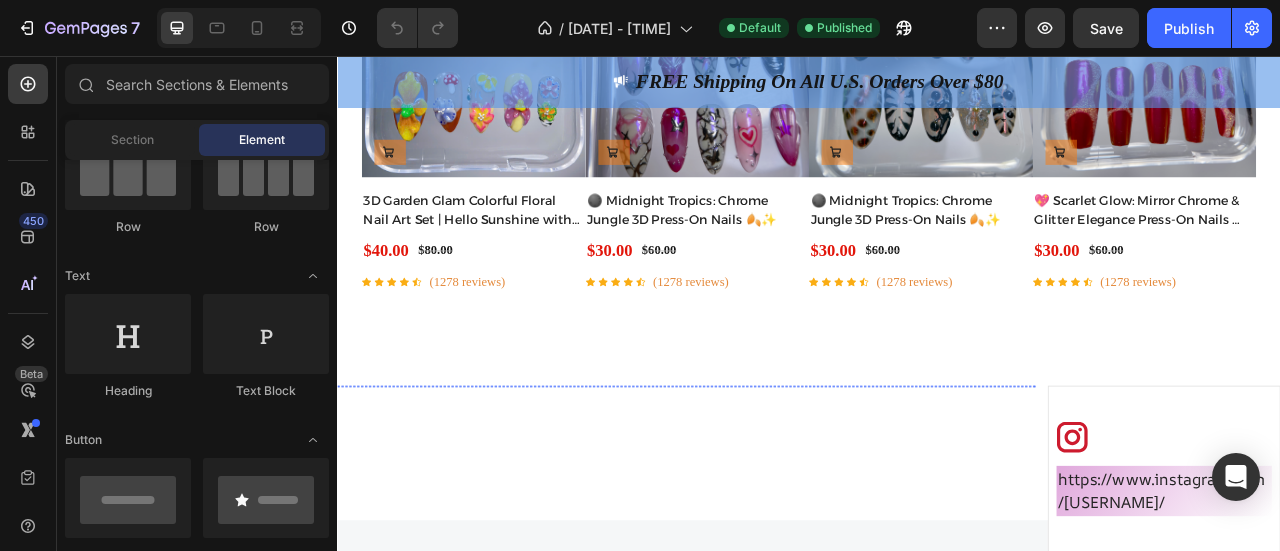 click on "Image Image Image Image Carousel Image https://www.instagram.com/rose_nailbox/ Text block Row Image Join Our Instagram Community! Text block @ecomsolid.jewl Text block Row Row Section 8" at bounding box center (937, 606) 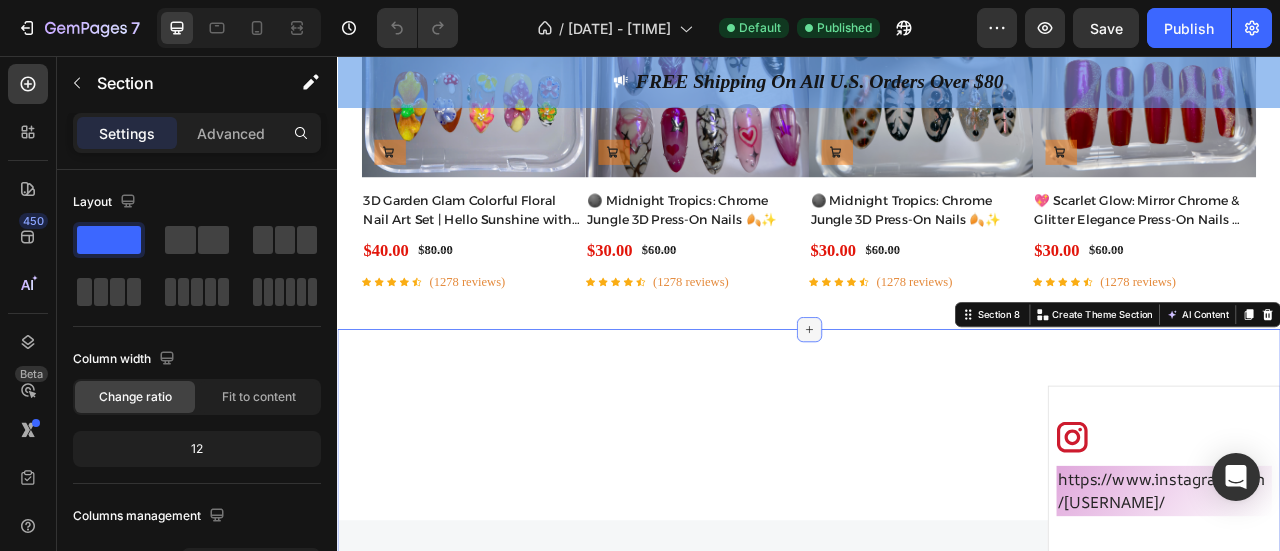 click 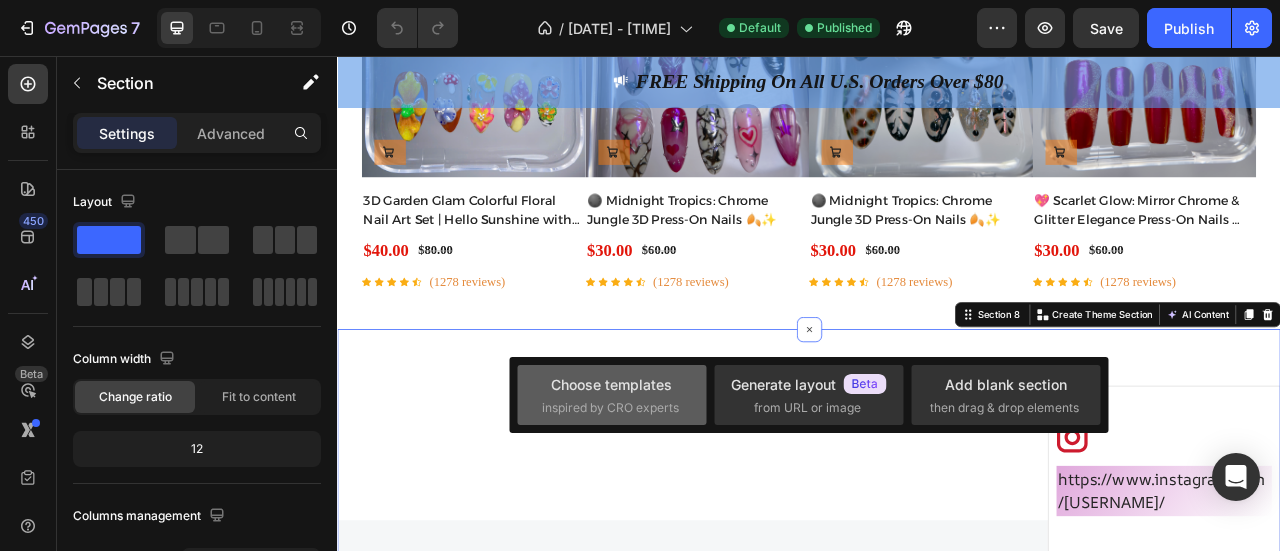 click on "inspired by CRO experts" at bounding box center (610, 408) 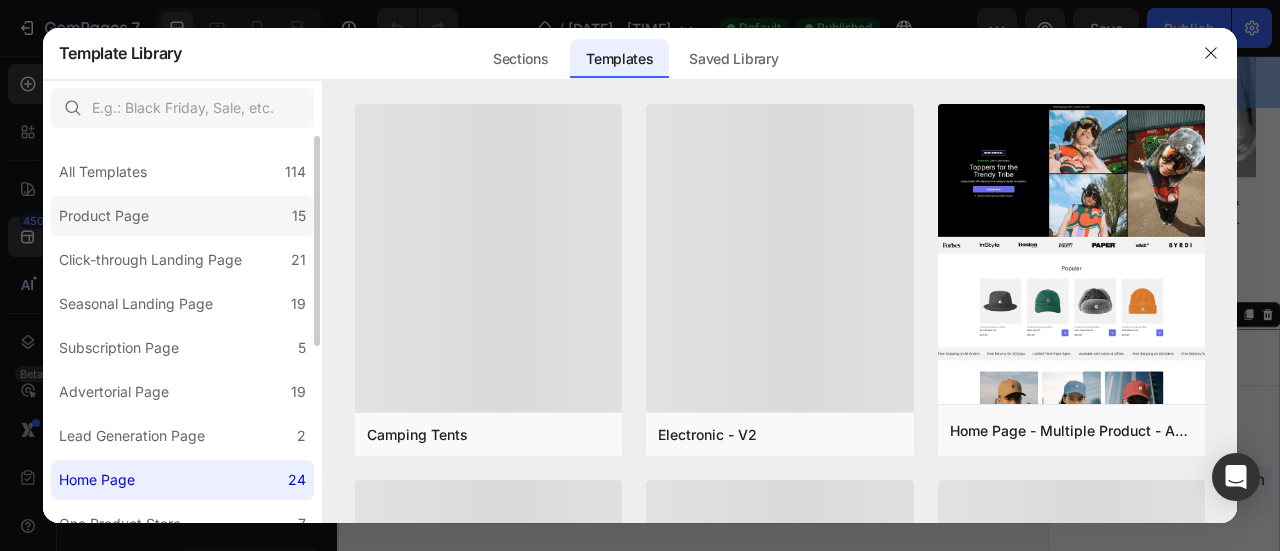 click on "Product Page" at bounding box center [104, 216] 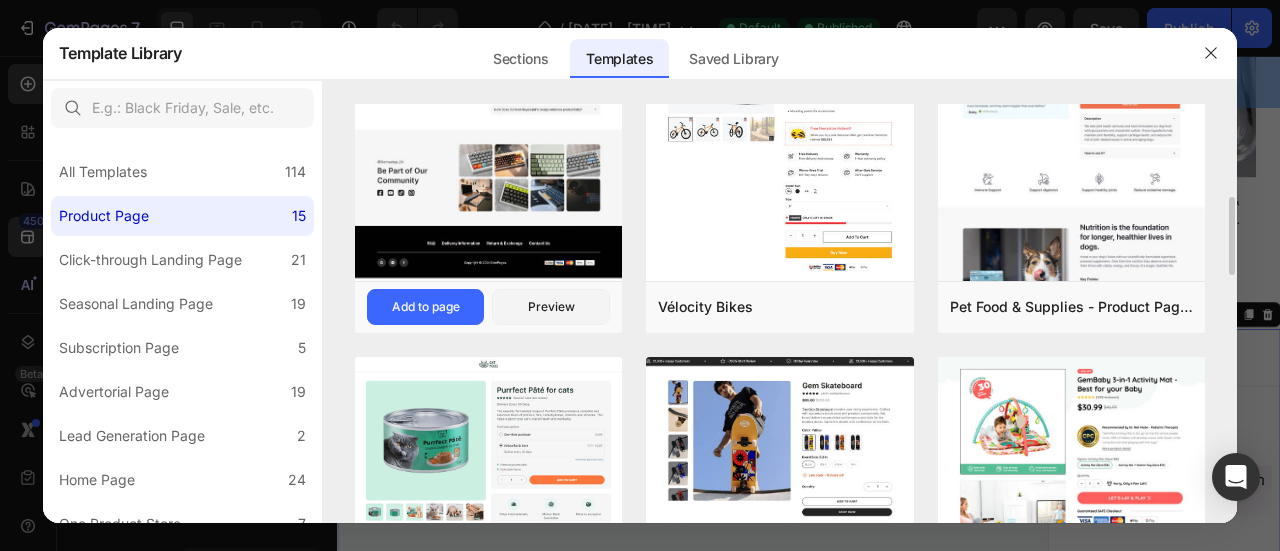 scroll, scrollTop: 400, scrollLeft: 0, axis: vertical 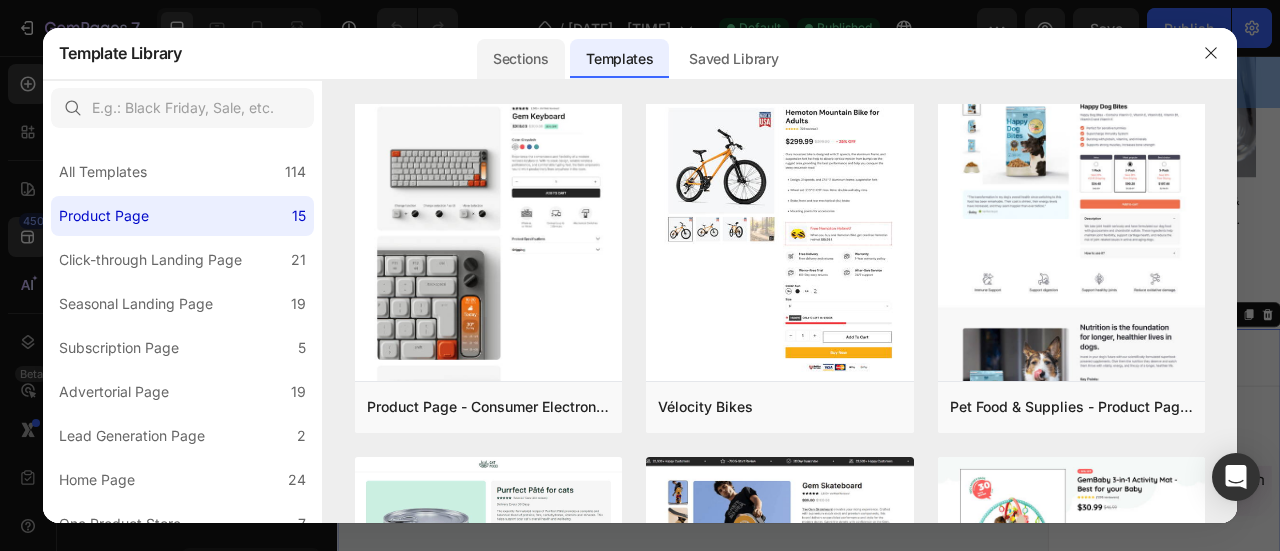click on "Sections" 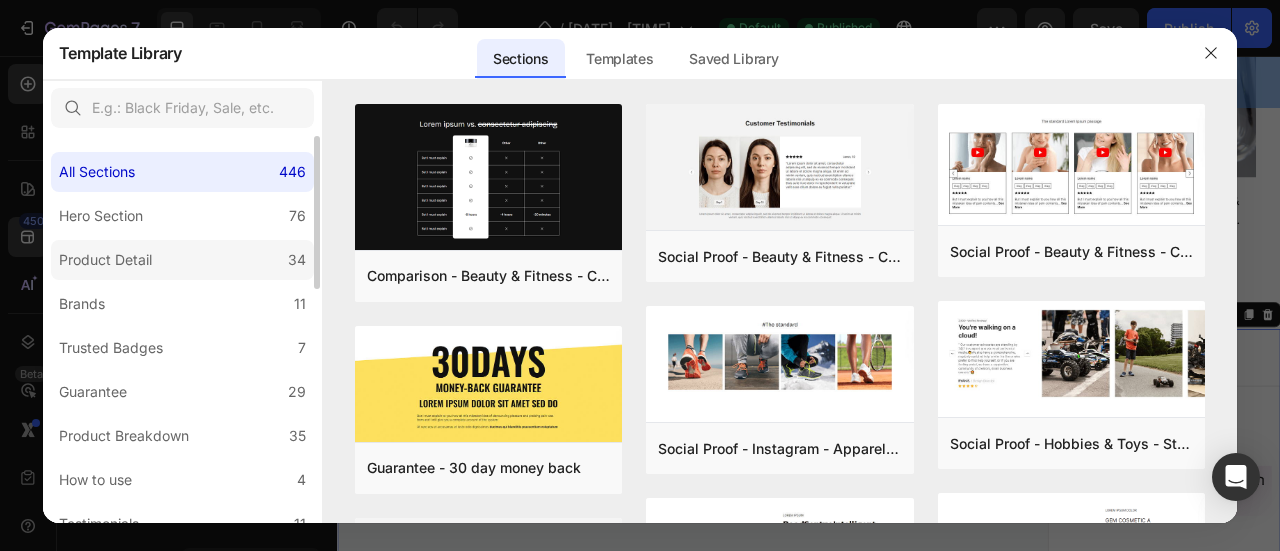 click on "Product Detail 34" 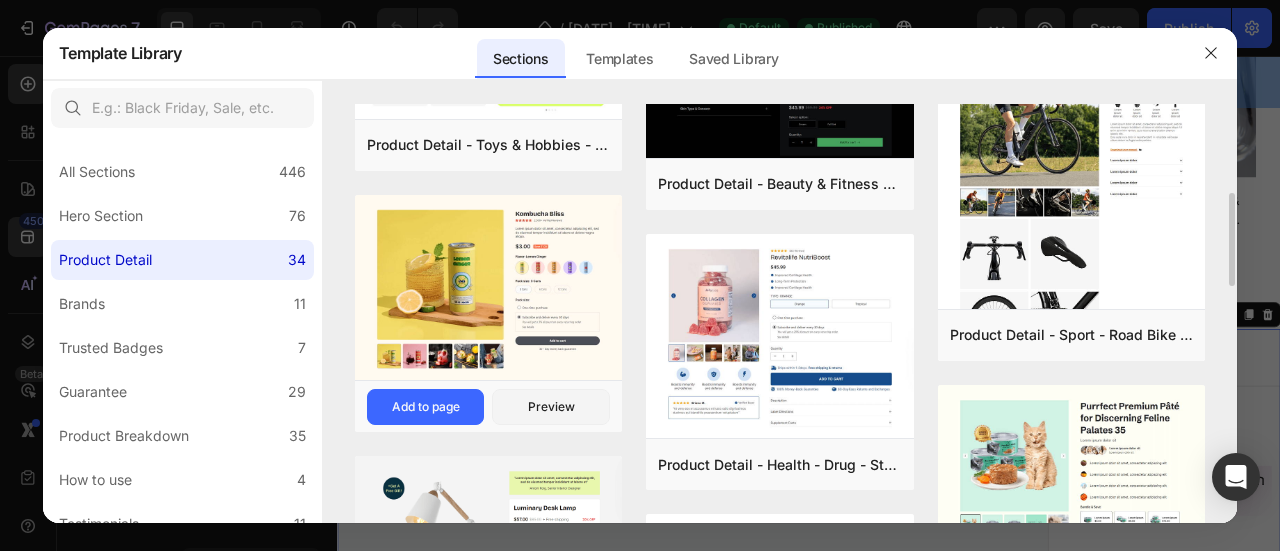 scroll, scrollTop: 600, scrollLeft: 0, axis: vertical 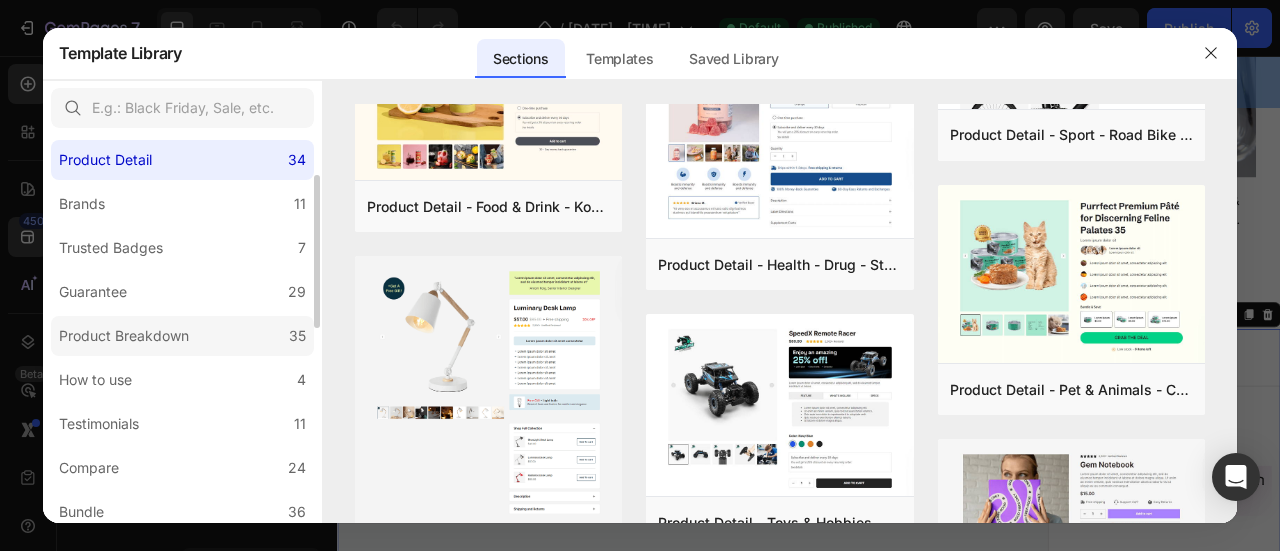 click on "Product Breakdown" at bounding box center [124, 336] 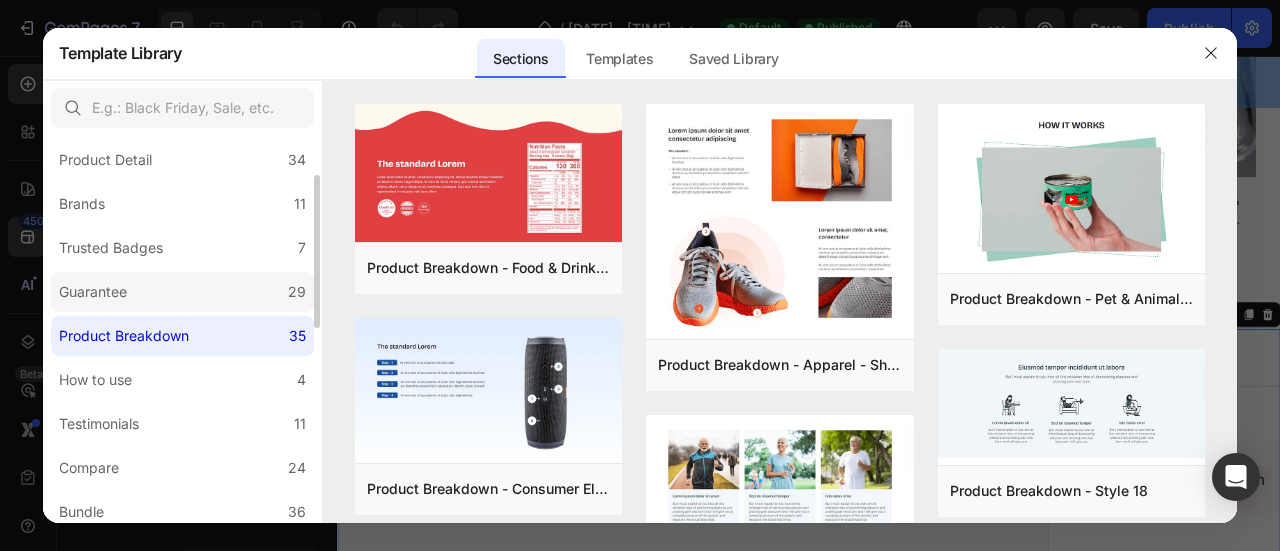click on "Guarantee 29" 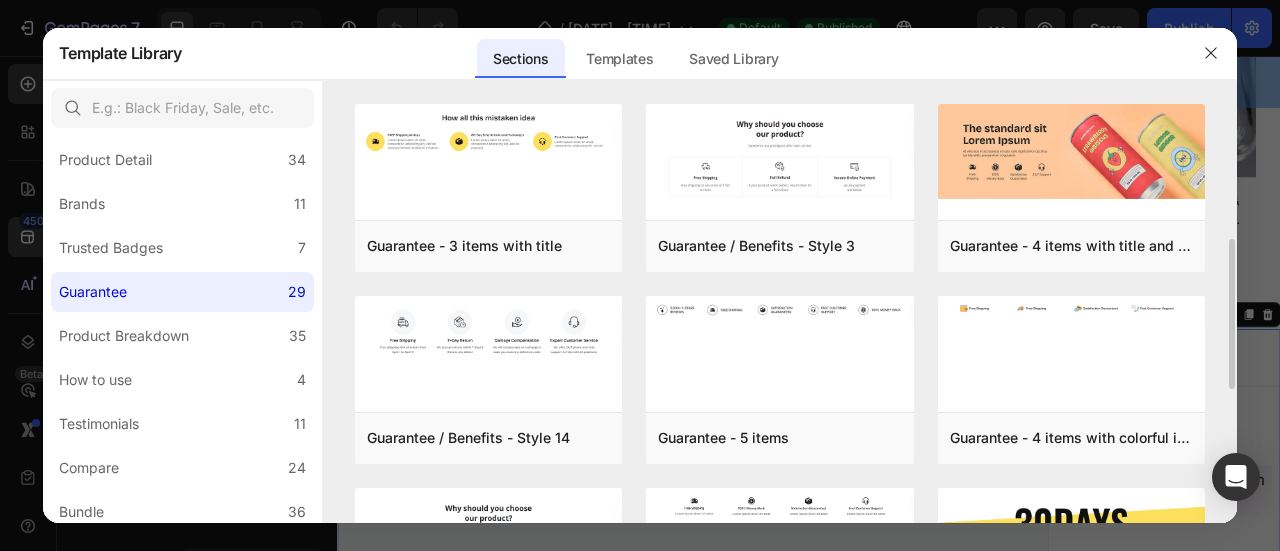 scroll, scrollTop: 100, scrollLeft: 0, axis: vertical 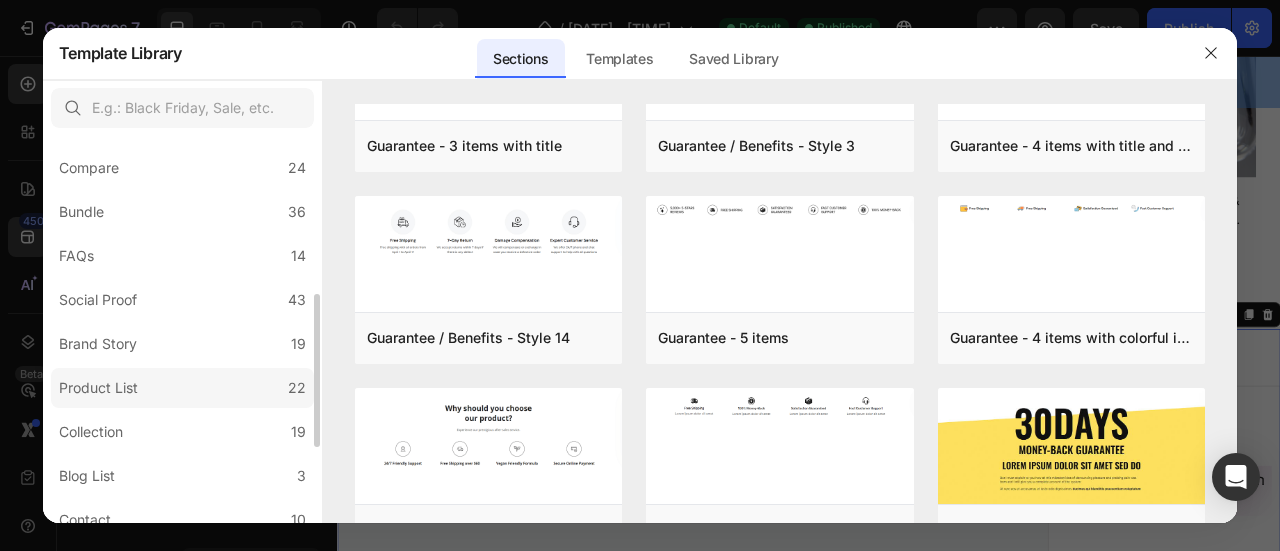 click on "Product List" at bounding box center (98, 388) 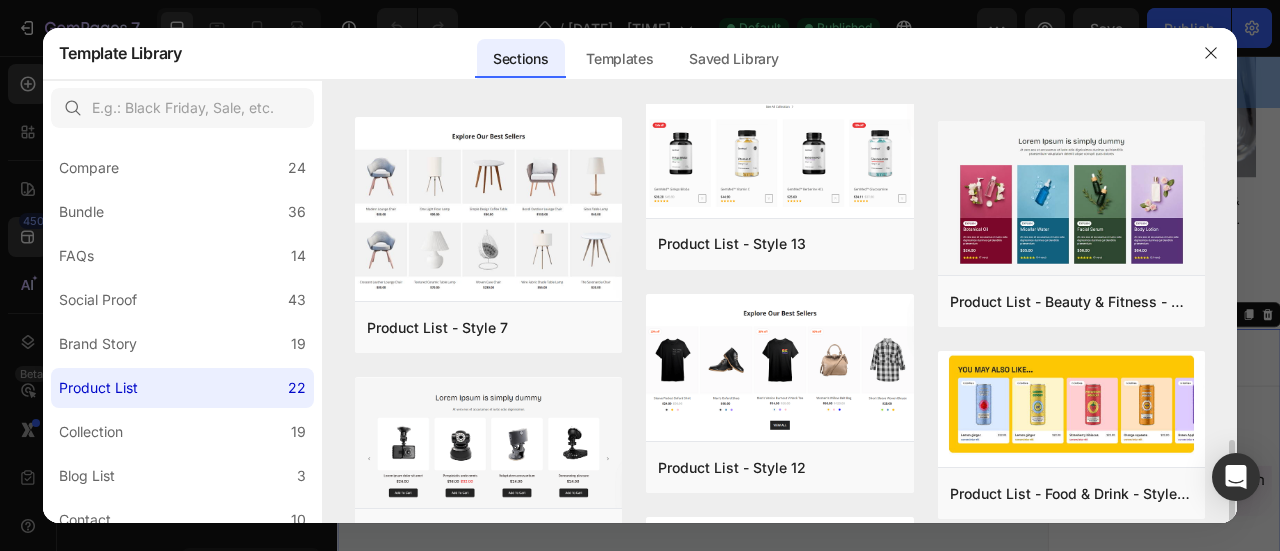 scroll, scrollTop: 900, scrollLeft: 0, axis: vertical 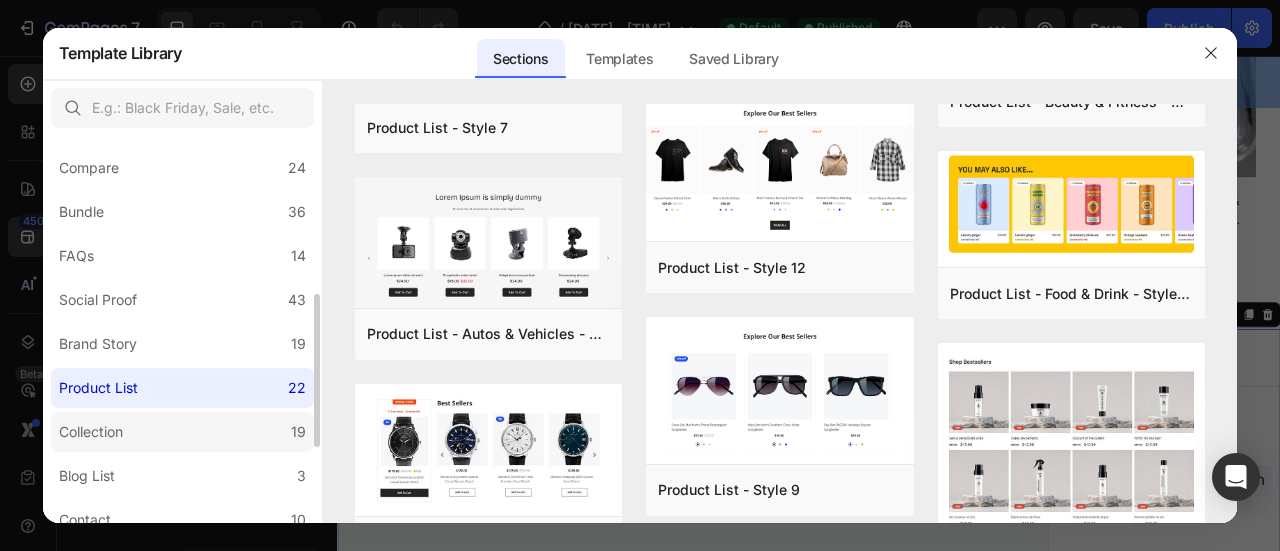 click on "Collection 19" 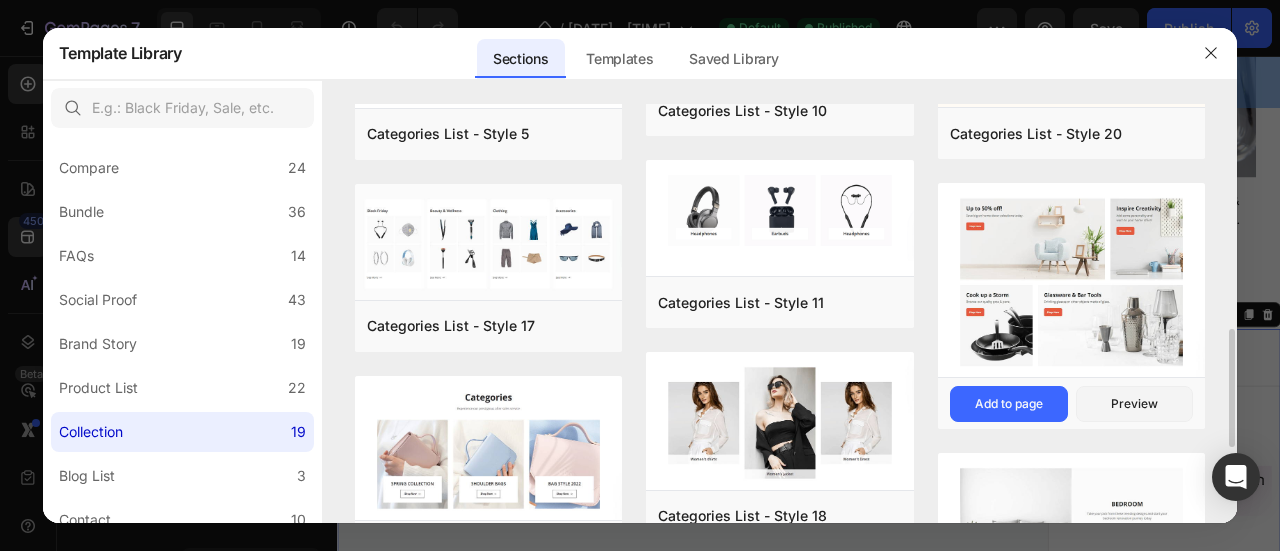 scroll, scrollTop: 700, scrollLeft: 0, axis: vertical 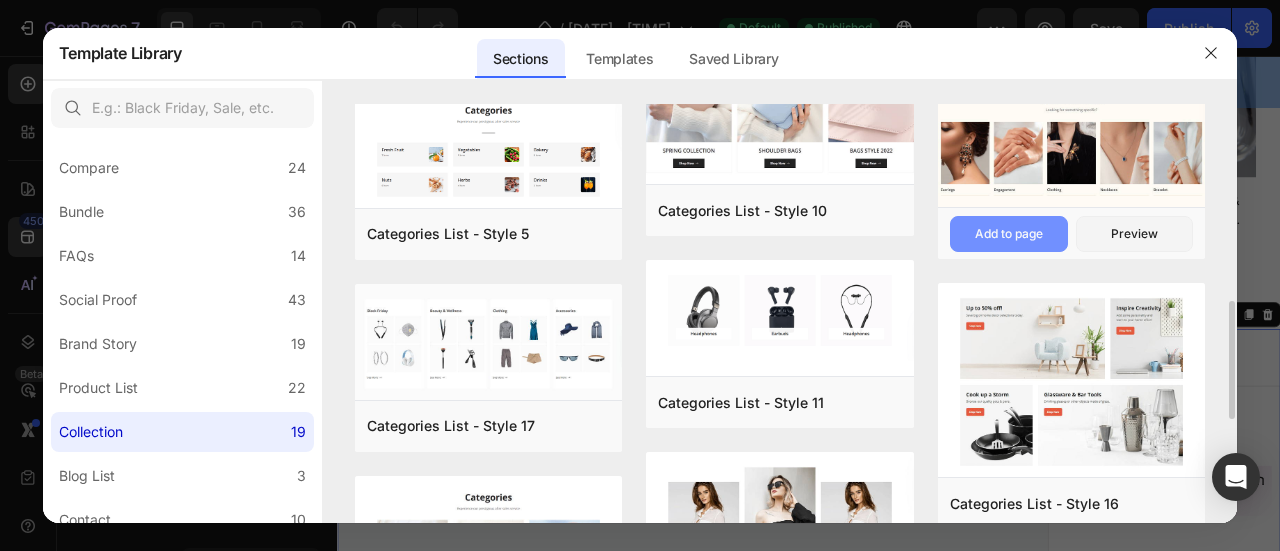 click on "Add to page" at bounding box center (1009, 234) 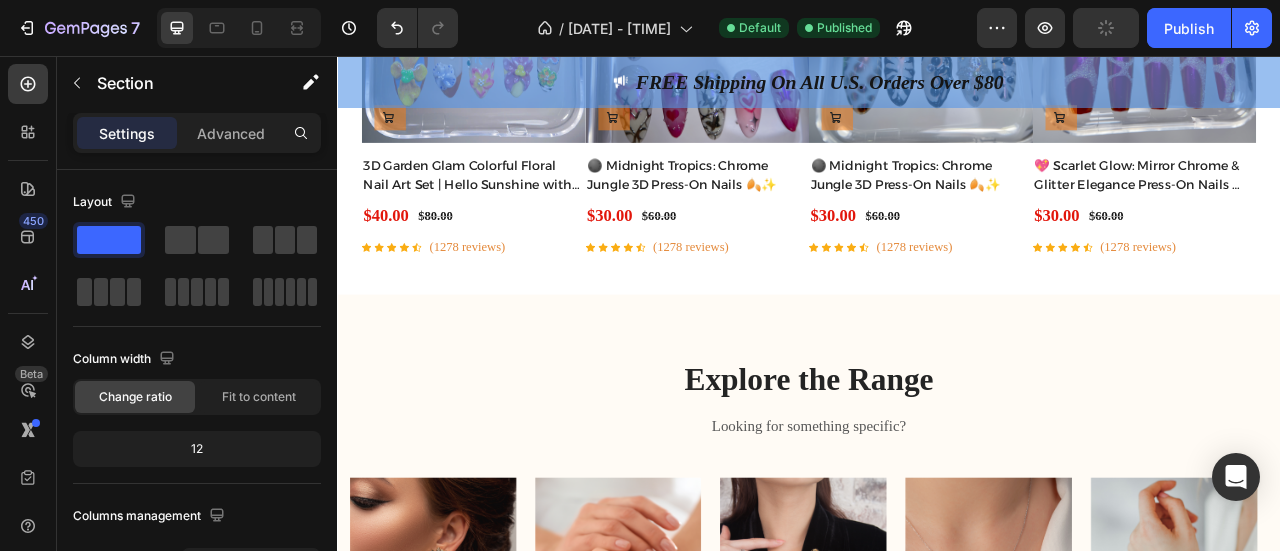 scroll, scrollTop: 5544, scrollLeft: 0, axis: vertical 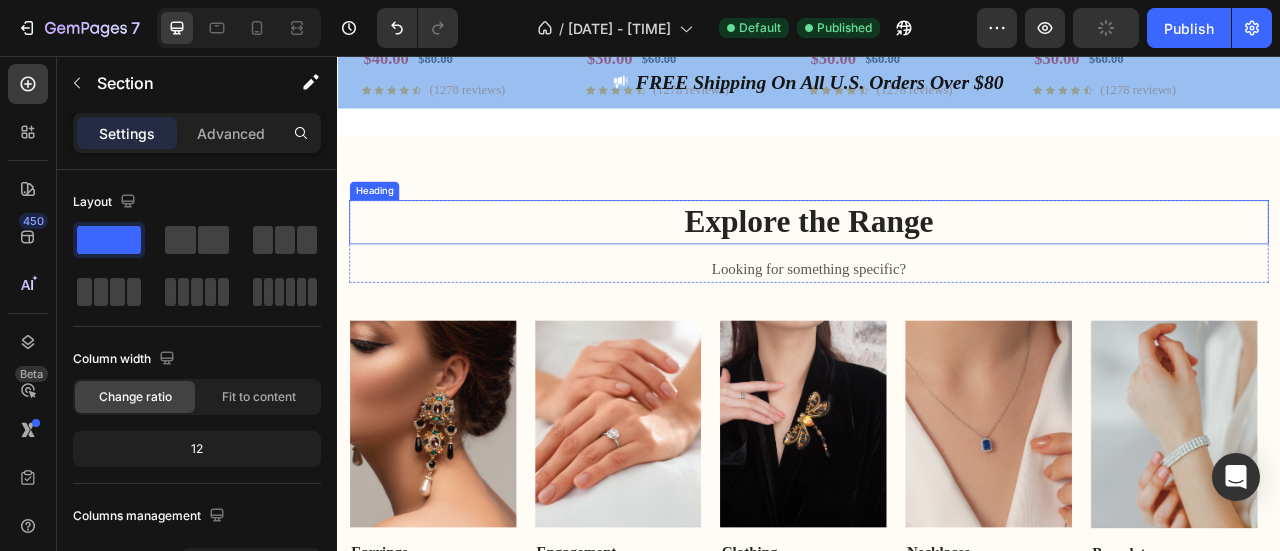 click on "Explore the Range" at bounding box center [937, 267] 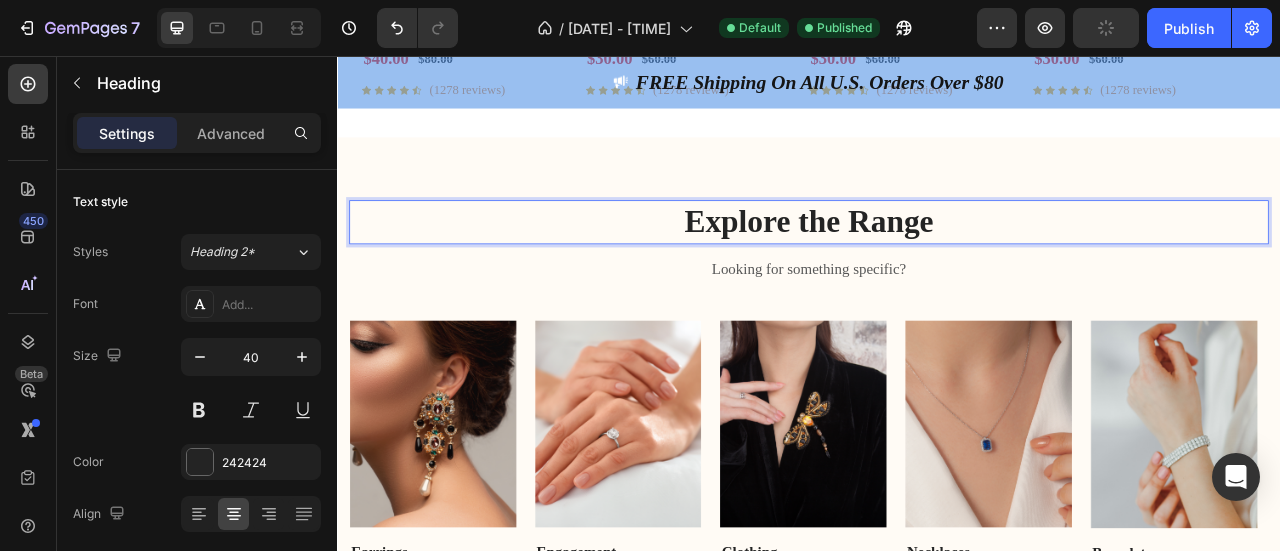 click on "Explore the Range" at bounding box center [937, 267] 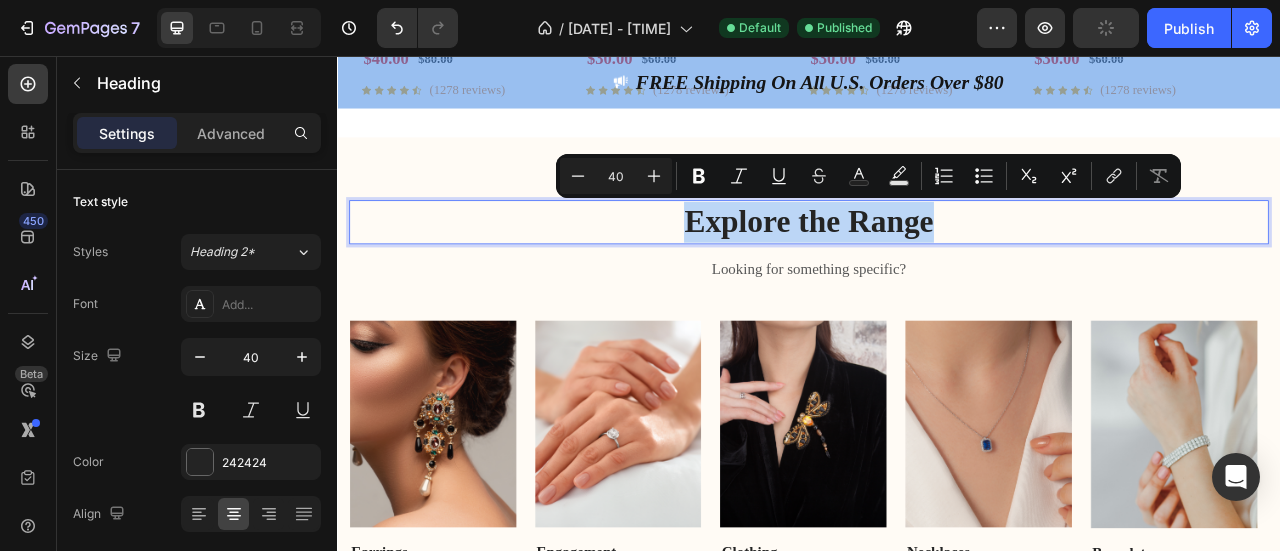 drag, startPoint x: 742, startPoint y: 249, endPoint x: 1117, endPoint y: 270, distance: 375.58755 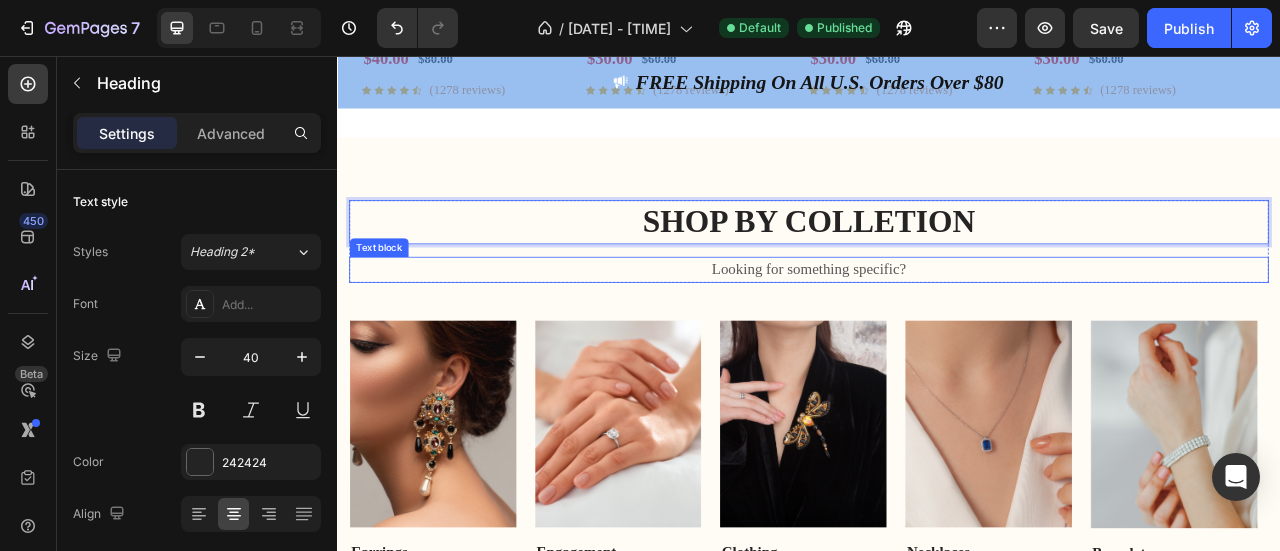 click on "Looking for something specific?" at bounding box center (937, 327) 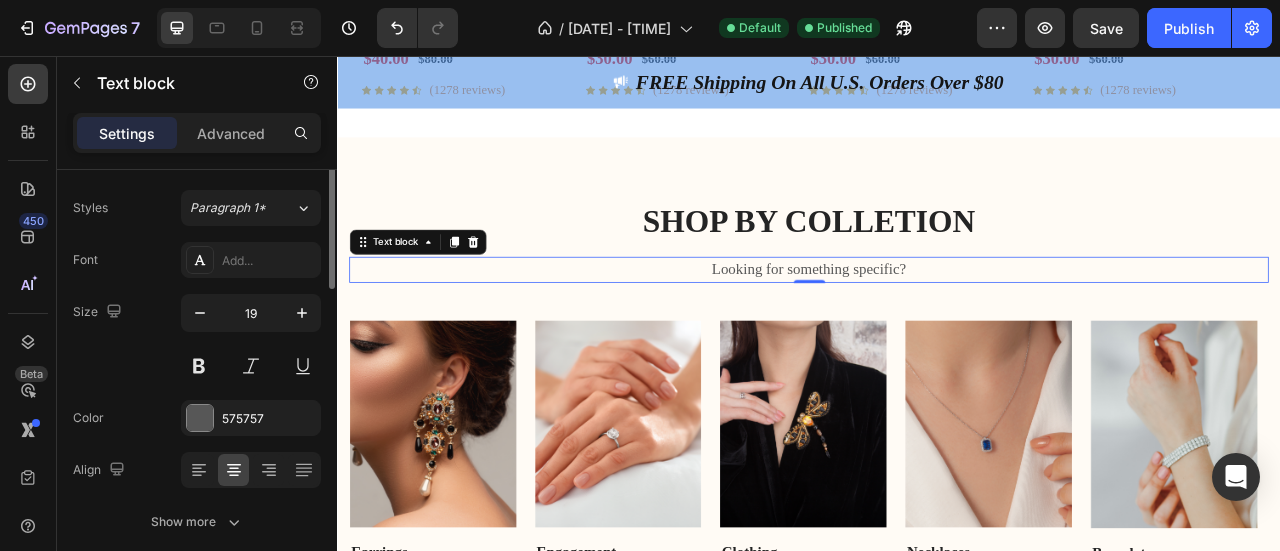 scroll, scrollTop: 0, scrollLeft: 0, axis: both 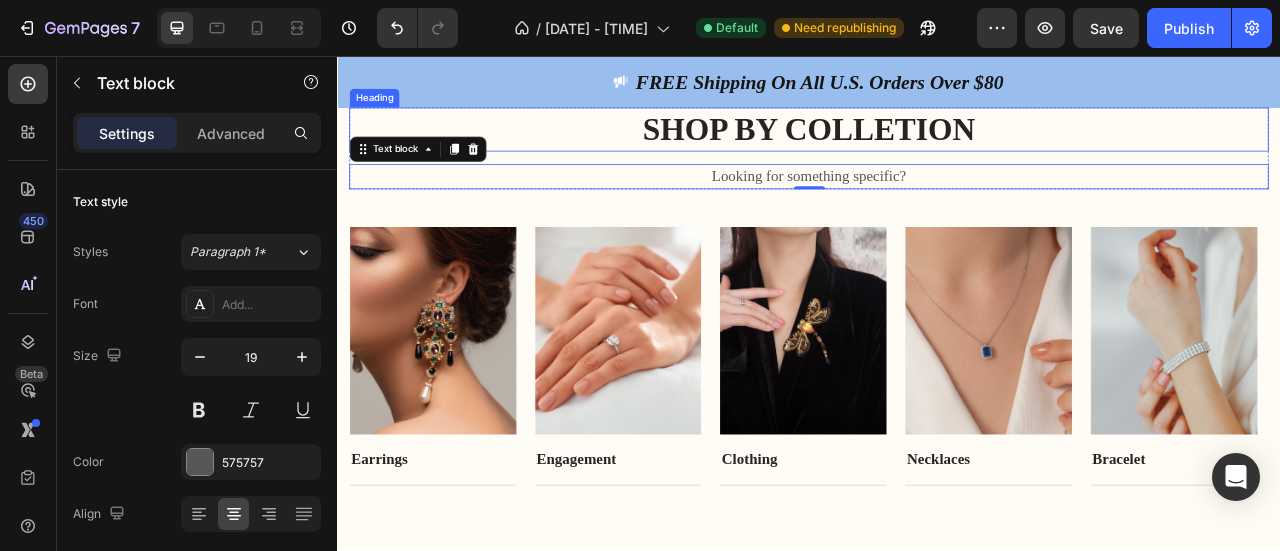 click on "SHOP BY COLLETION" at bounding box center [937, 149] 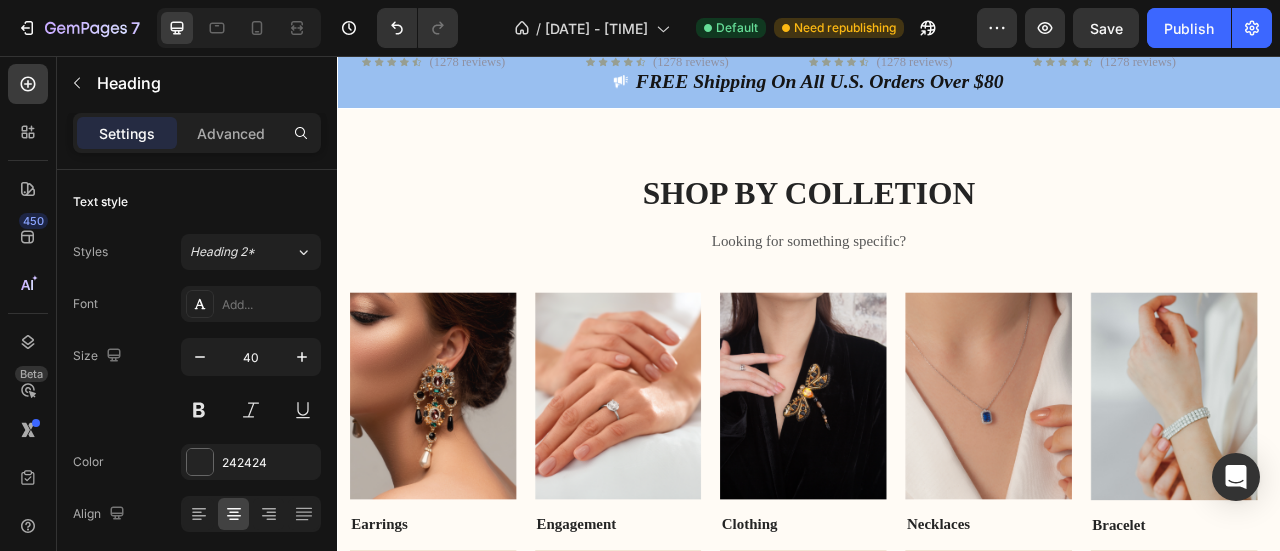 scroll, scrollTop: 5587, scrollLeft: 0, axis: vertical 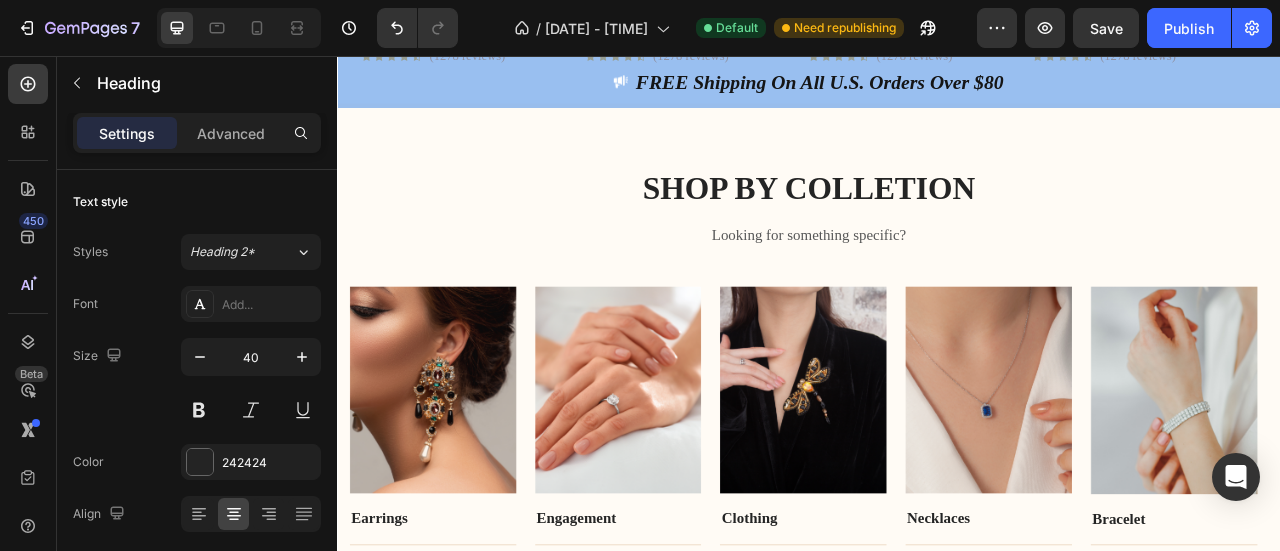 click on "SHOP BY COLLETION" at bounding box center (937, 224) 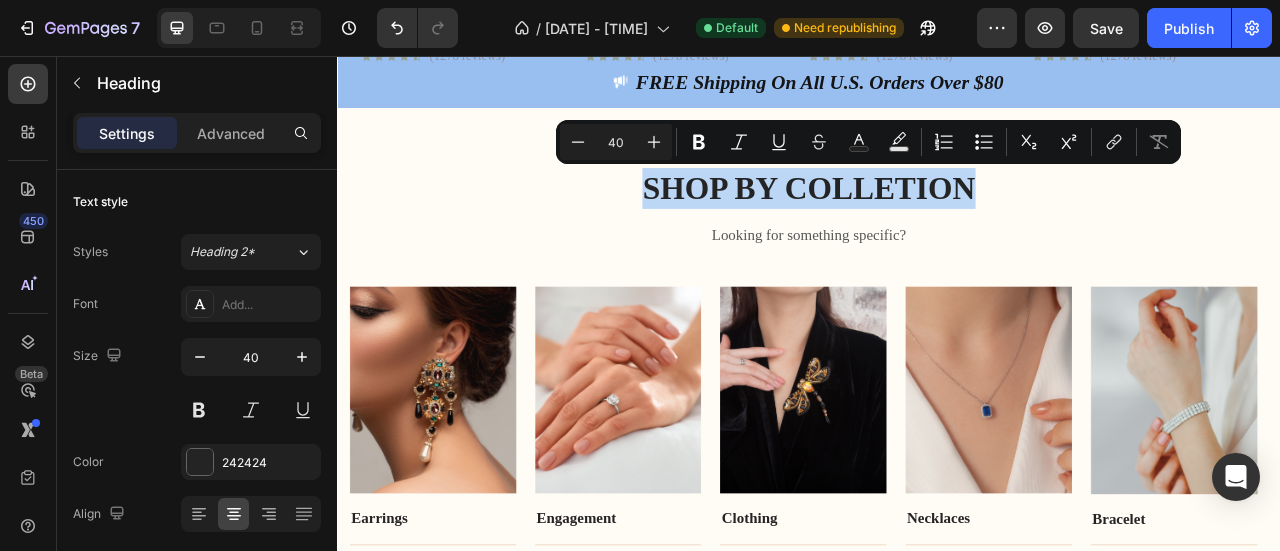 drag, startPoint x: 741, startPoint y: 215, endPoint x: 1177, endPoint y: 228, distance: 436.19376 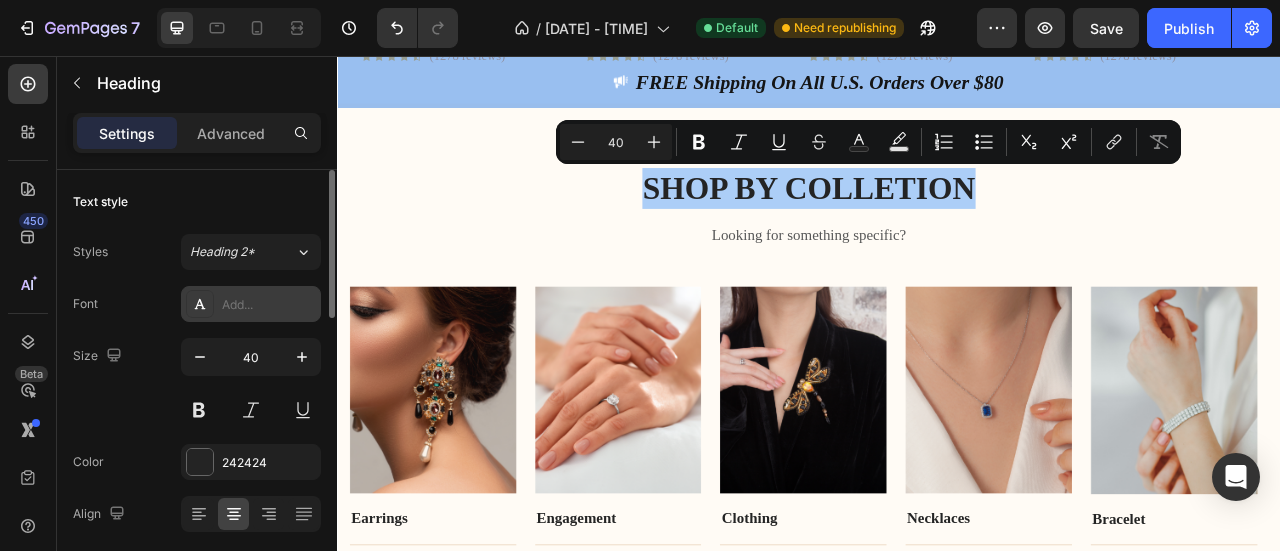 click 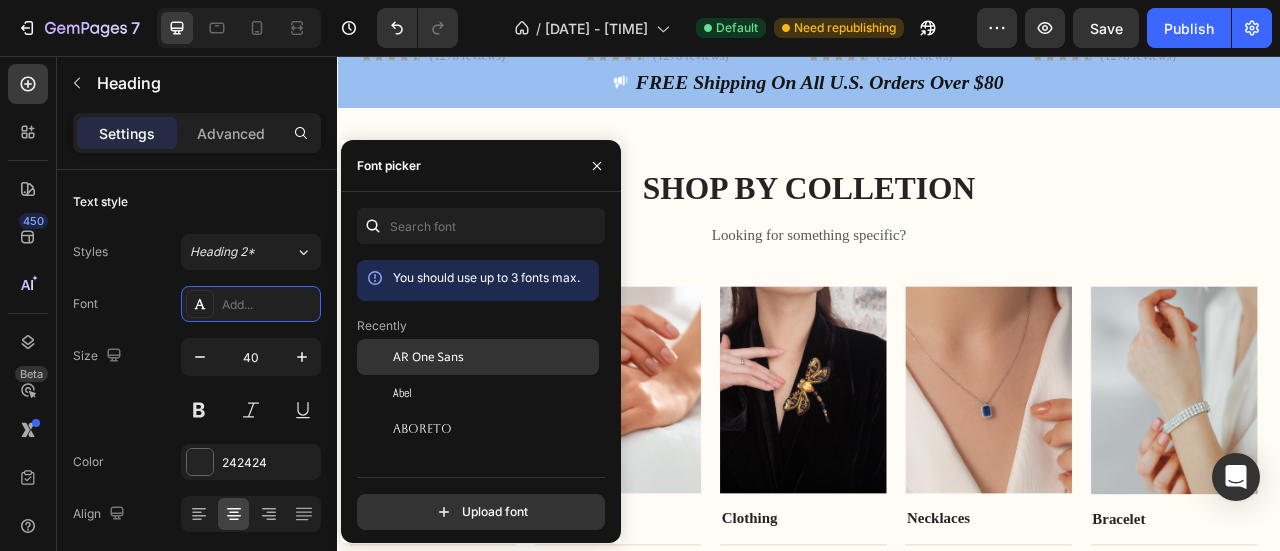 click on "AR One Sans" at bounding box center [428, 357] 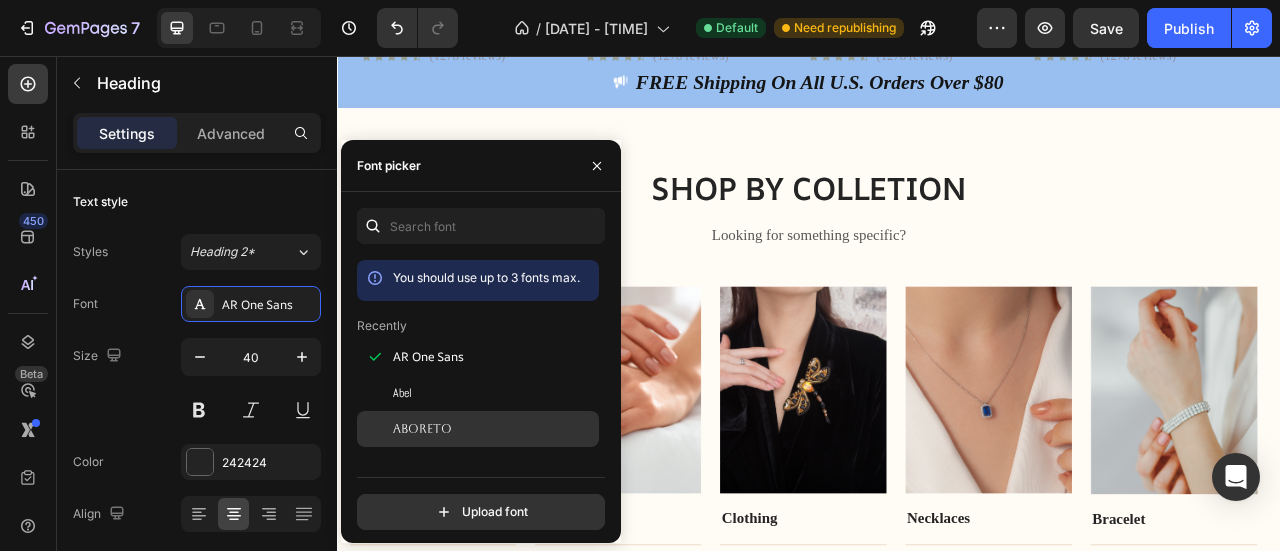click on "Aboreto" at bounding box center (422, 429) 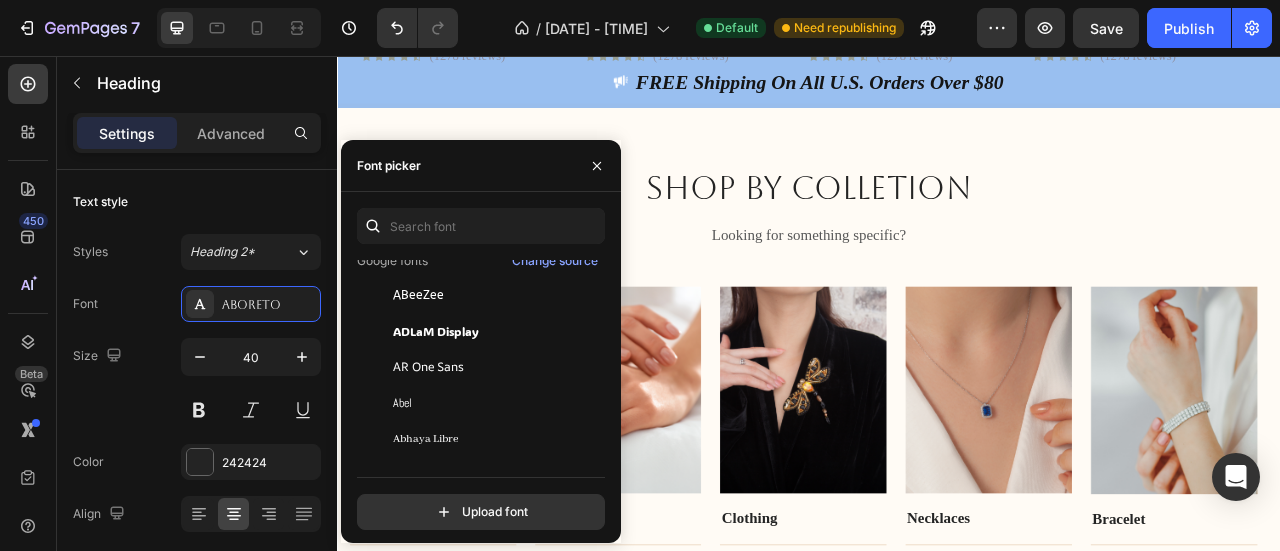 scroll, scrollTop: 300, scrollLeft: 0, axis: vertical 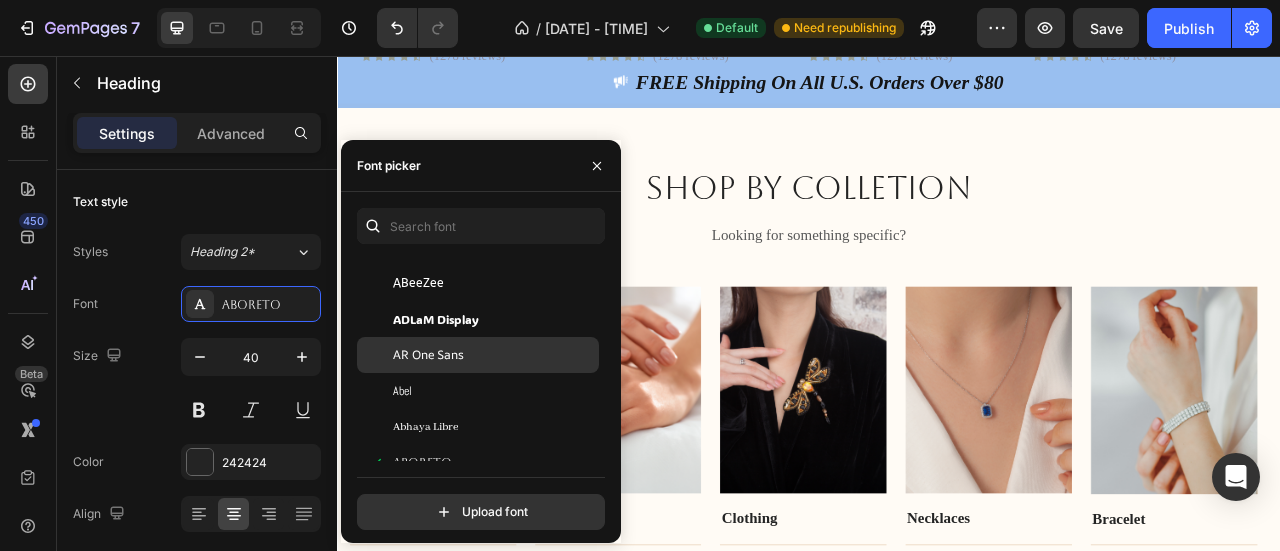 click on "AR One Sans" at bounding box center [428, 355] 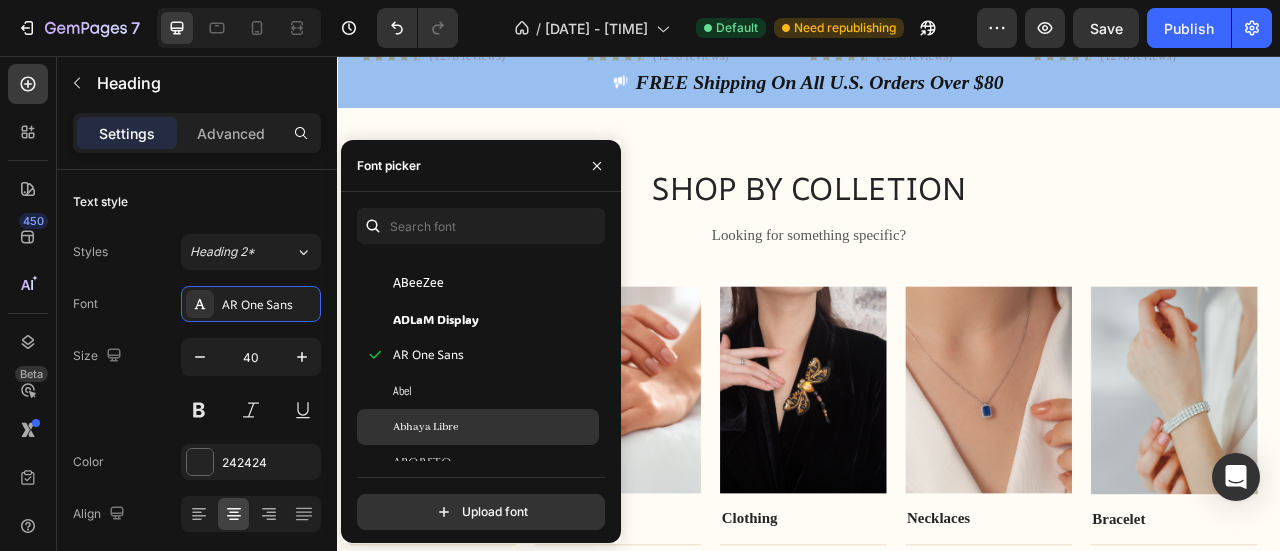 click on "Abhaya Libre" 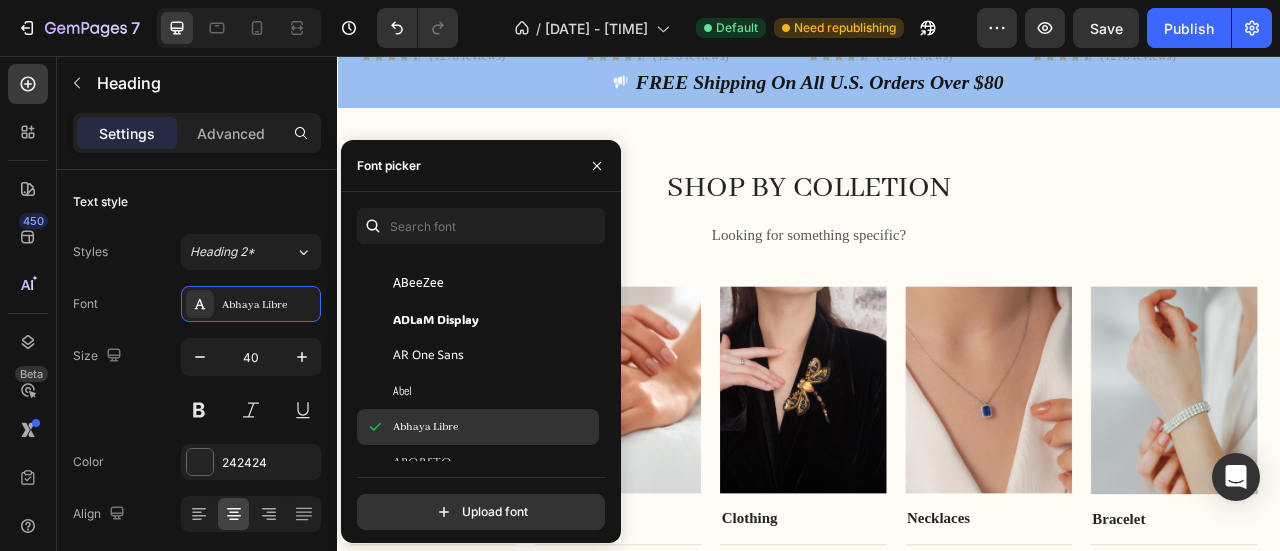 scroll, scrollTop: 400, scrollLeft: 0, axis: vertical 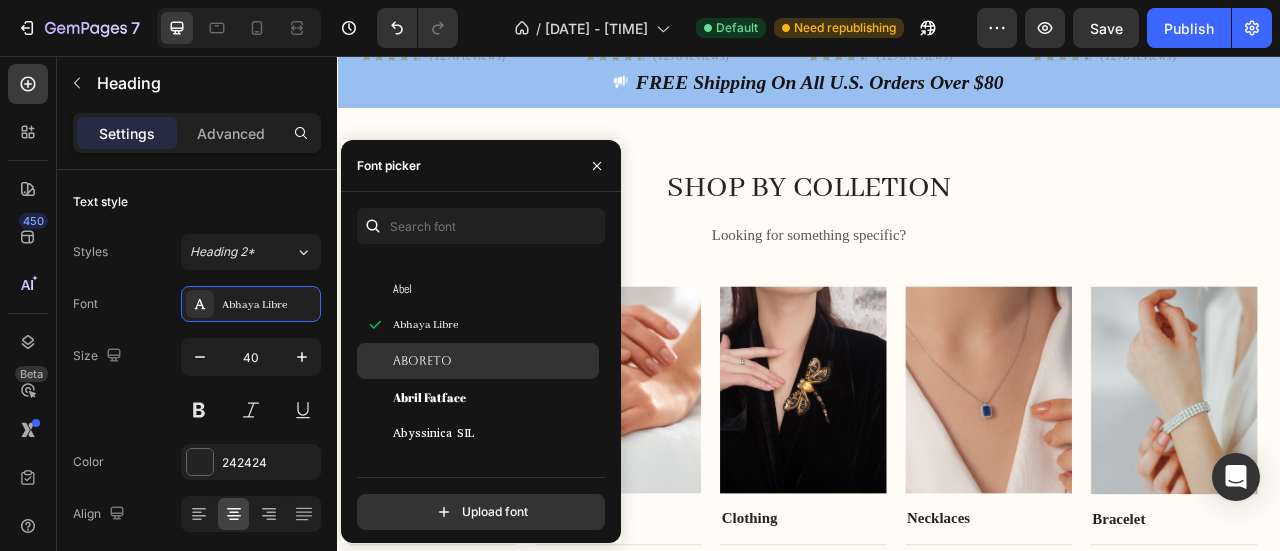 click on "Aboreto" at bounding box center [494, 361] 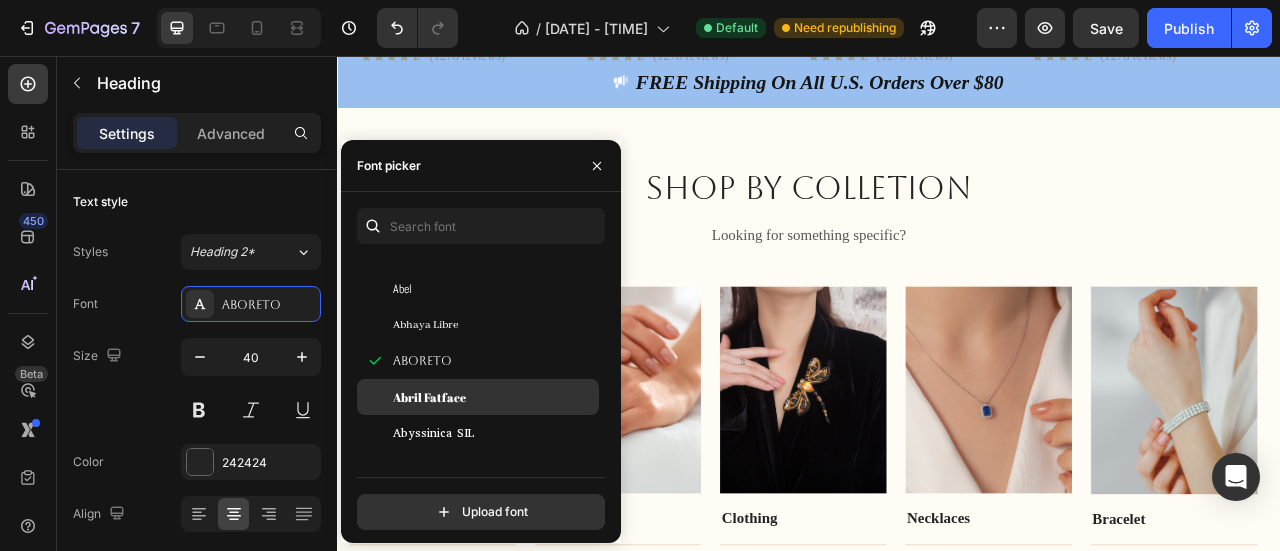 click on "Abril Fatface" at bounding box center (429, 397) 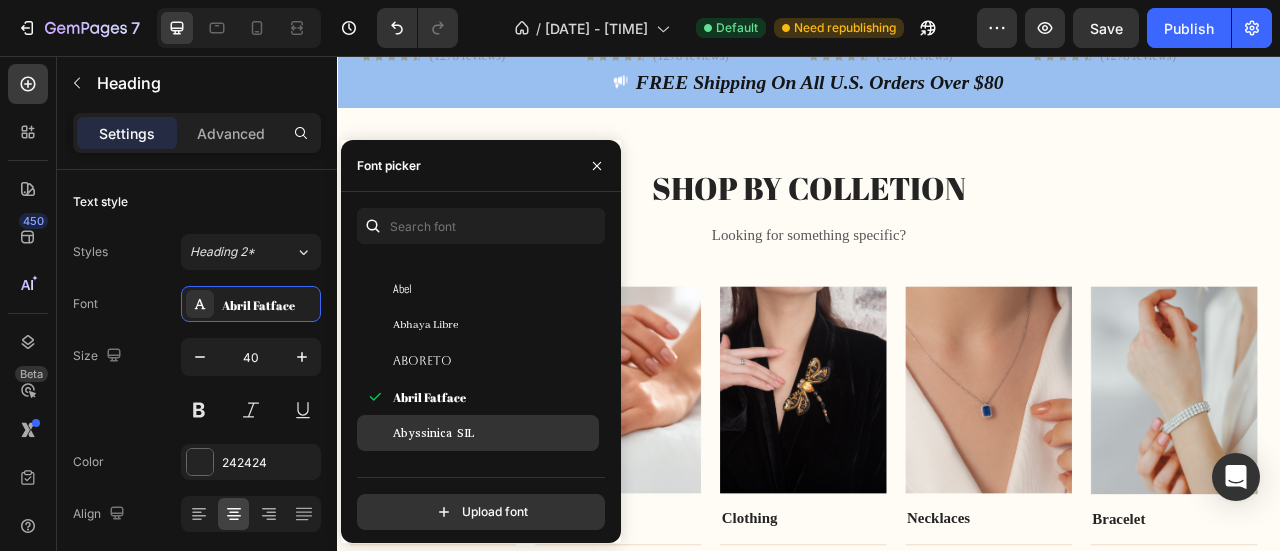 click on "Abyssinica SIL" at bounding box center (433, 433) 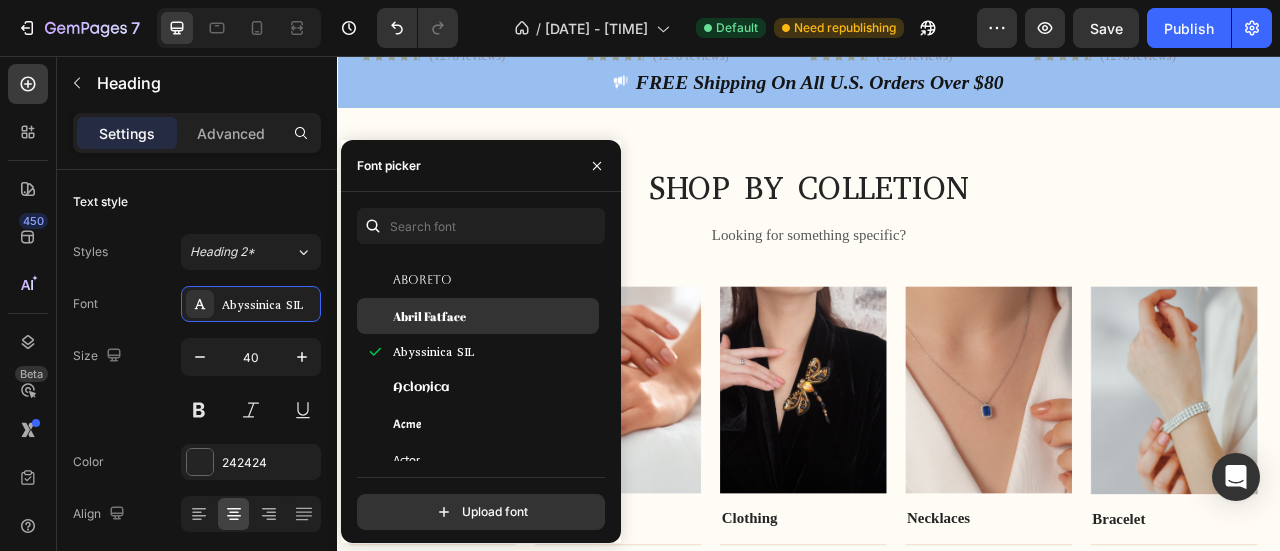 scroll, scrollTop: 500, scrollLeft: 0, axis: vertical 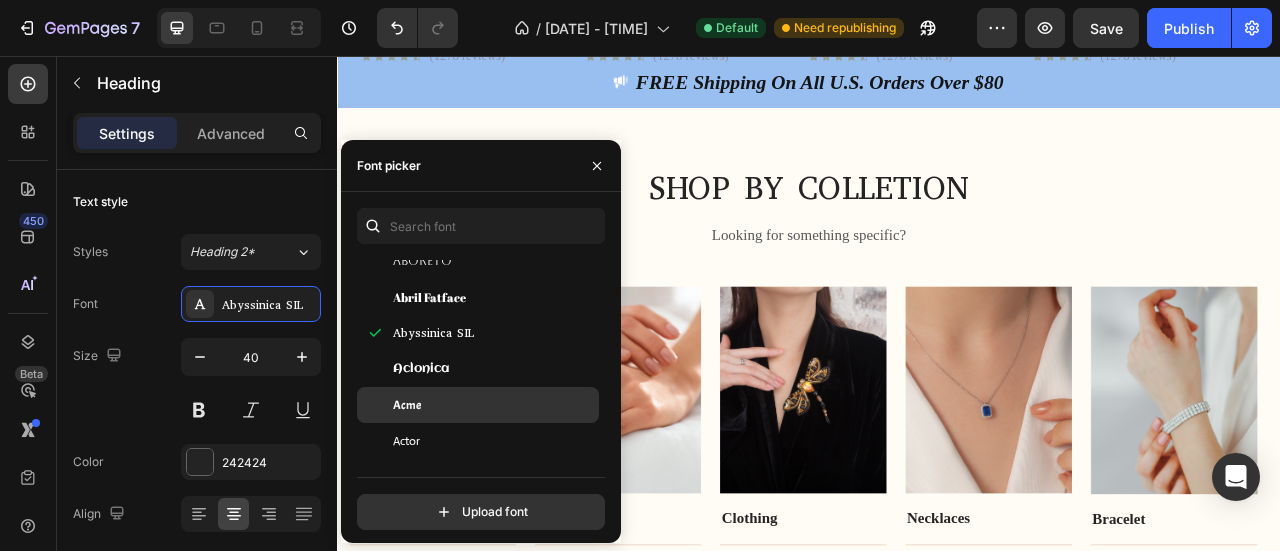click on "Acme" at bounding box center (494, 405) 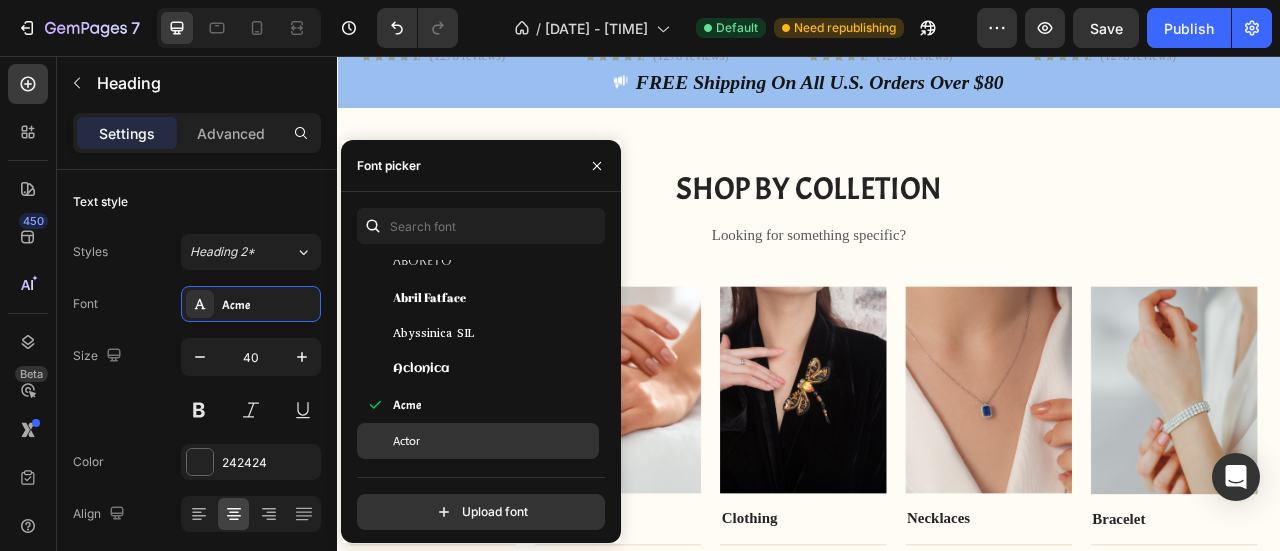 click on "Actor" at bounding box center [494, 441] 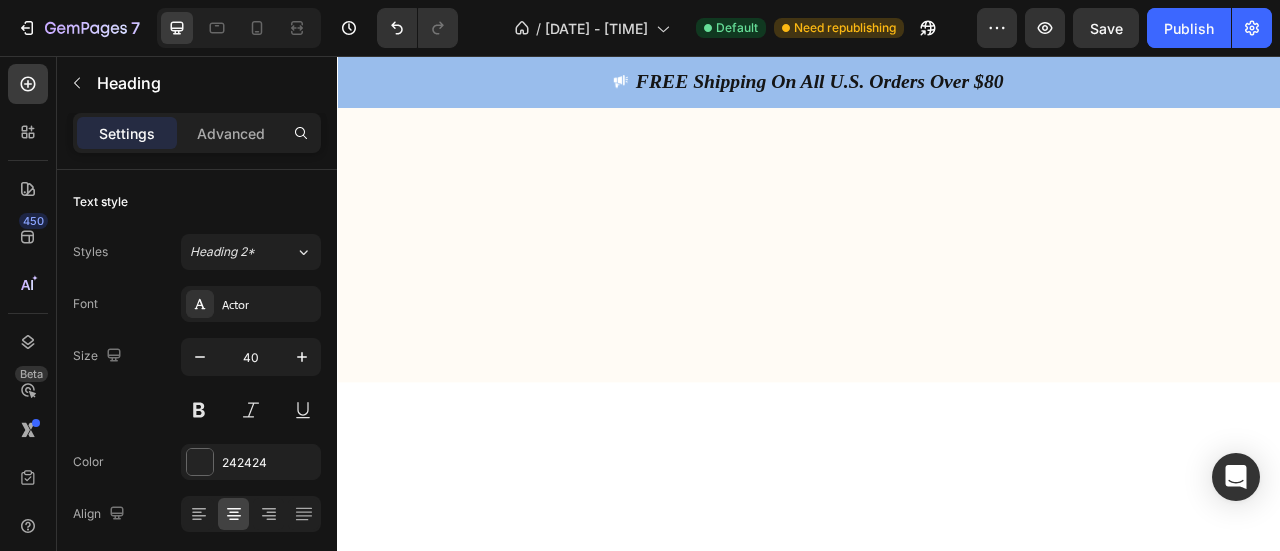 scroll, scrollTop: 4787, scrollLeft: 0, axis: vertical 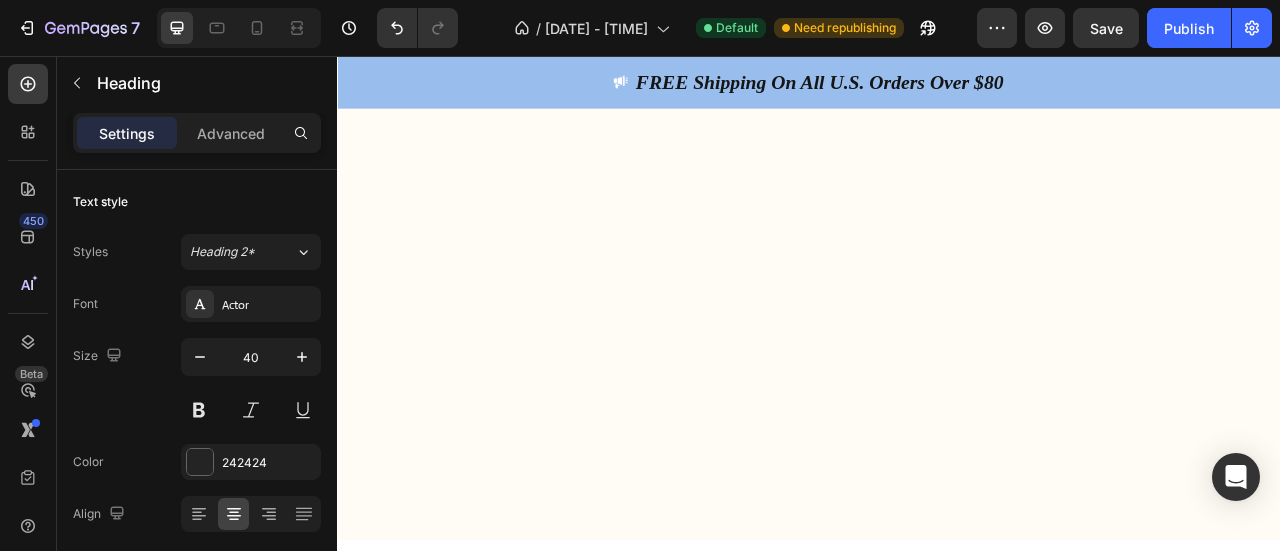 click on "New Arrival" at bounding box center (461, -568) 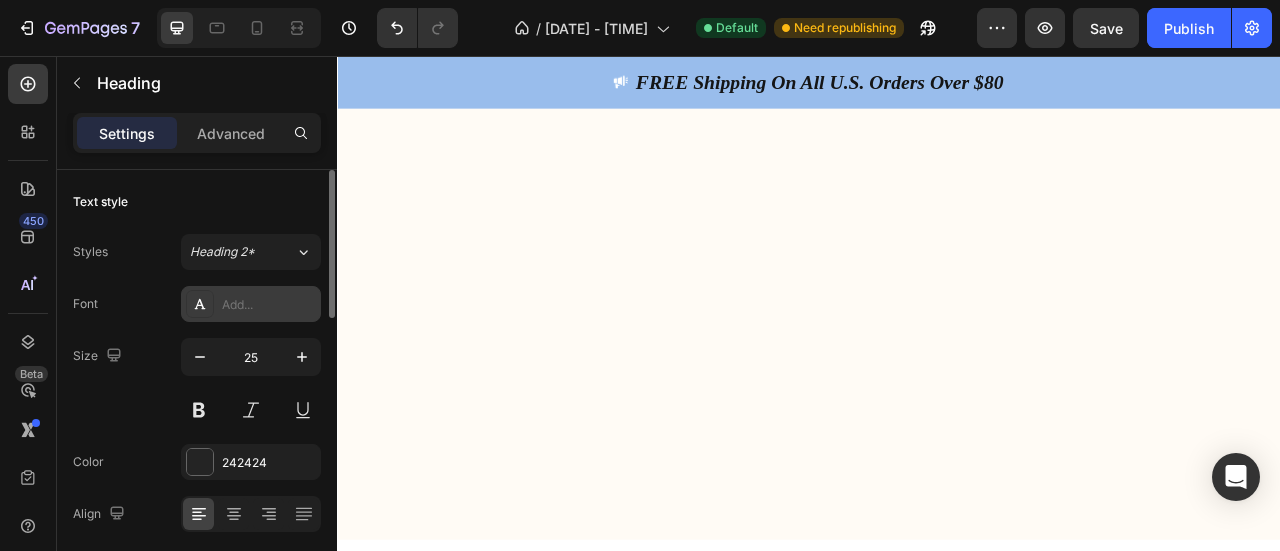 click at bounding box center (200, 304) 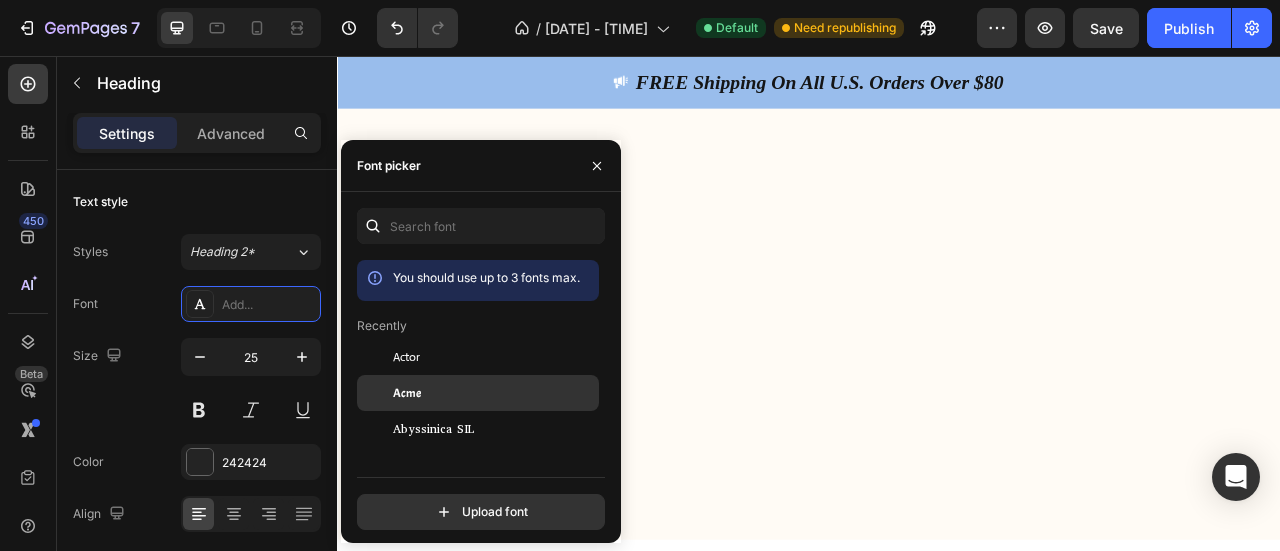 click on "Acme" at bounding box center [407, 393] 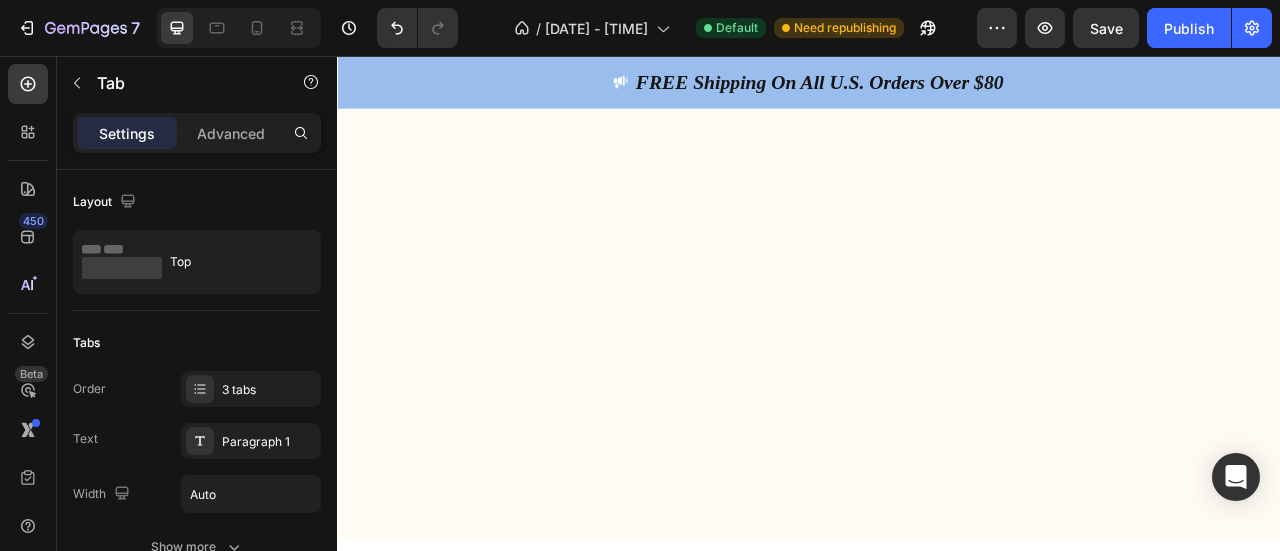 click at bounding box center [937, -488] 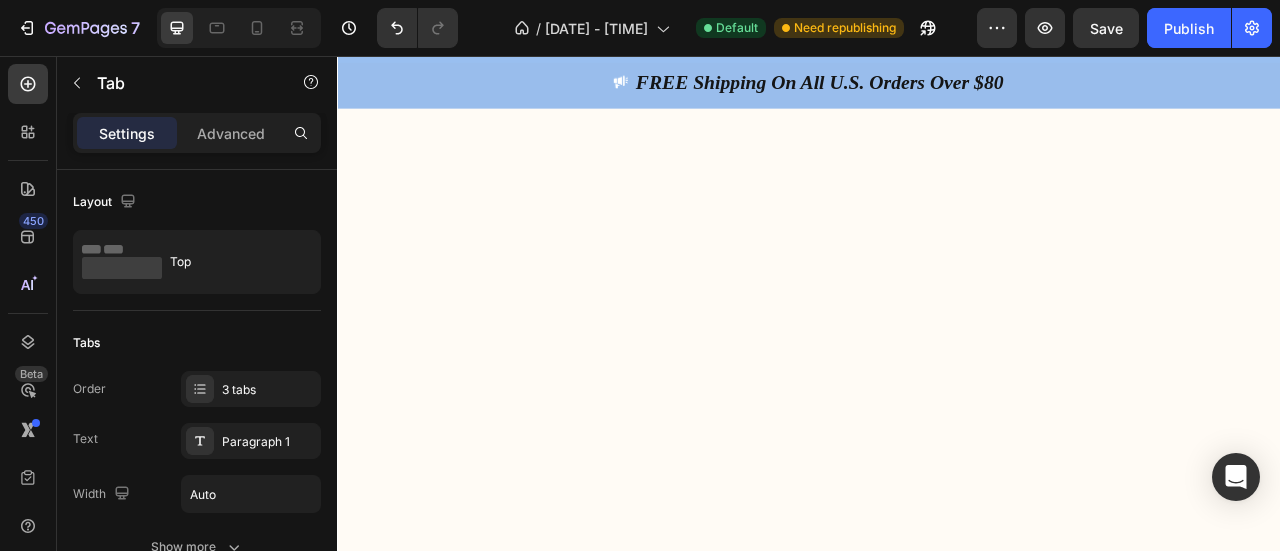 click on "New Arrival" at bounding box center (457, -567) 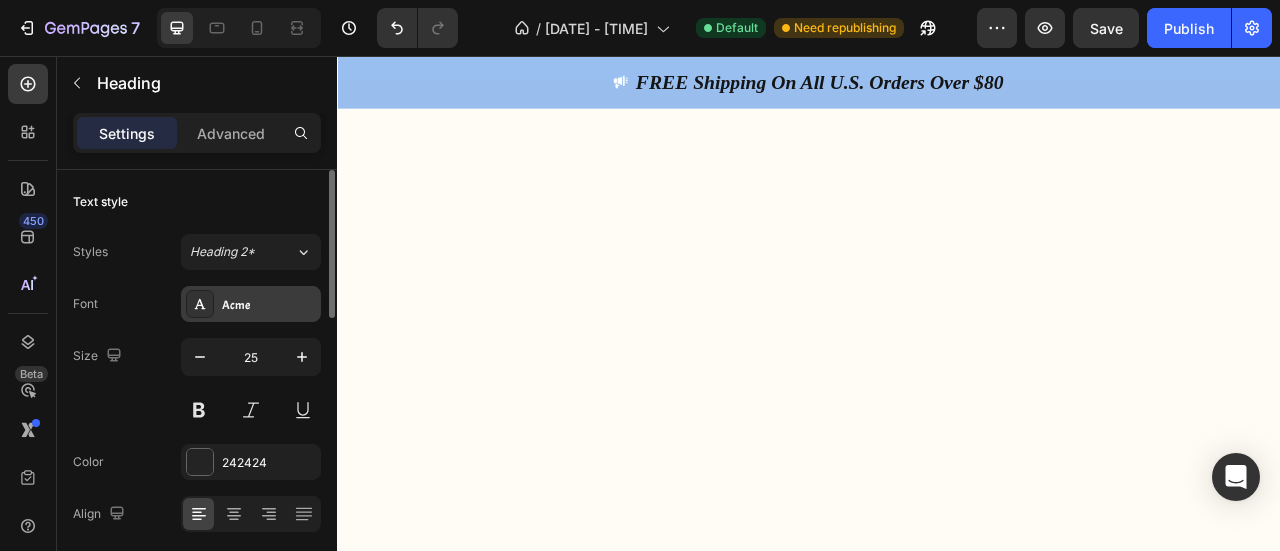 click 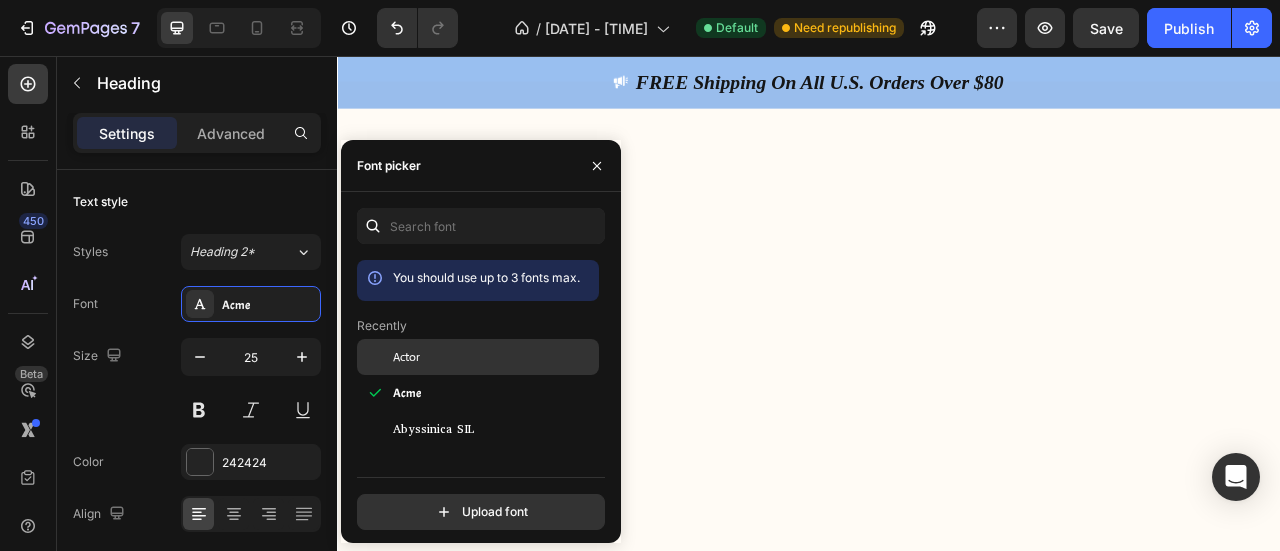 click on "Actor" at bounding box center [406, 357] 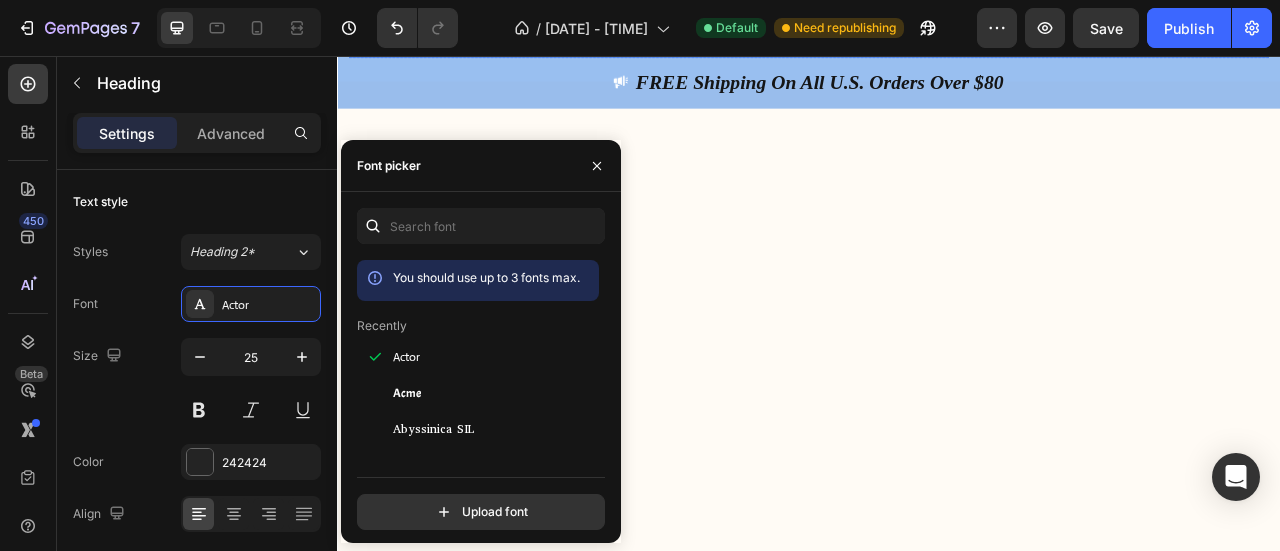click at bounding box center (937, -488) 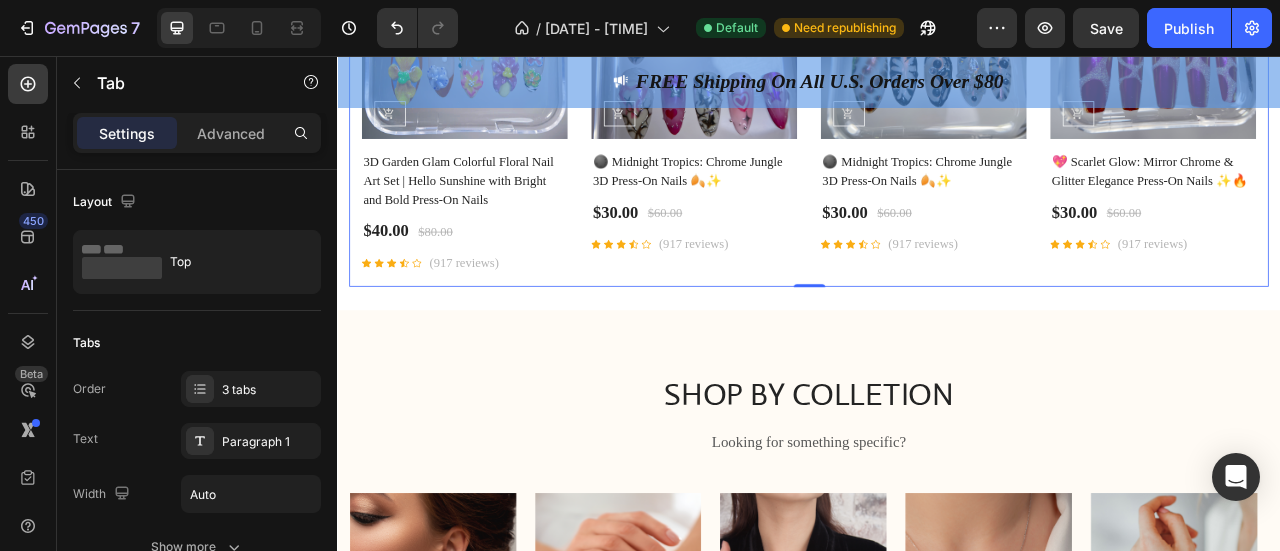 scroll, scrollTop: 5587, scrollLeft: 0, axis: vertical 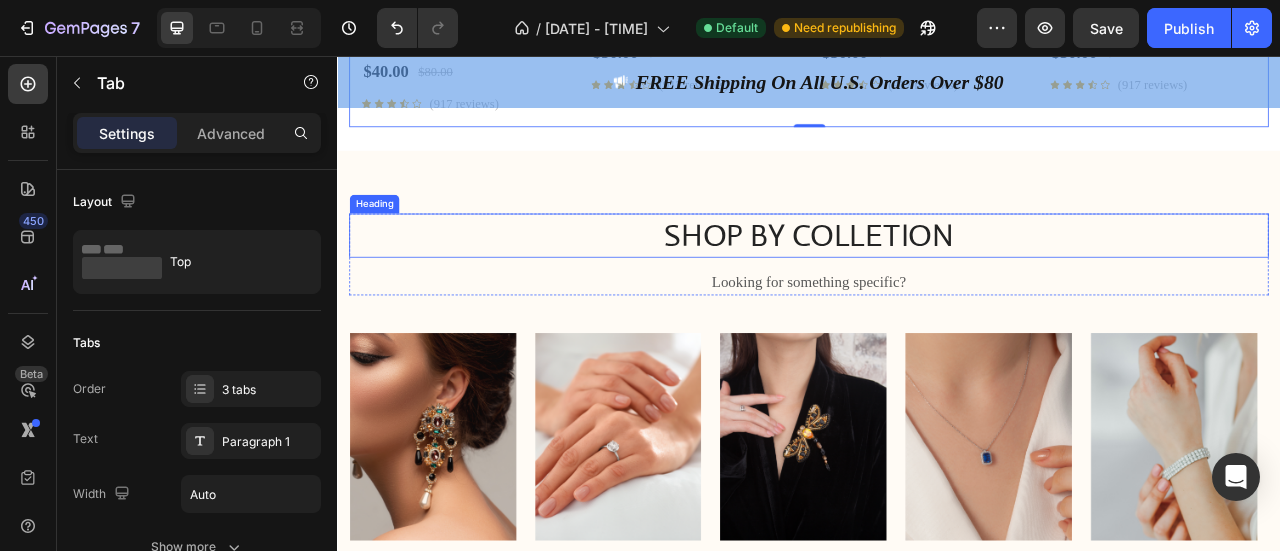click on "SHOP BY COLLETION" at bounding box center (937, 284) 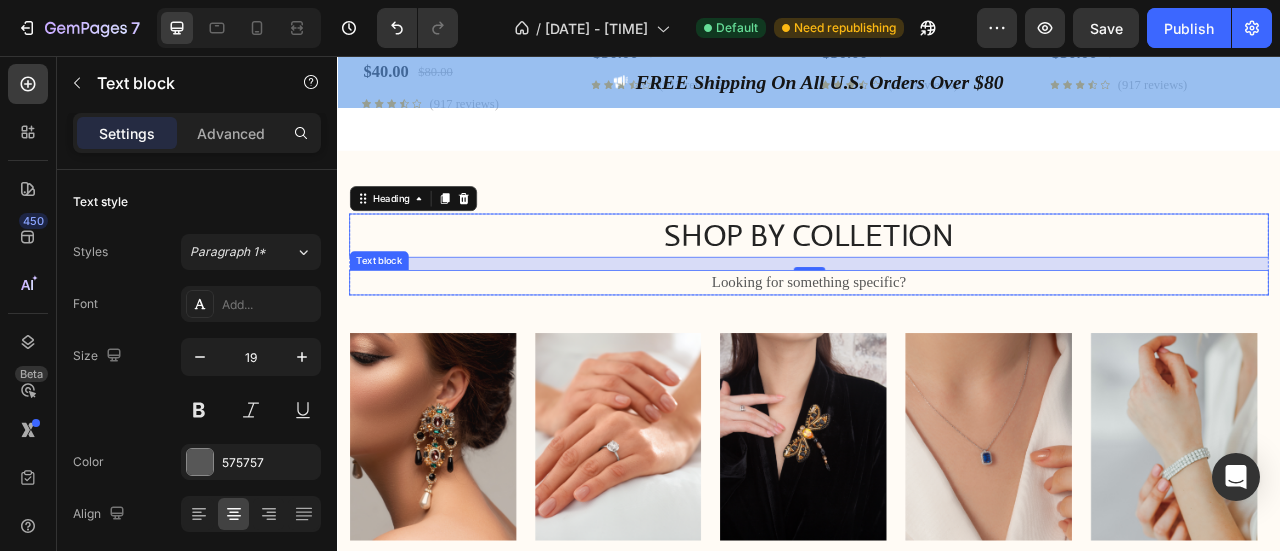 click on "Looking for something specific?" at bounding box center [937, 344] 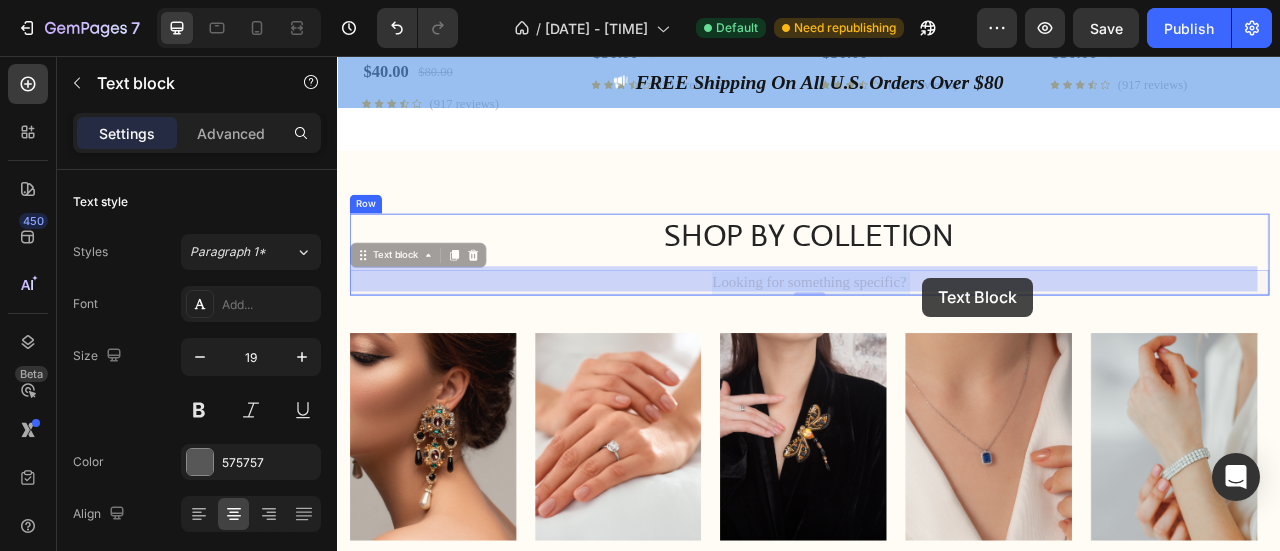 drag, startPoint x: 800, startPoint y: 335, endPoint x: 1019, endPoint y: 352, distance: 219.65883 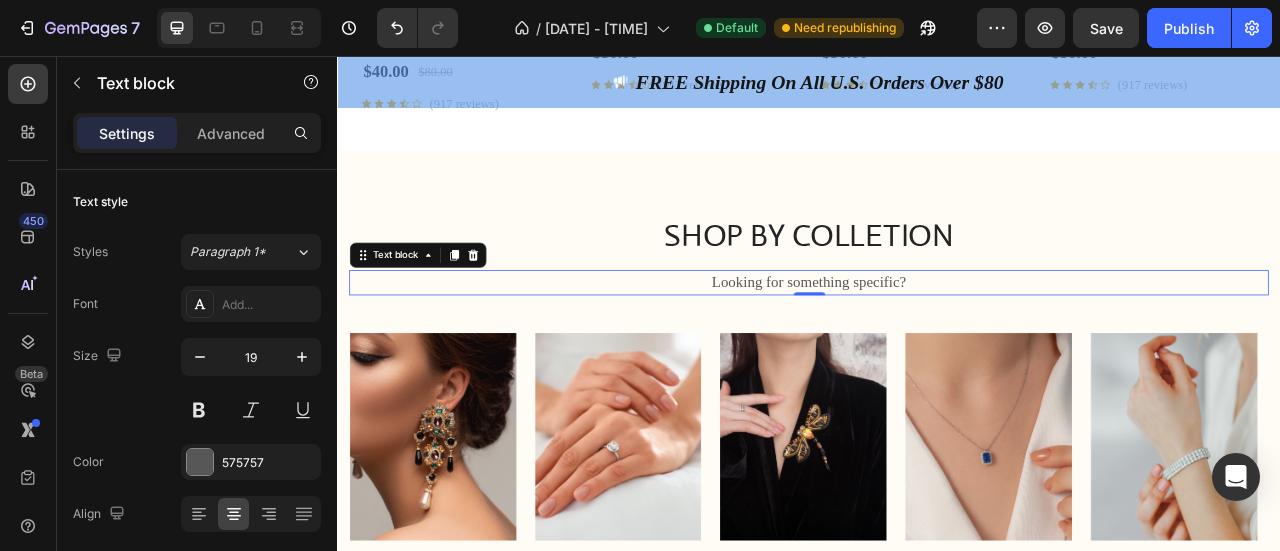 click on "SHOP BY COLLETION Heading Looking for something specific? Text block   0 Row Image Earrings Text block                Title Line Row Image Engagement Text block                Title Line Row Image Clothing Text block                Title Line Row Image Necklaces Text block                Title Line Row Image Bracelet Text block                Title Line Row Carousel Row" at bounding box center [937, 497] 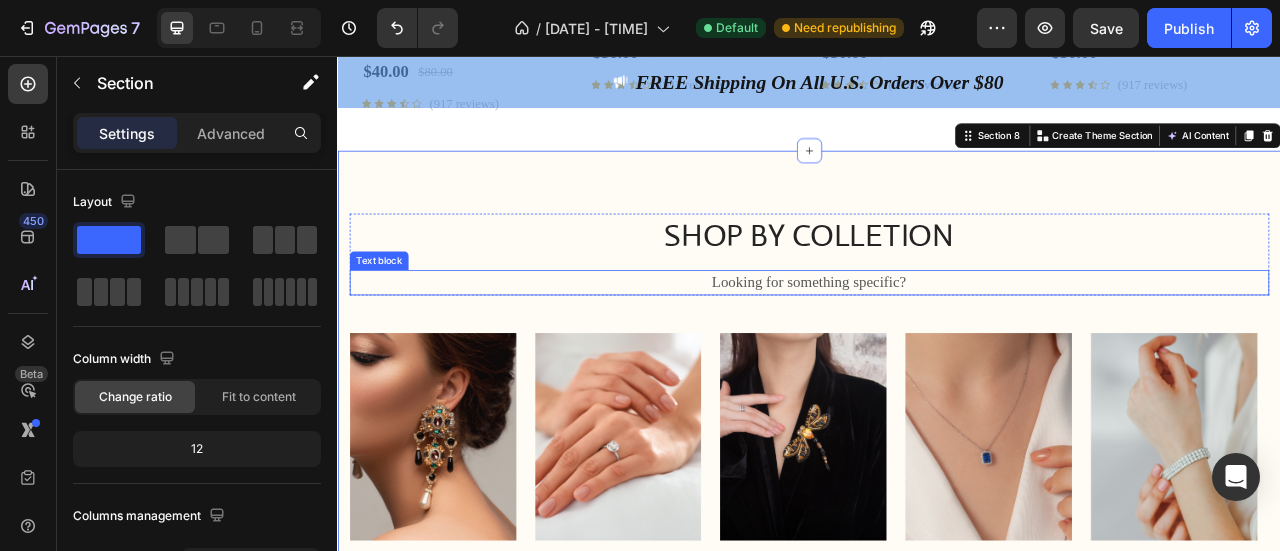click on "Looking for something specific?" at bounding box center [937, 344] 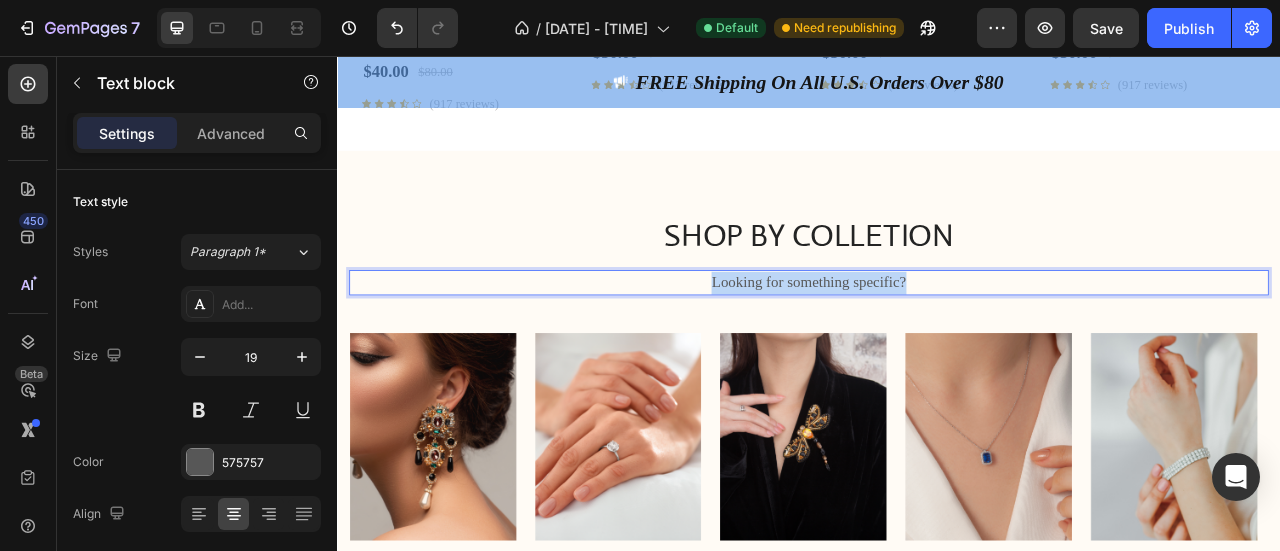 drag, startPoint x: 804, startPoint y: 332, endPoint x: 829, endPoint y: 333, distance: 25.019993 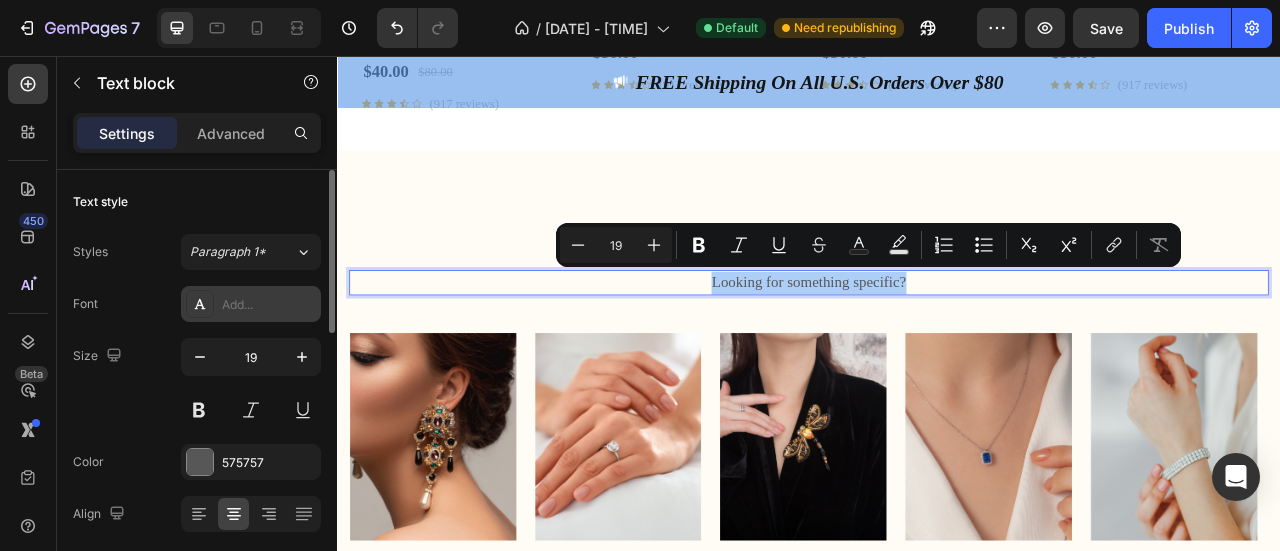 click 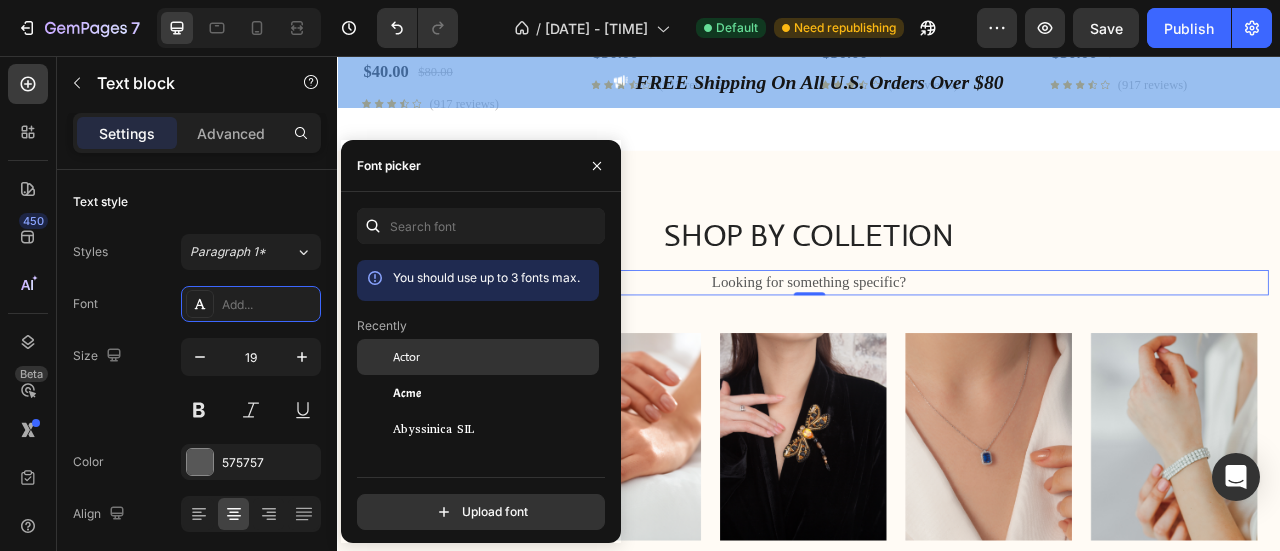 click on "Actor" at bounding box center [406, 357] 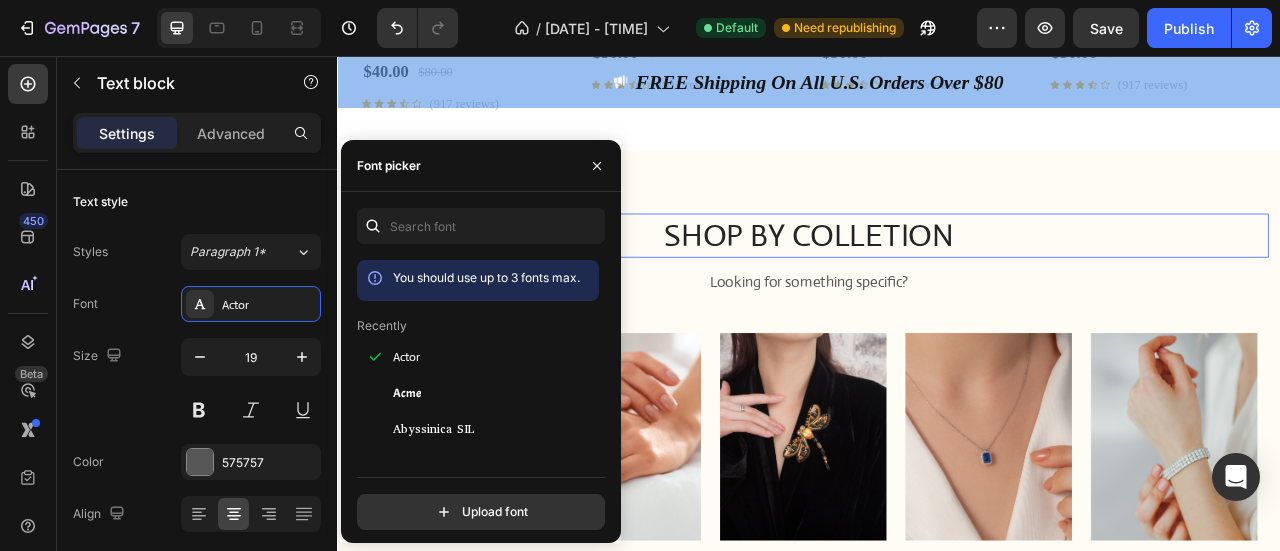 click on "SHOP BY COLLETION" at bounding box center (937, 284) 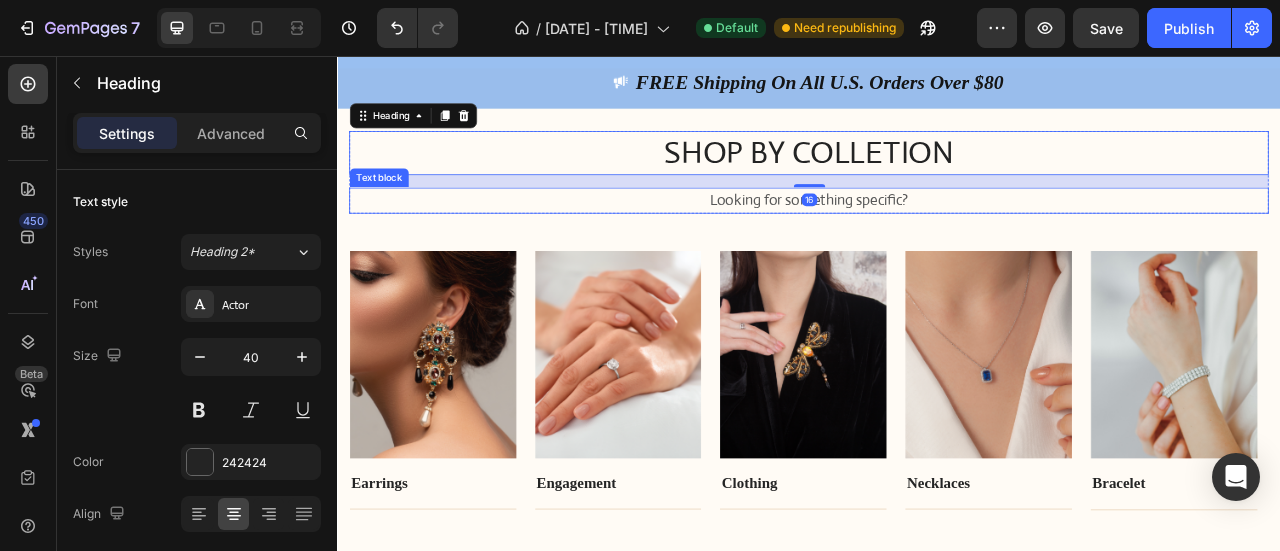 scroll, scrollTop: 5787, scrollLeft: 0, axis: vertical 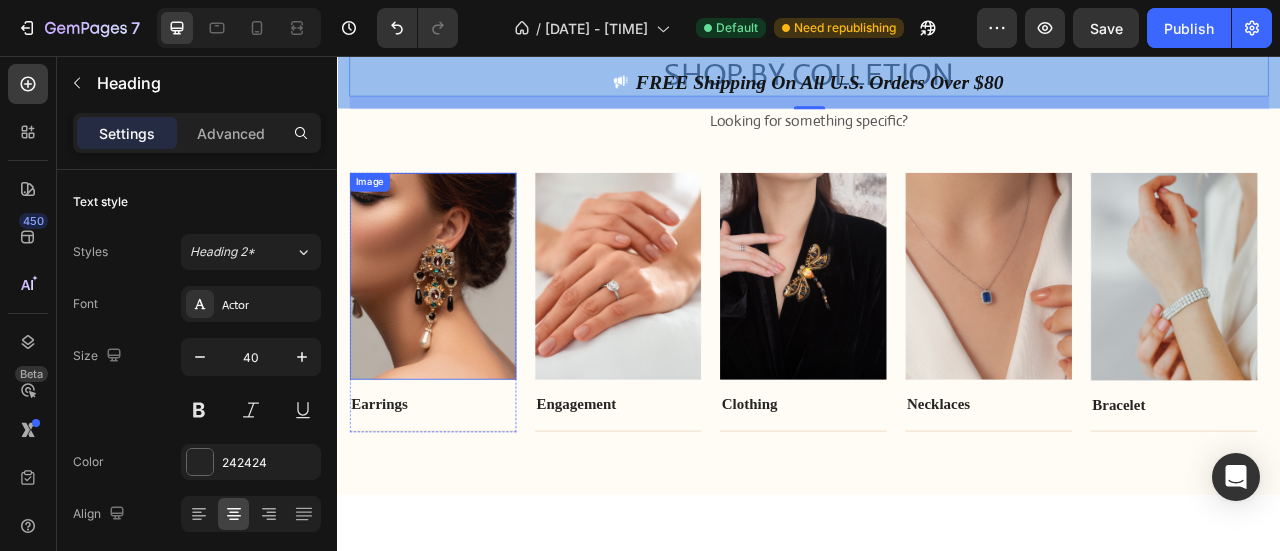 click at bounding box center [458, 335] 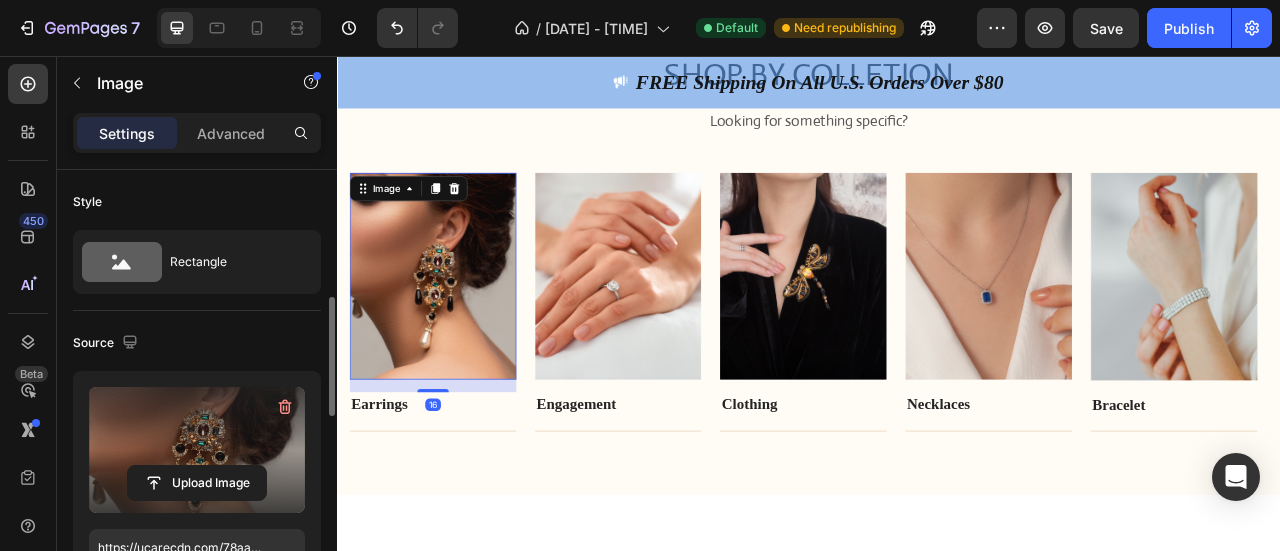 scroll, scrollTop: 200, scrollLeft: 0, axis: vertical 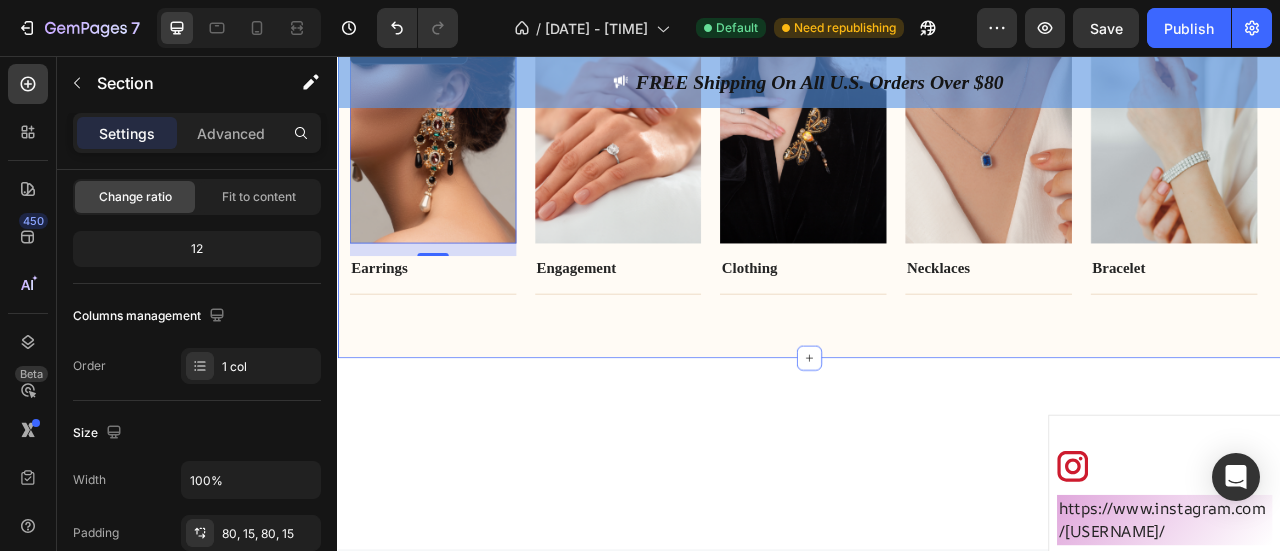 click on "SHOP BY COLLETION Heading Looking for something specific? Text block Row Image   16 Earrings Text block                Title Line Row Image Engagement Text block                Title Line Row Image Clothing Text block                Title Line Row Image Necklaces Text block                Title Line Row Image Bracelet Text block                Title Line Row Carousel Row Section 8" at bounding box center (937, 119) 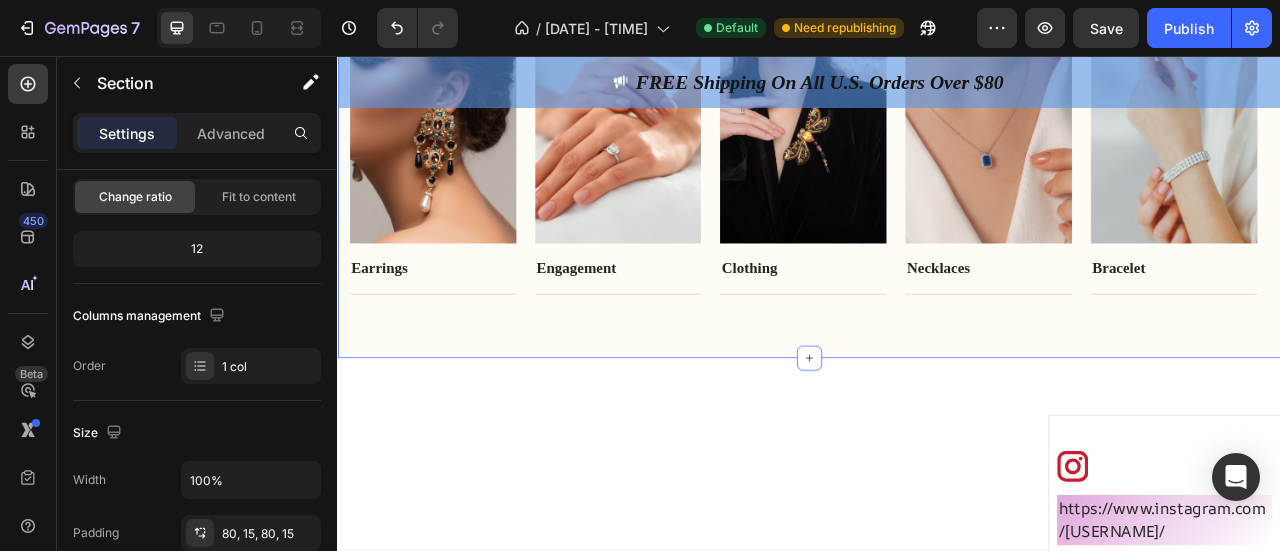 scroll, scrollTop: 0, scrollLeft: 0, axis: both 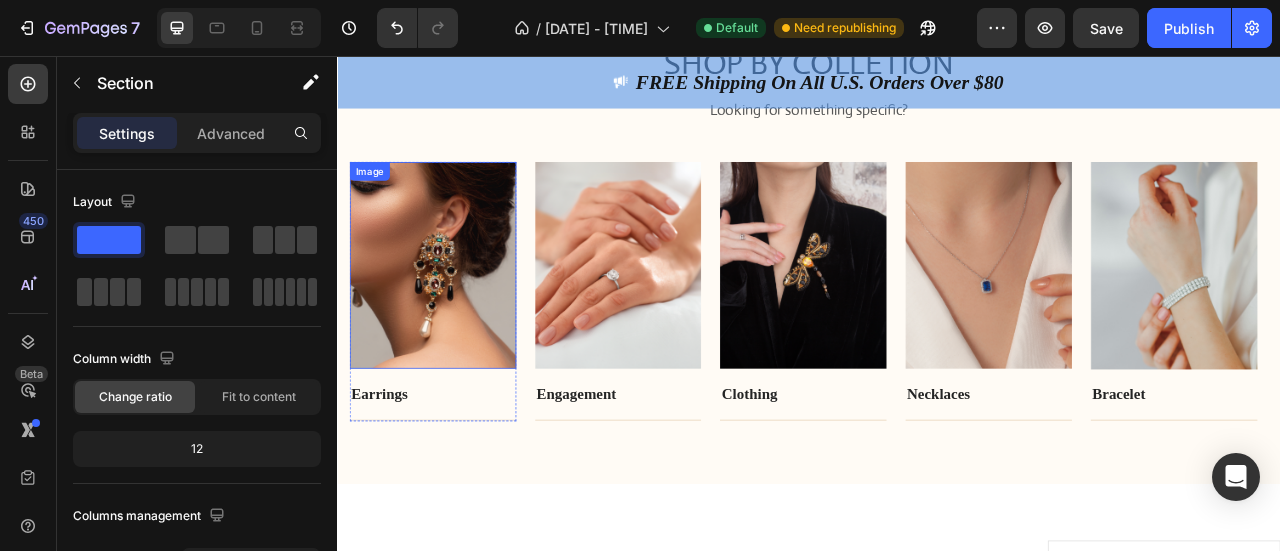 click at bounding box center (458, 321) 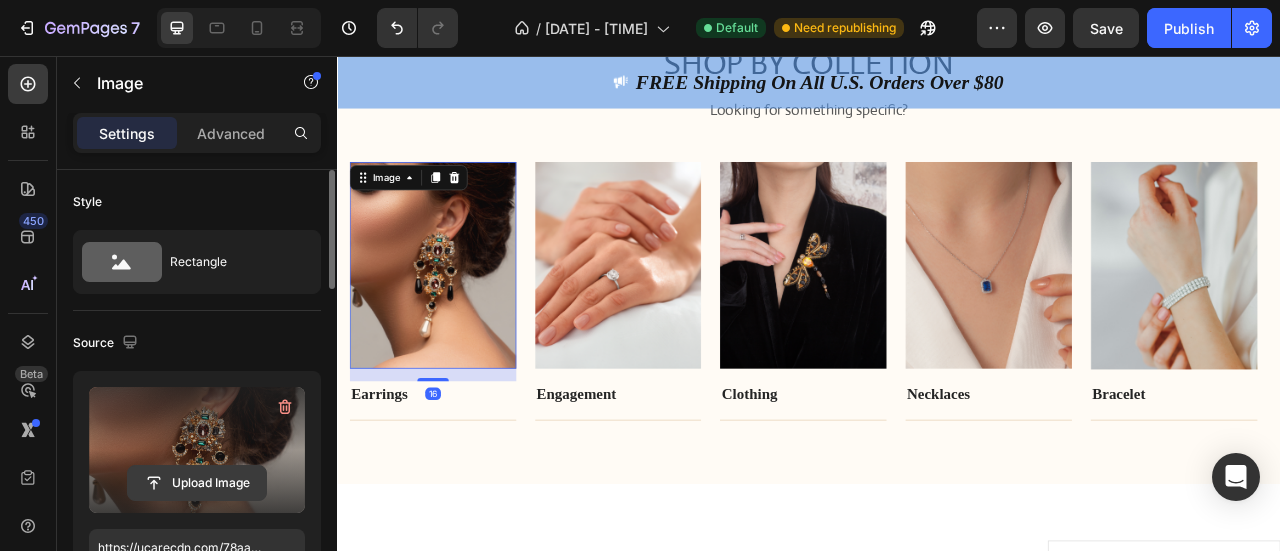 click 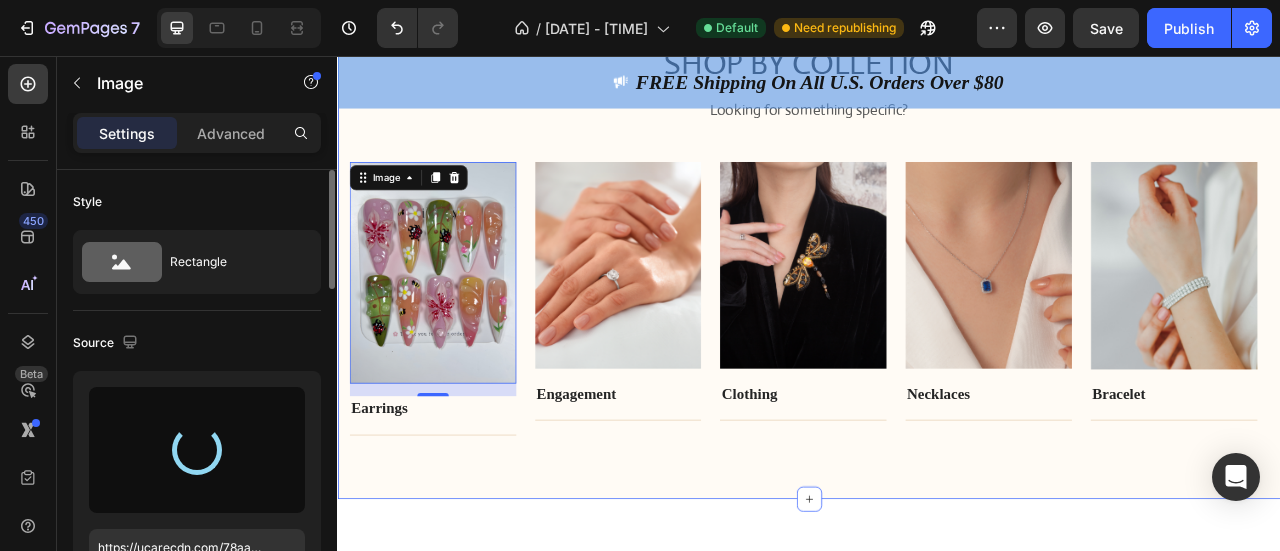 type on "https://cdn.shopify.com/s/files/1/0943/8740/5095/files/gempages_577309425811850228-ec628818-a4f9-40c4-9ce9-9224cbf6cfed.jpg" 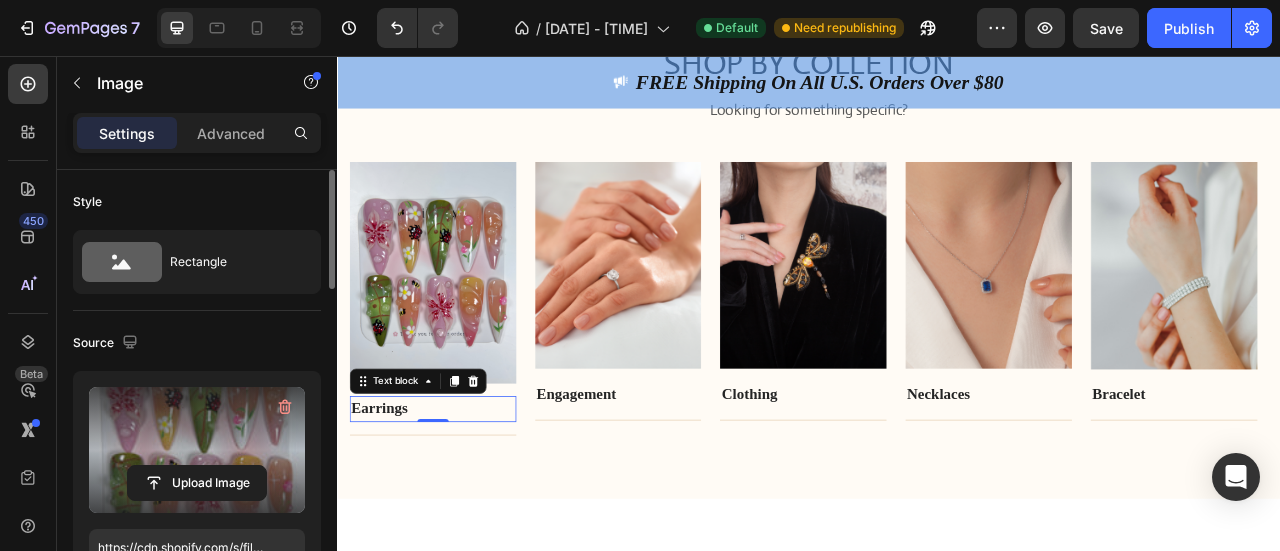 click on "Earrings" at bounding box center [390, 503] 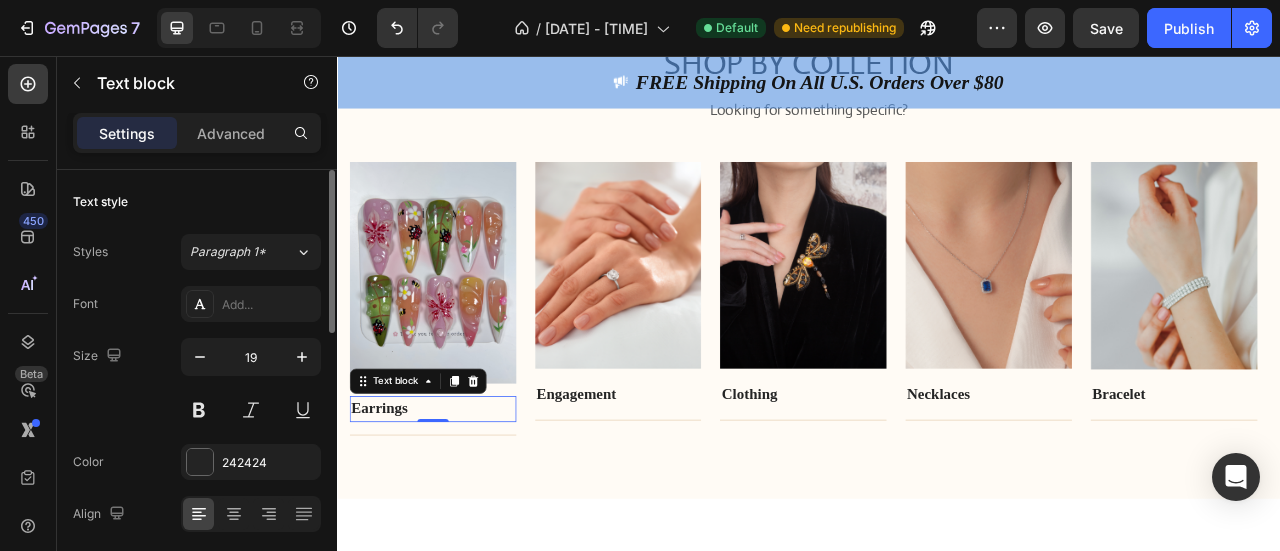 click on "Earrings" at bounding box center [458, 504] 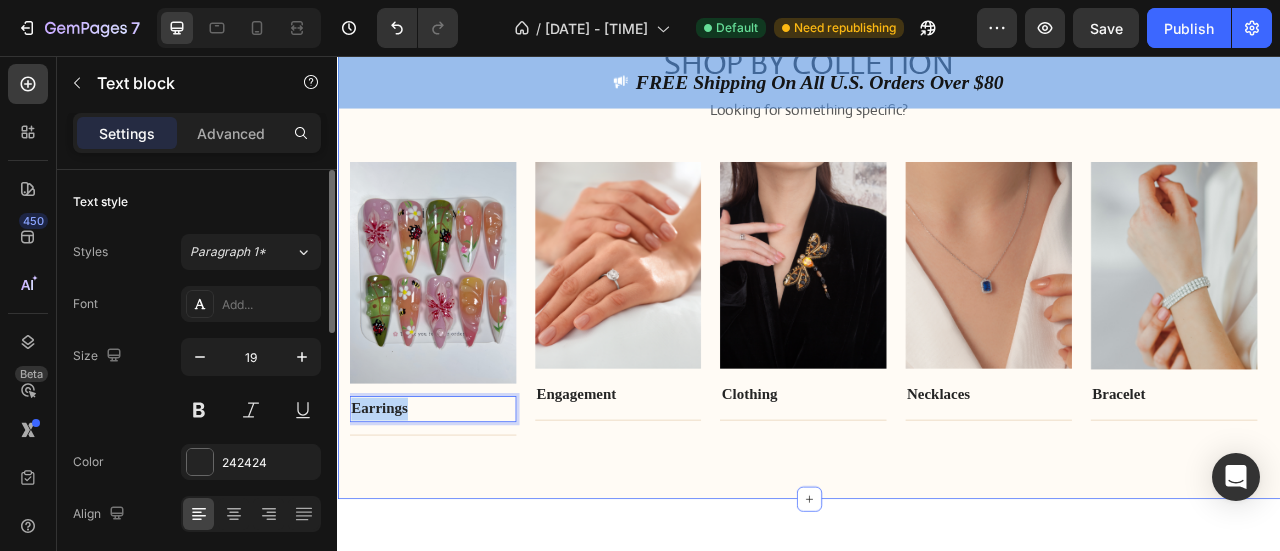 drag, startPoint x: 448, startPoint y: 502, endPoint x: 332, endPoint y: 489, distance: 116.72617 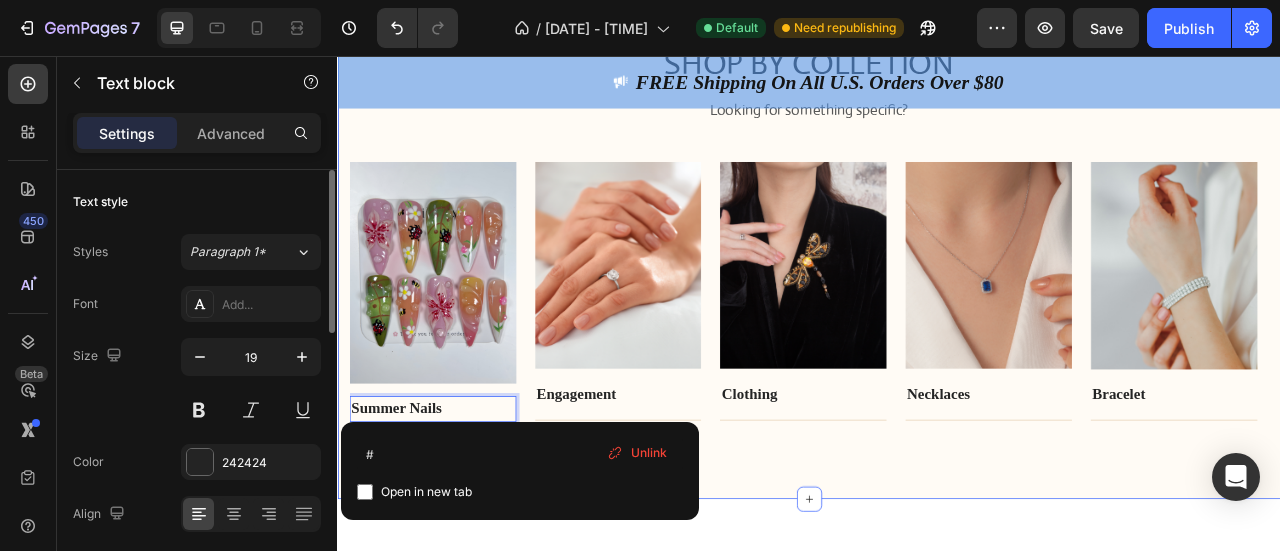 click on "SHOP BY COLLETION Heading Looking for something specific? Text block Row Image Summer Nails Text block   0                Title Line Row Image Engagement Text block                Title Line Row Image Clothing Text block                Title Line Row Image Necklaces Text block                Title Line Row Image Bracelet Text block                Title Line Row Carousel Row Section 8" at bounding box center (937, 287) 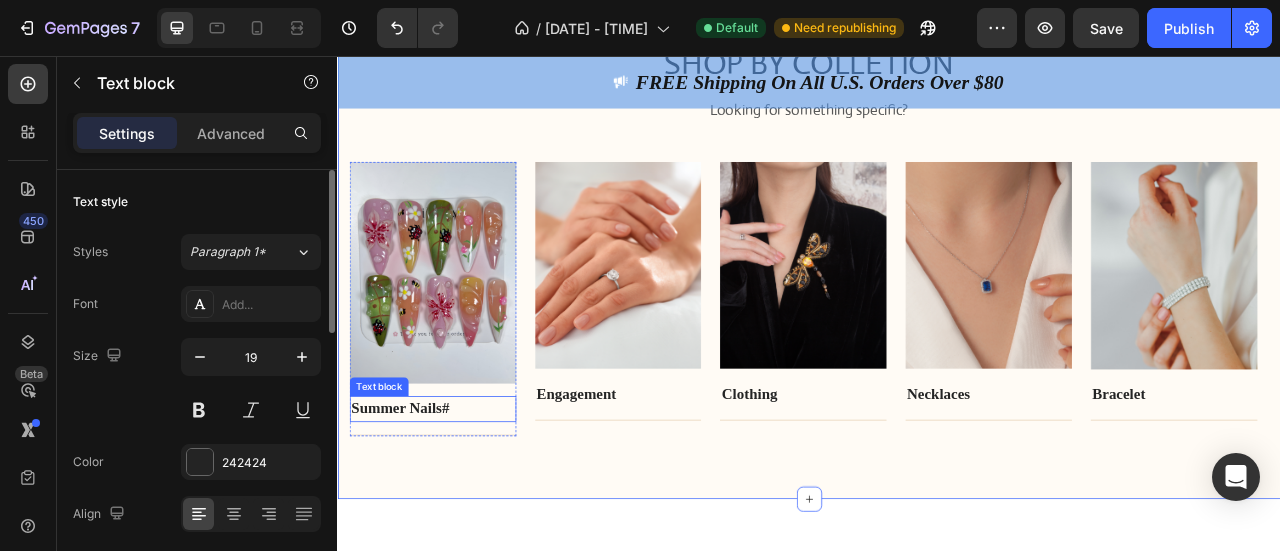 click on "#" at bounding box center [474, 503] 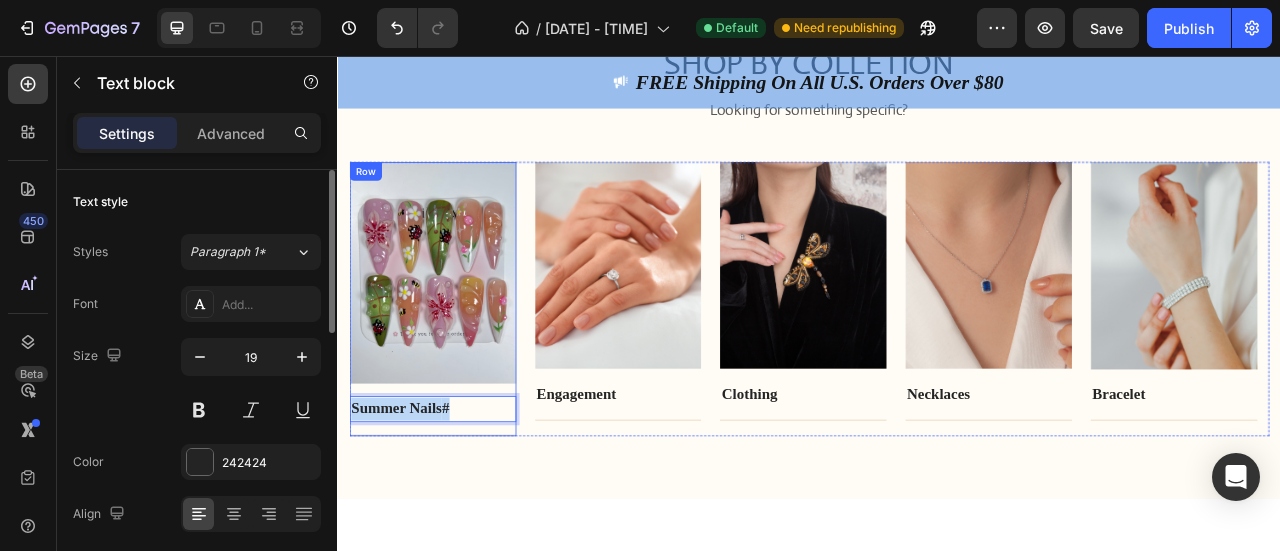 drag, startPoint x: 485, startPoint y: 506, endPoint x: 334, endPoint y: 483, distance: 152.74161 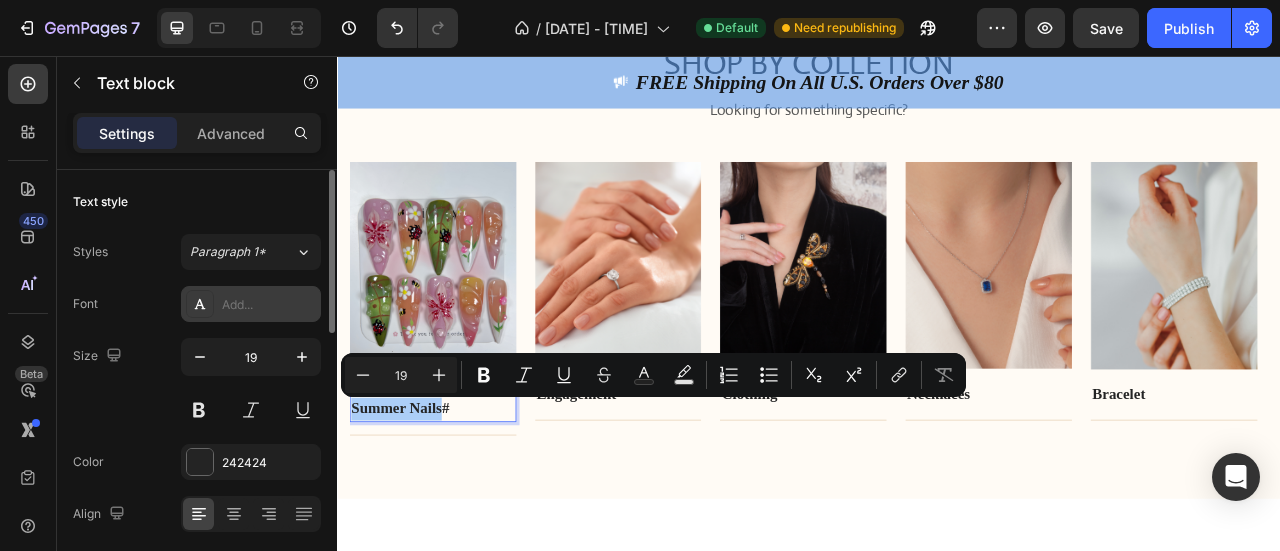 click 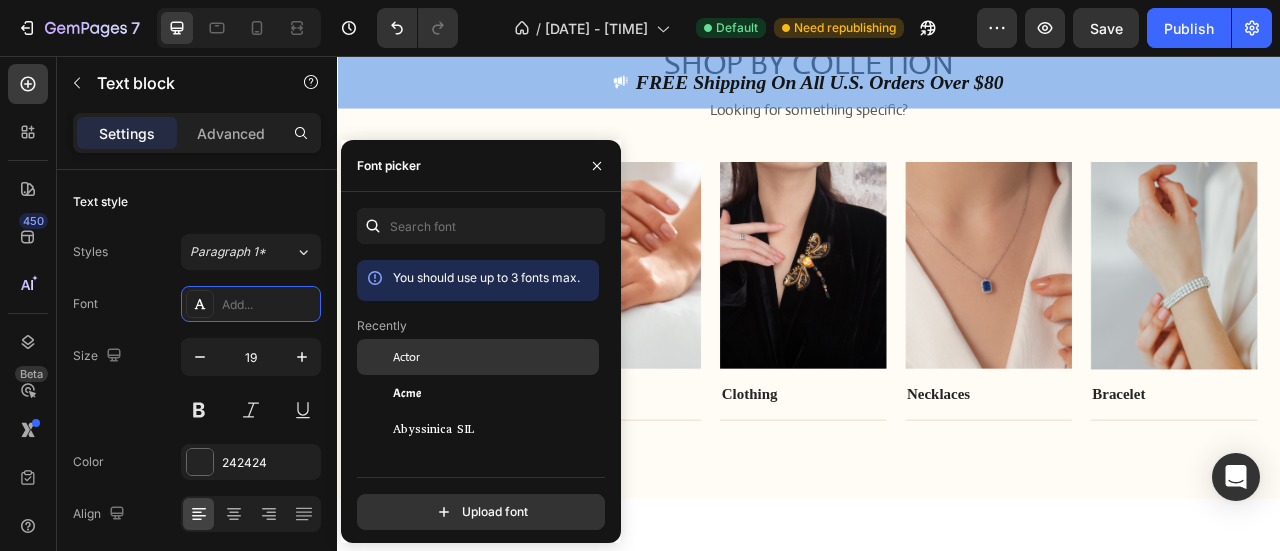 click at bounding box center [375, 357] 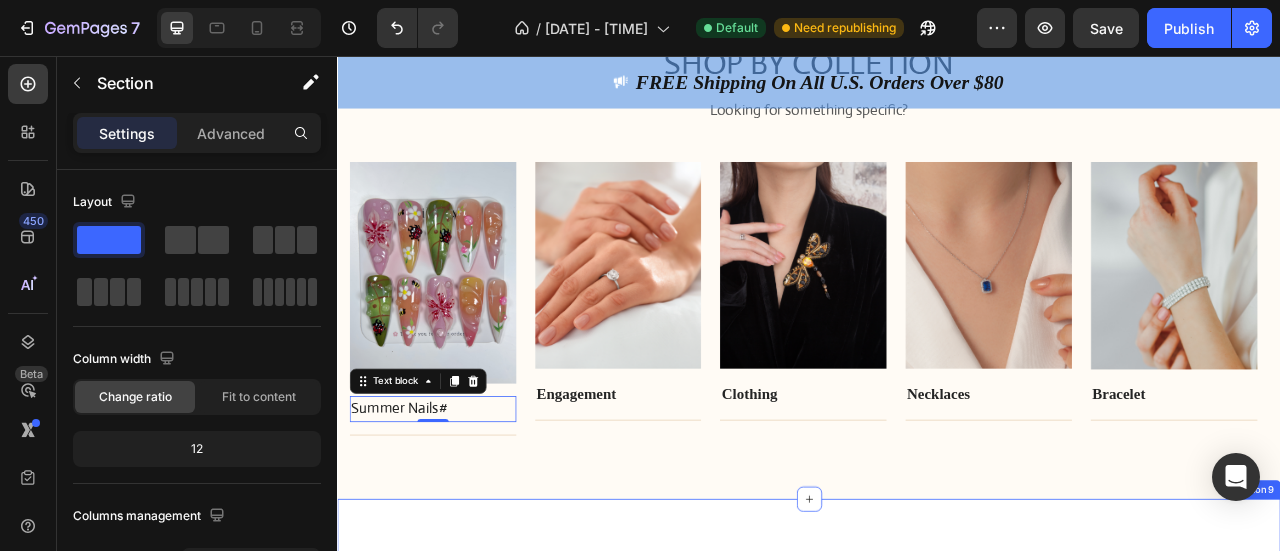 click on "Image Image Image Image Carousel Image https://www.instagram.com/rose_nailbox/ Text block Row Image Join Our Instagram Community! Text block @ecomsolid.jewl Text block Row Row Section 9" at bounding box center [937, 822] 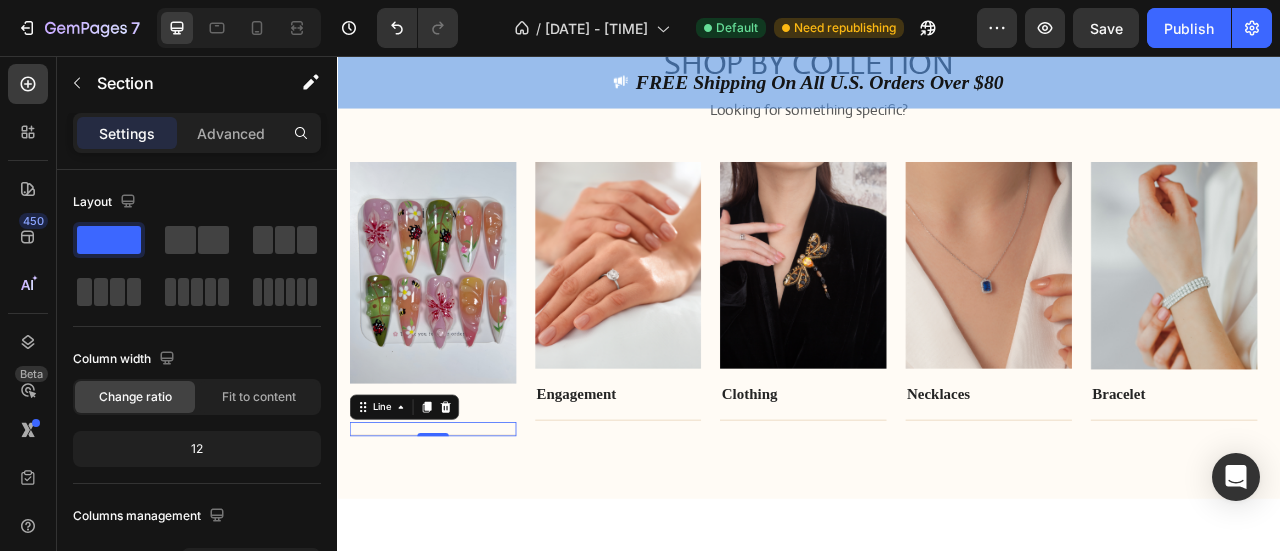 click on "Title Line   0" at bounding box center [458, 530] 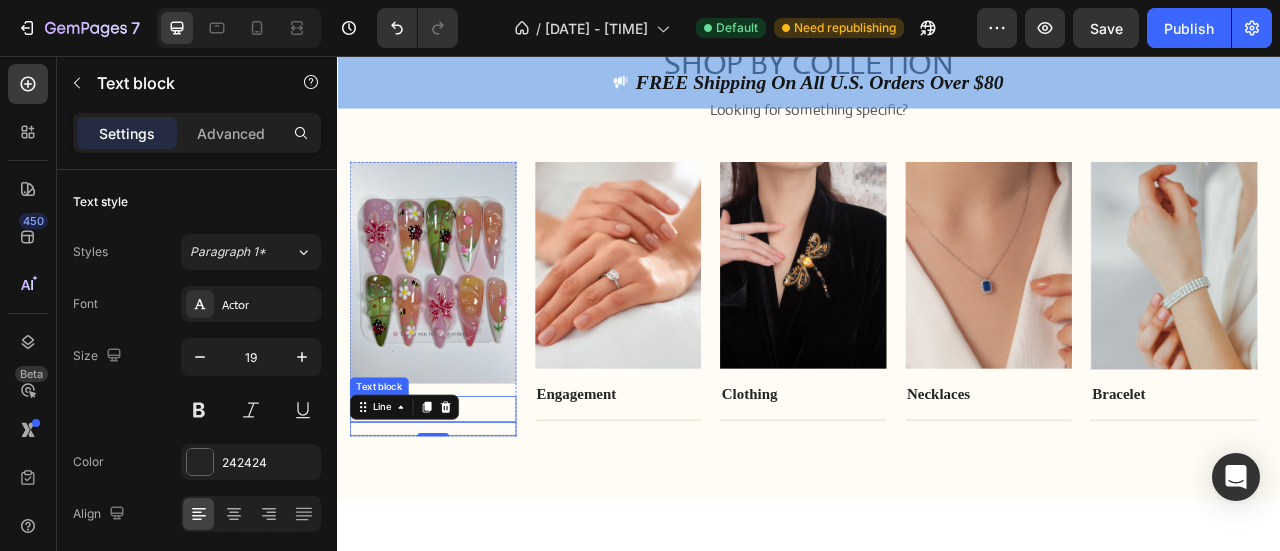 click on "Summer Nails #" at bounding box center (458, 504) 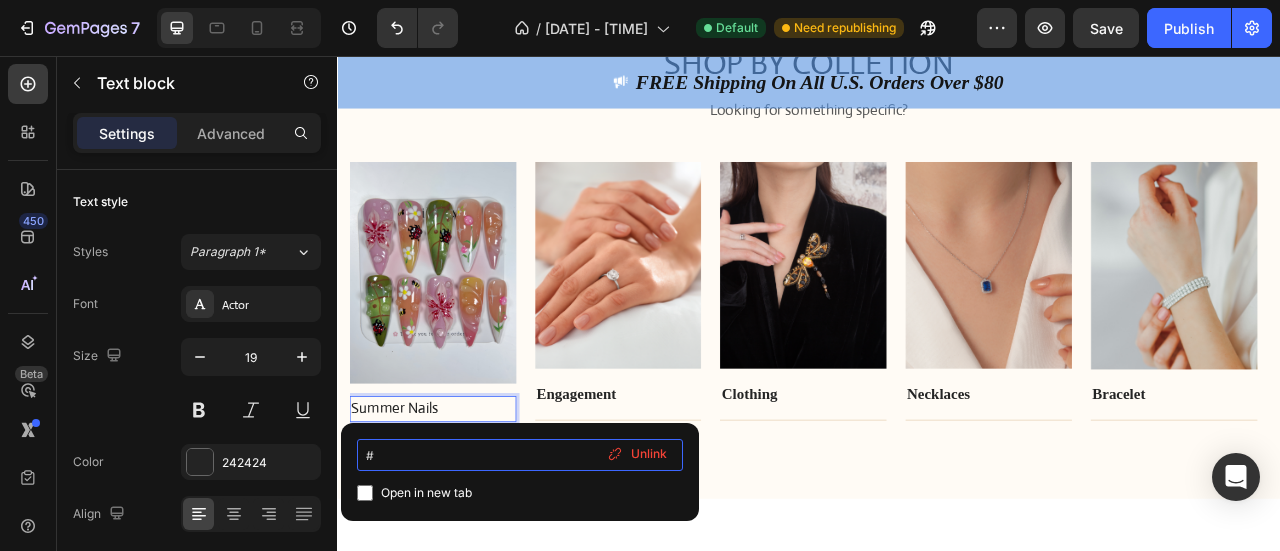 click on "#" at bounding box center [520, 455] 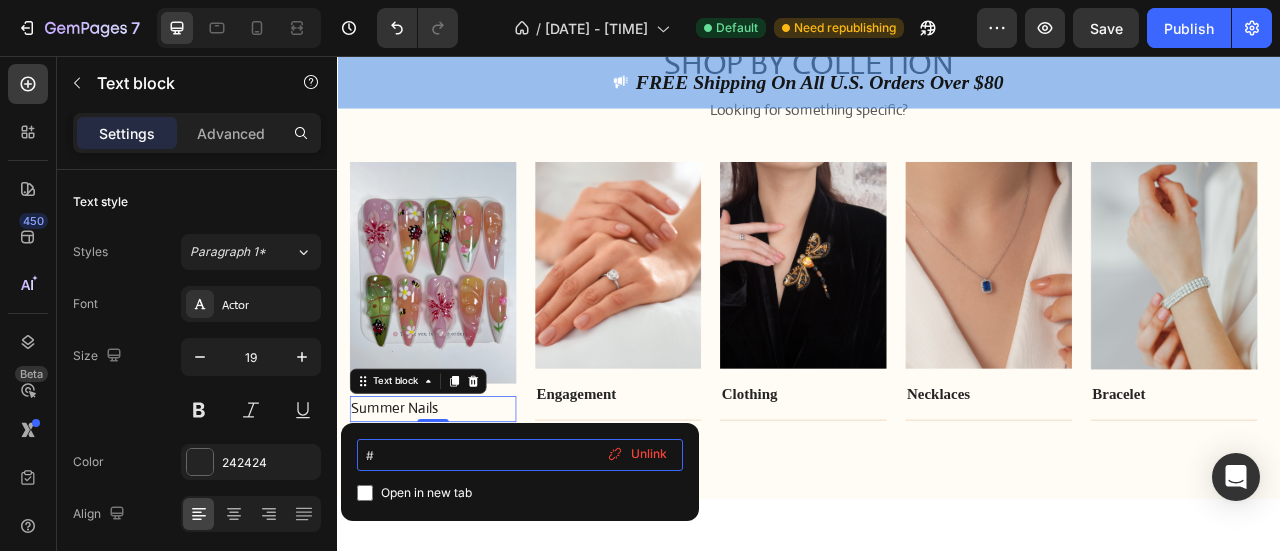 paste on "https://rosenailsart.myshopify.com/collections/frontpage" 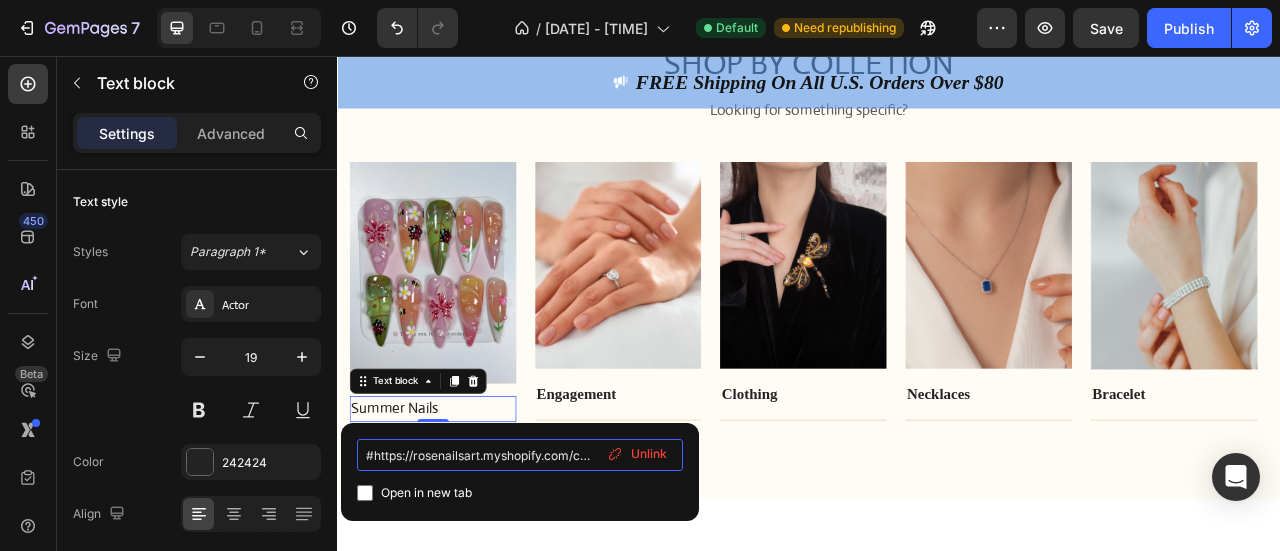 scroll, scrollTop: 0, scrollLeft: 105, axis: horizontal 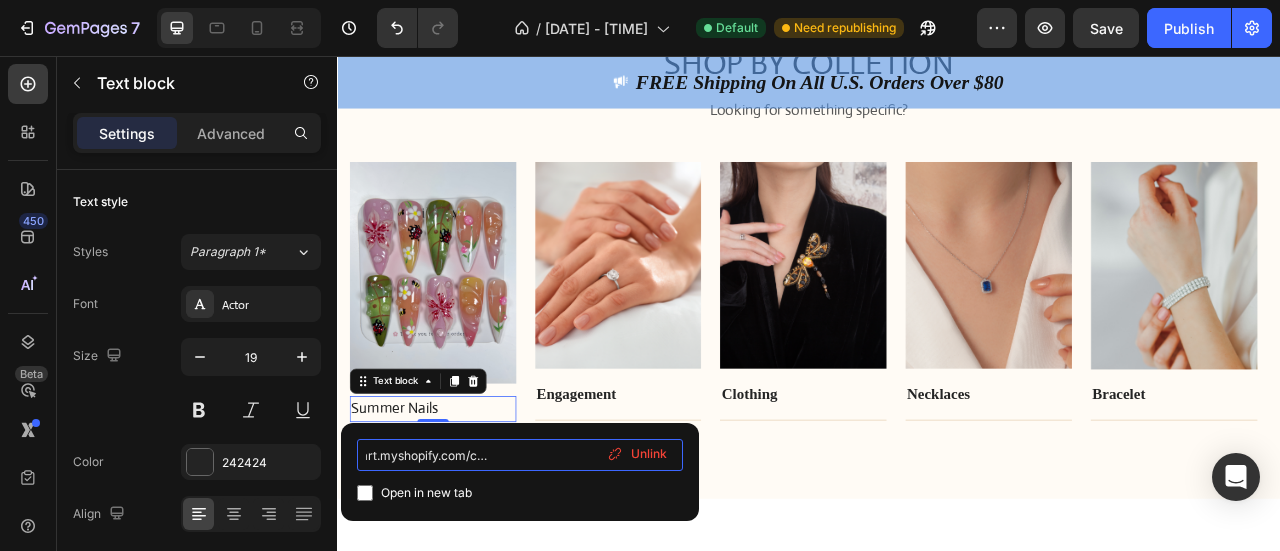type on "#https://rosenailsart.myshopify.com/collections/frontpage" 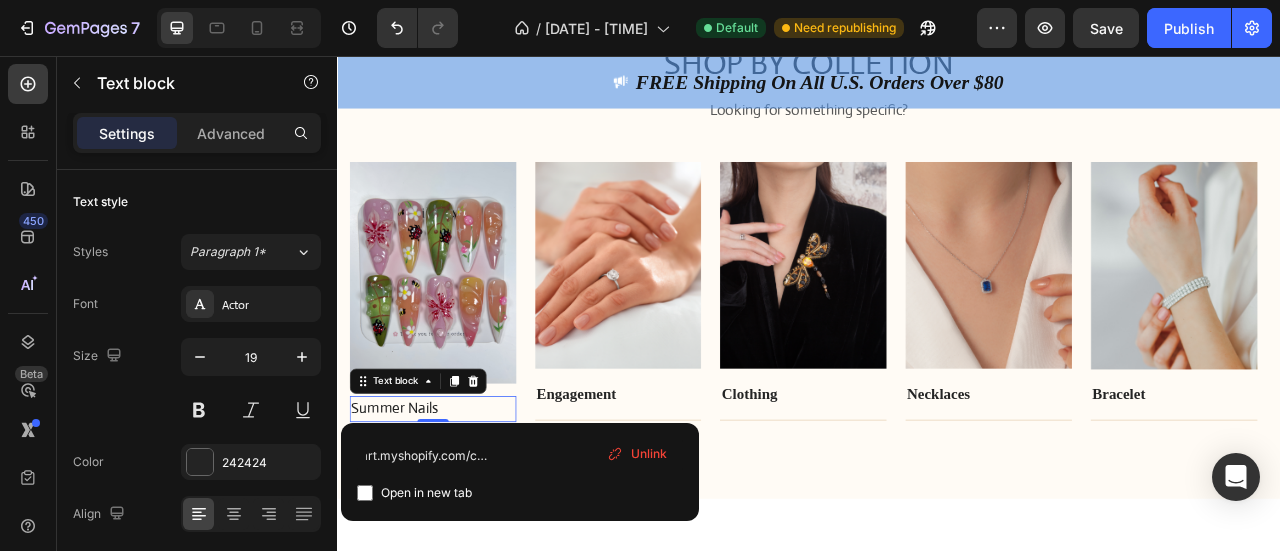 click at bounding box center [365, 493] 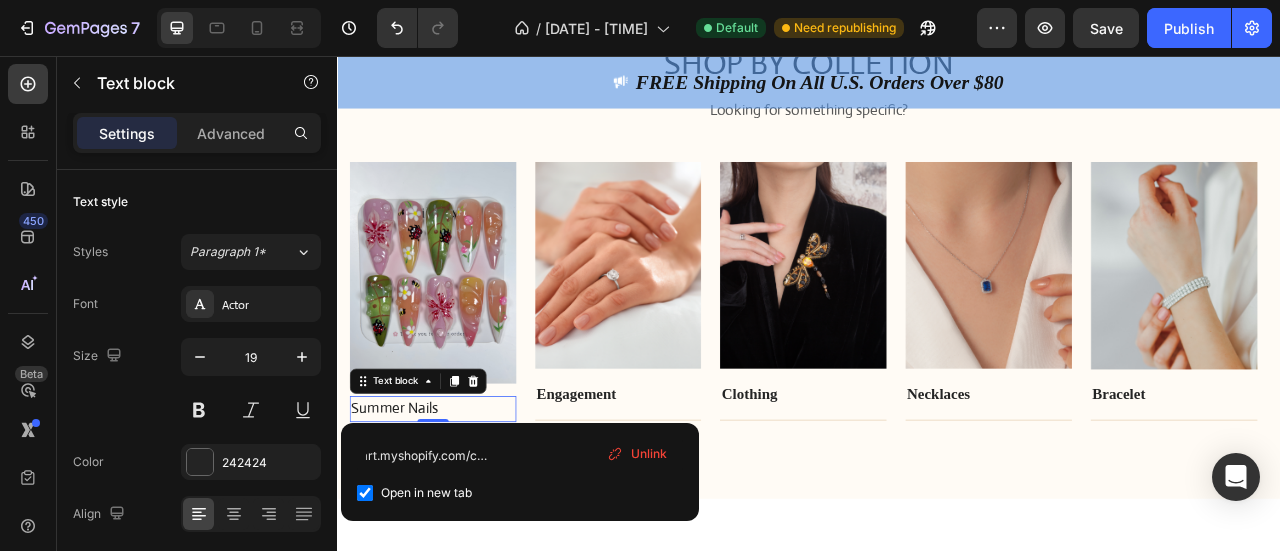 scroll, scrollTop: 0, scrollLeft: 0, axis: both 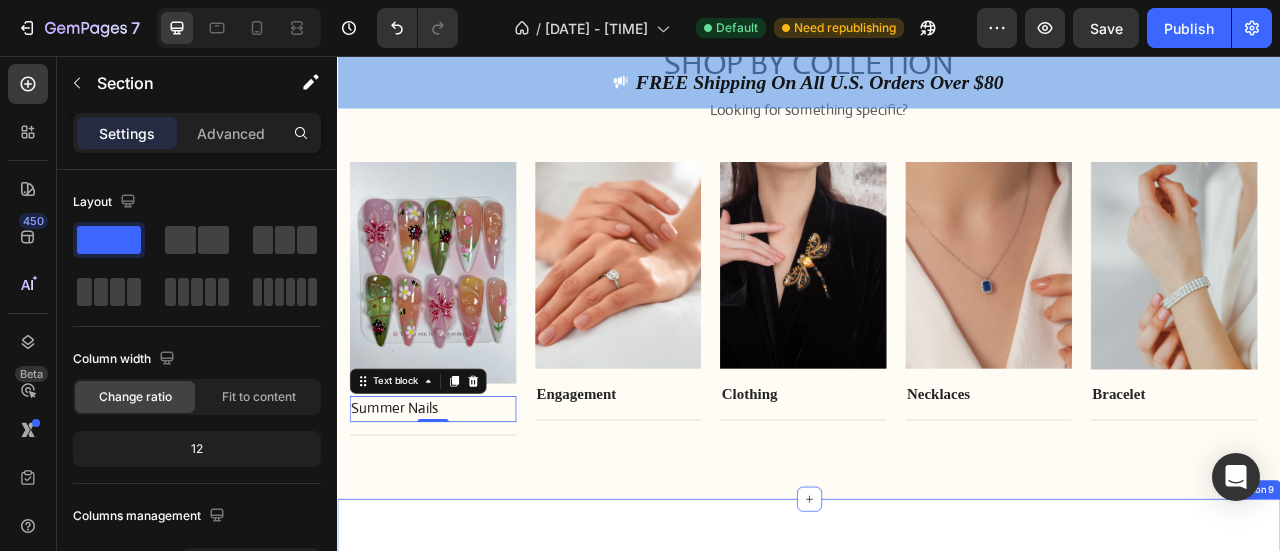 click on "Image Image Image Image Carousel Image https://www.instagram.com/rose_nailbox/ Text block Row Image Join Our Instagram Community! Text block @ecomsolid.jewl Text block Row Row Section 9" at bounding box center [937, 822] 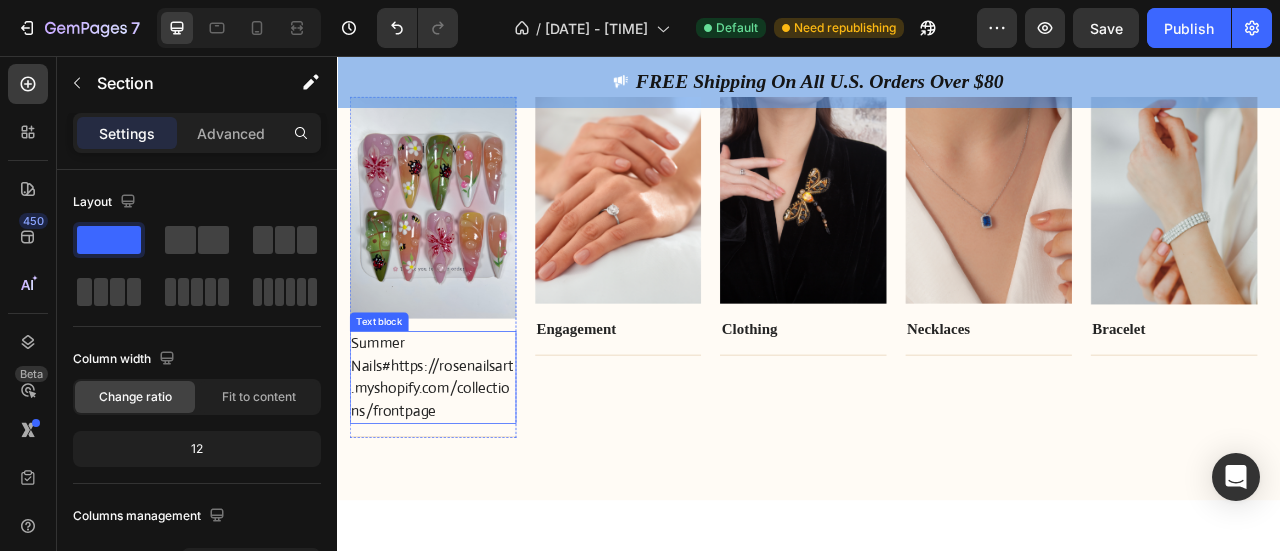 scroll, scrollTop: 5289, scrollLeft: 0, axis: vertical 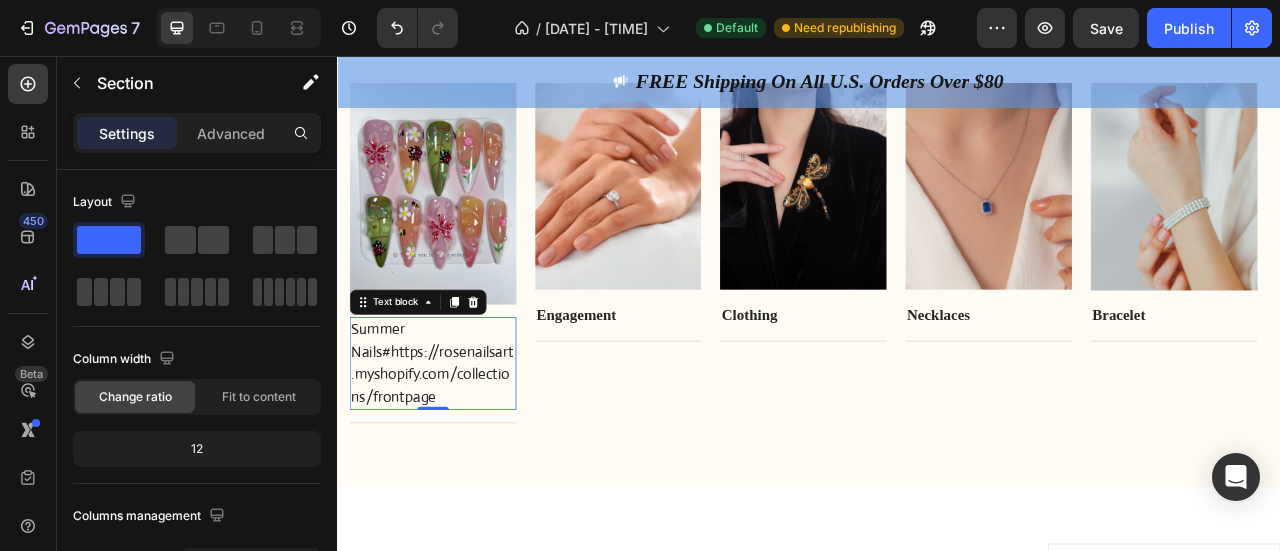 click on "#https://rosenailsart.myshopify.com/collections/frontpage" at bounding box center [457, 461] 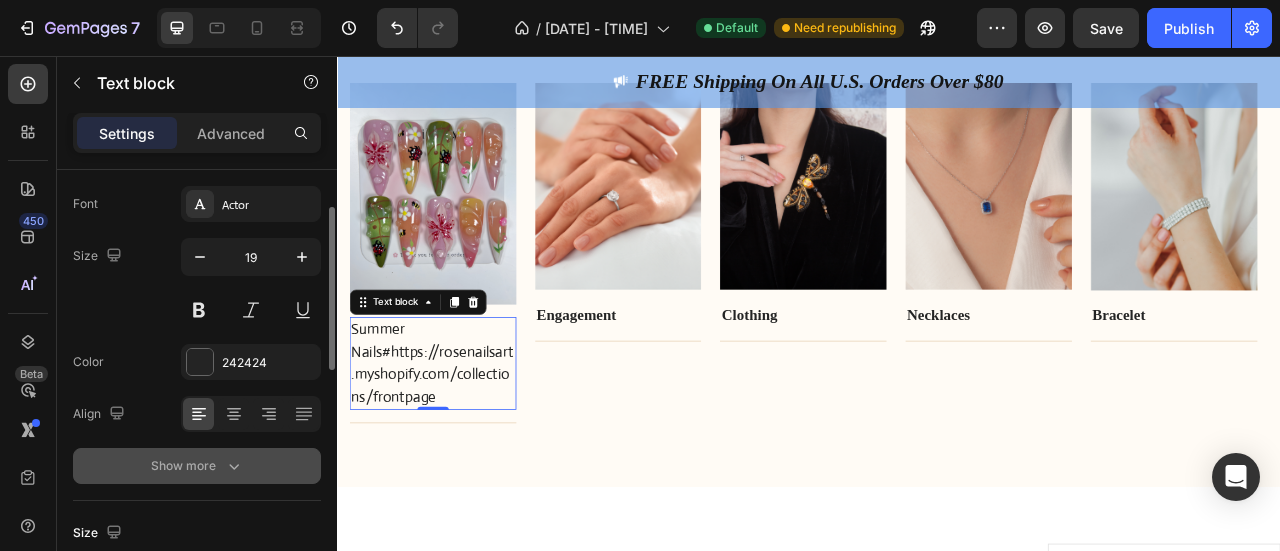 scroll, scrollTop: 300, scrollLeft: 0, axis: vertical 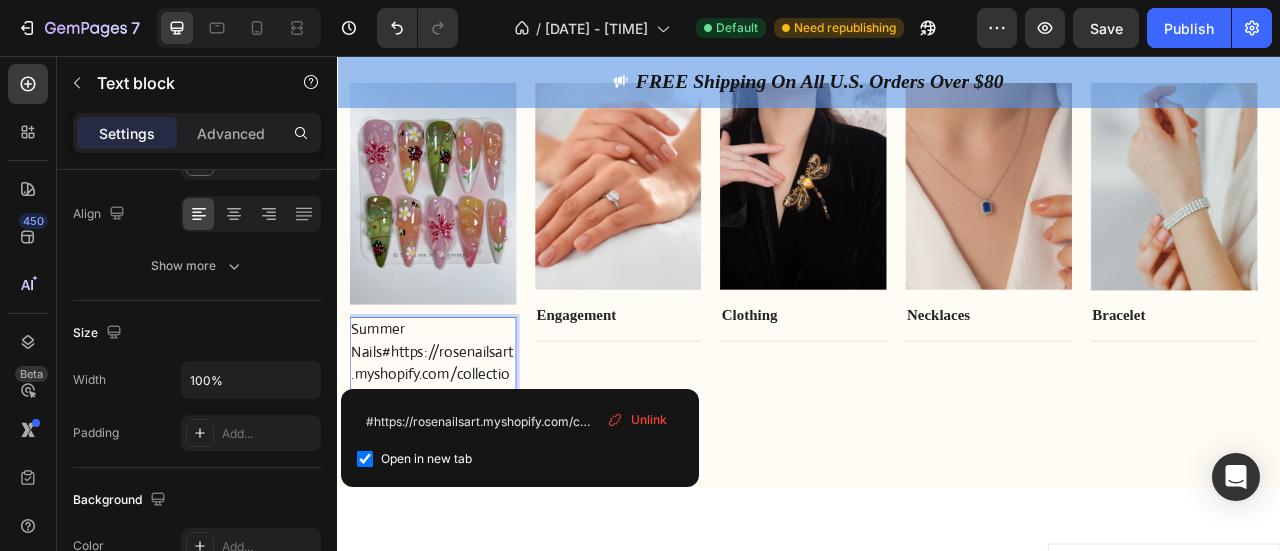 drag, startPoint x: 360, startPoint y: 433, endPoint x: 438, endPoint y: 454, distance: 80.77747 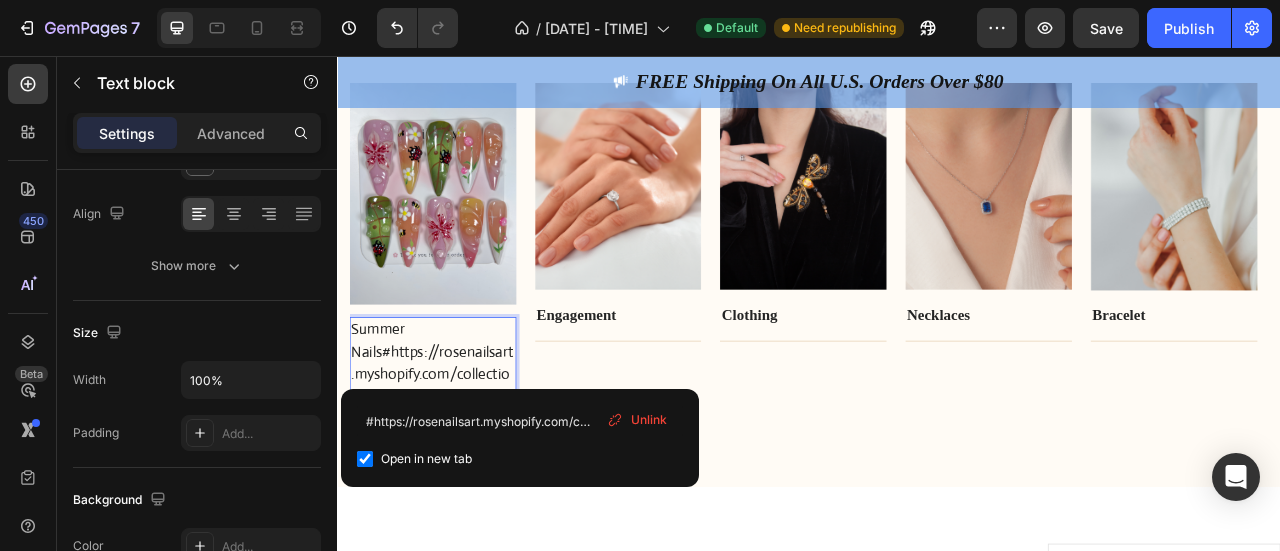 click on "Unlink" at bounding box center [649, 420] 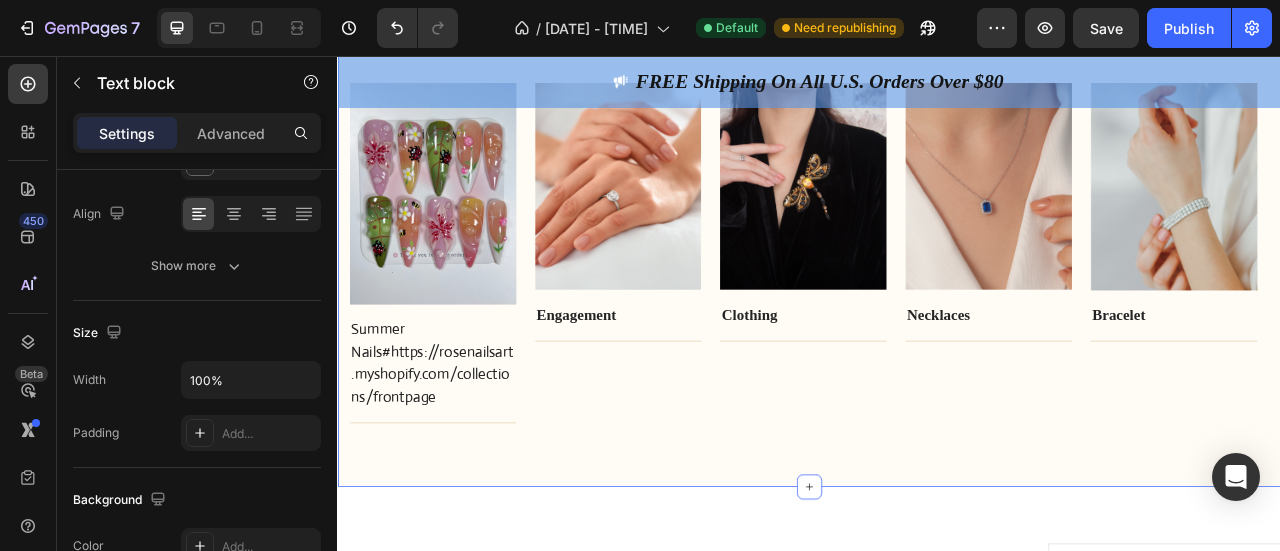click on "SHOP BY COLLETION Heading Looking for something specific? Text block Row Image Summer Nails#https://rosenailsart.myshopify.com/collections/frontpage Text block                Title Line Row Image Engagement Text block                Title Line Row Image Clothing Text block                Title Line Row Image Necklaces Text block                Title Line Row Image Bracelet Text block                Title Line Row Carousel Row Section 8   You can create reusable sections Create Theme Section AI Content Write with GemAI What would you like to describe here? Tone and Voice Persuasive Product Show more Generate" at bounding box center [937, 230] 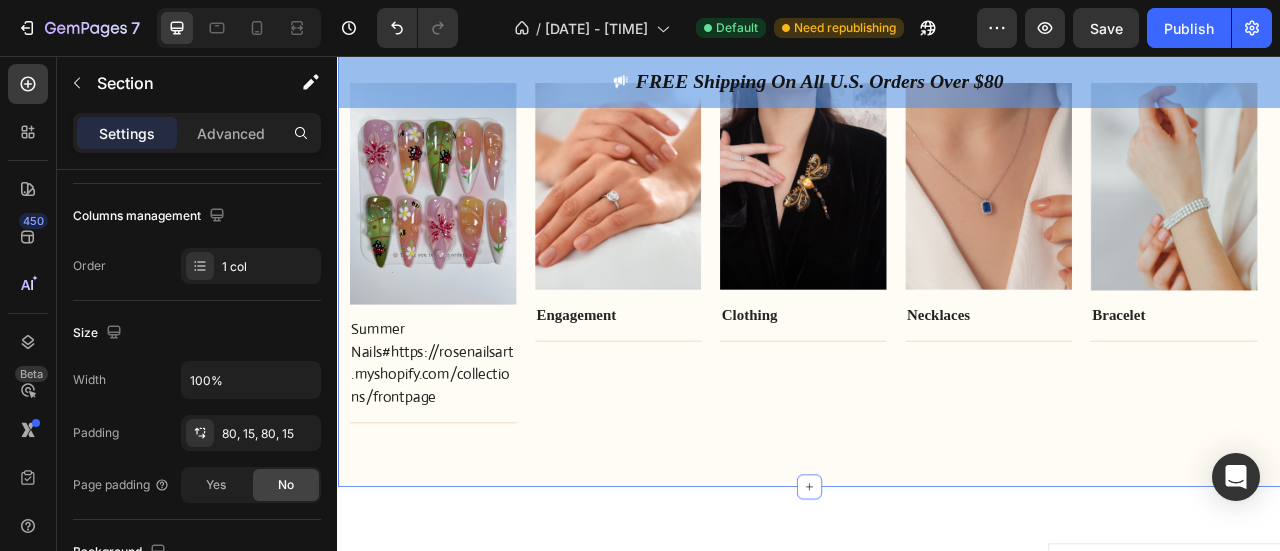 scroll, scrollTop: 0, scrollLeft: 0, axis: both 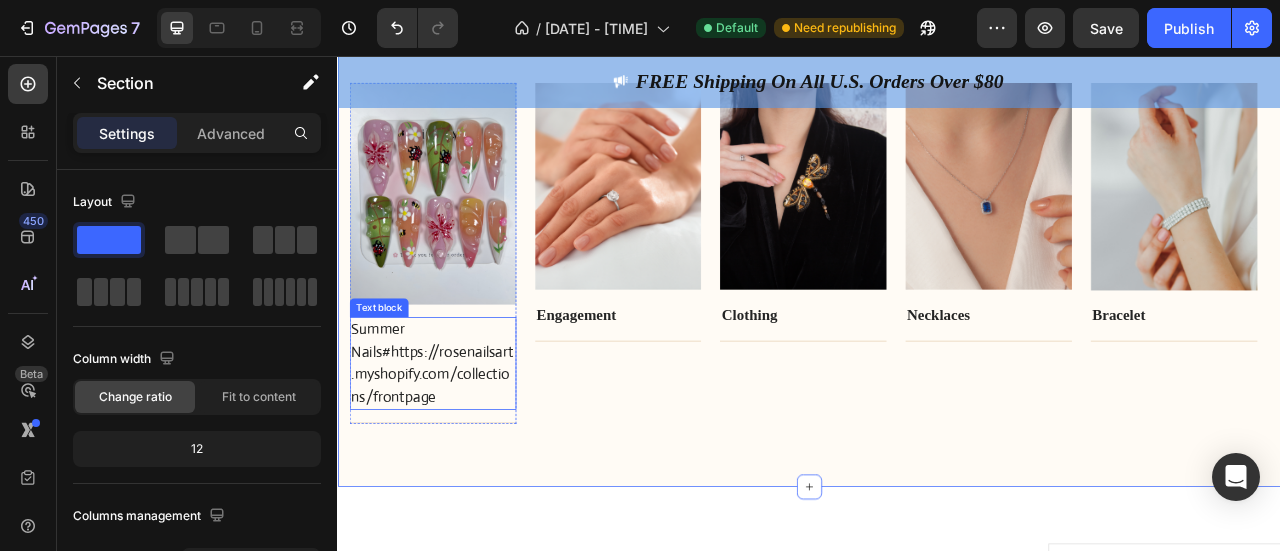 click on "Summer Nails#https://rosenailsart.myshopify.com/collections/frontpage" at bounding box center (458, 447) 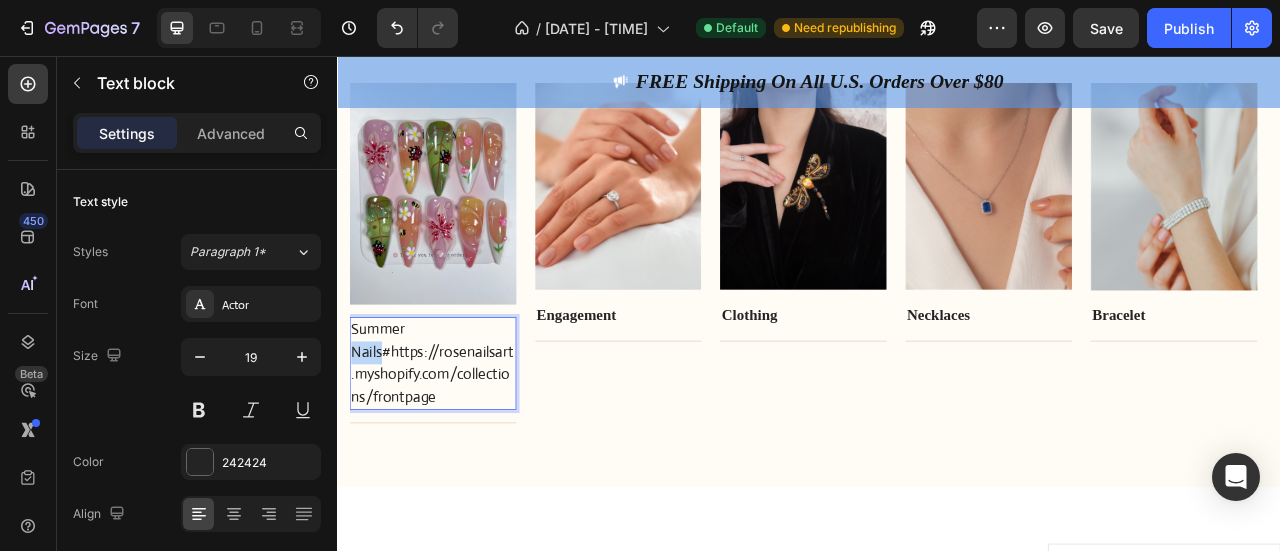 click on "Summer Nails#https://rosenailsart.myshopify.com/collections/frontpage" at bounding box center (458, 447) 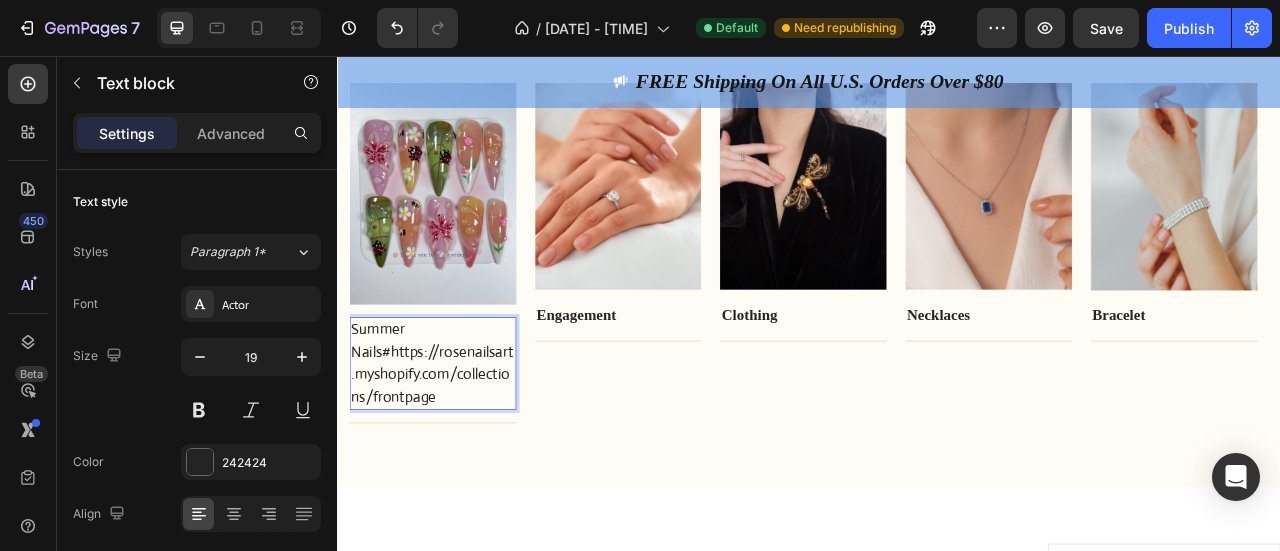 drag, startPoint x: 384, startPoint y: 433, endPoint x: 485, endPoint y: 471, distance: 107.912 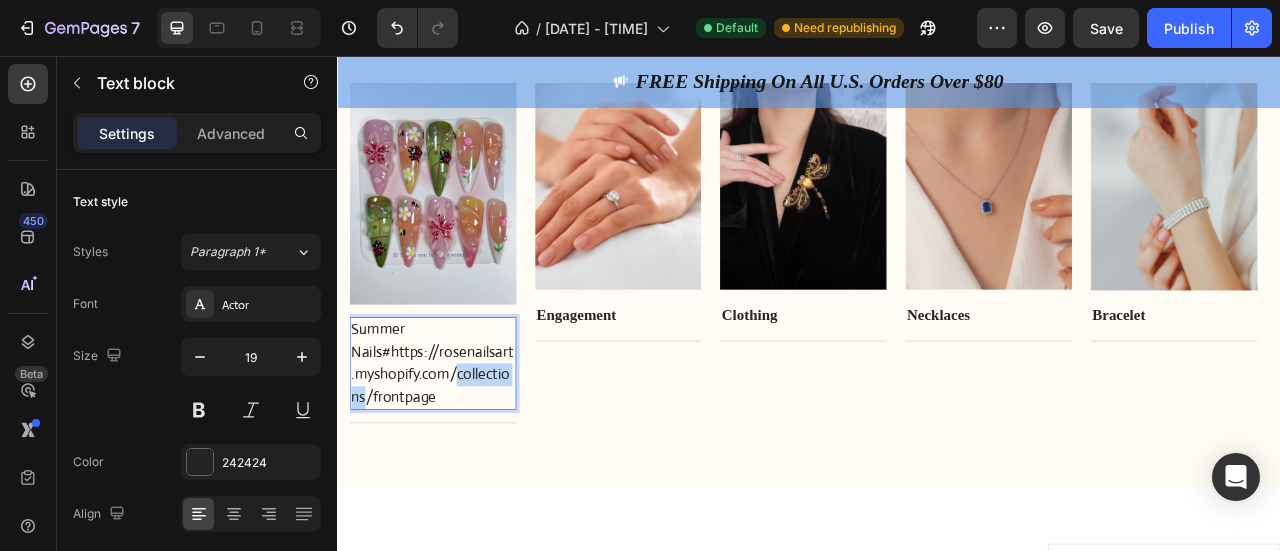 click on "Summer Nails#https://rosenailsart.myshopify.com/collections/frontpage" at bounding box center [458, 447] 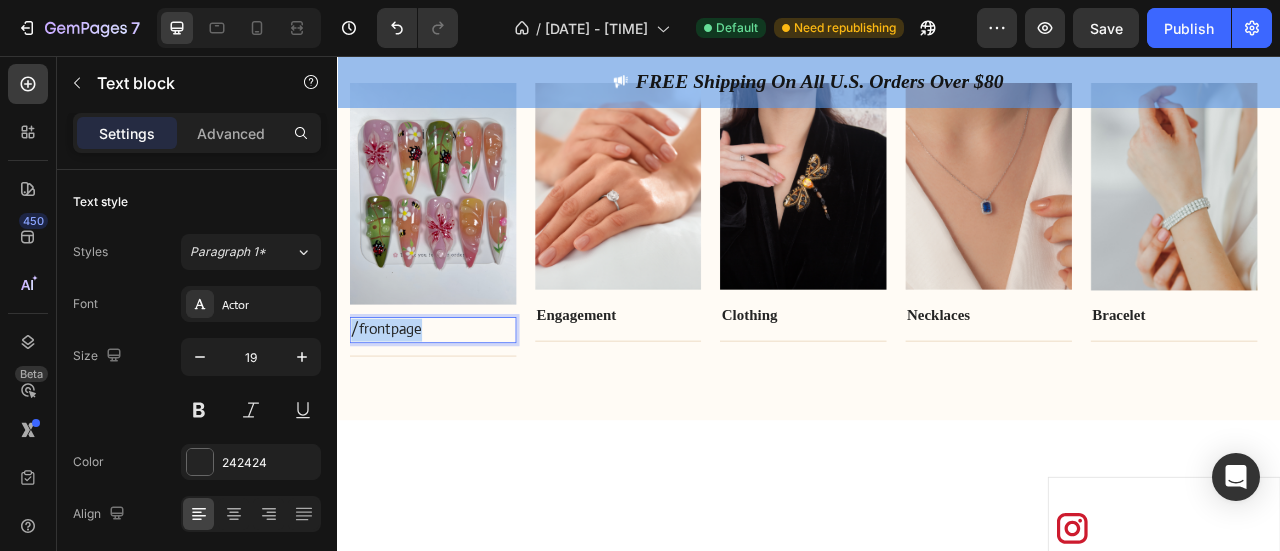 drag, startPoint x: 495, startPoint y: 398, endPoint x: 344, endPoint y: 404, distance: 151.11916 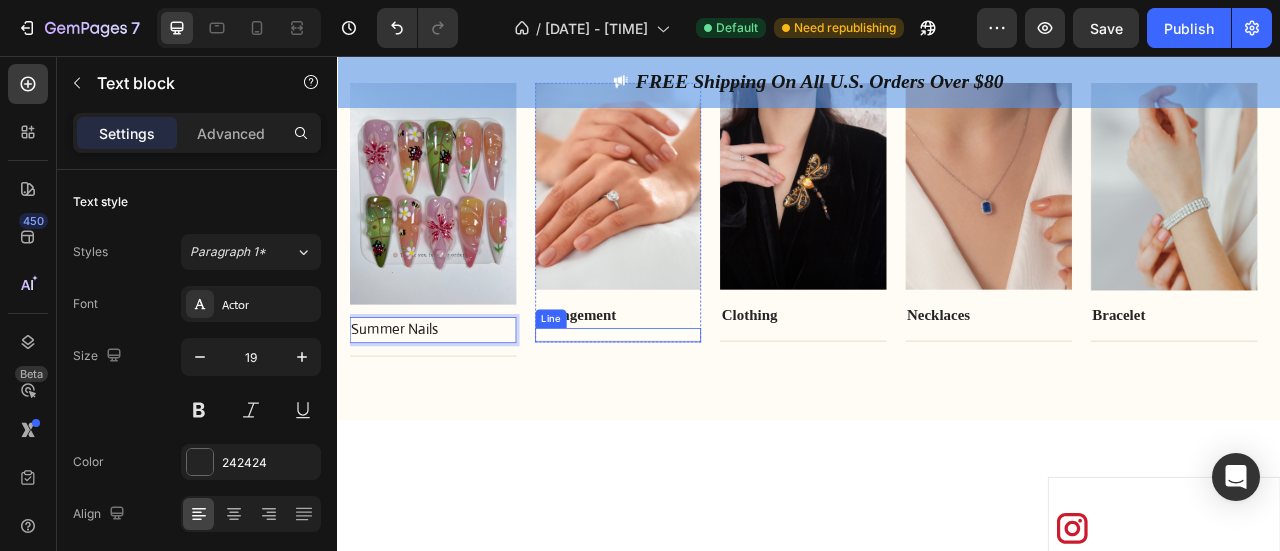 click on "Title Line" at bounding box center (694, 411) 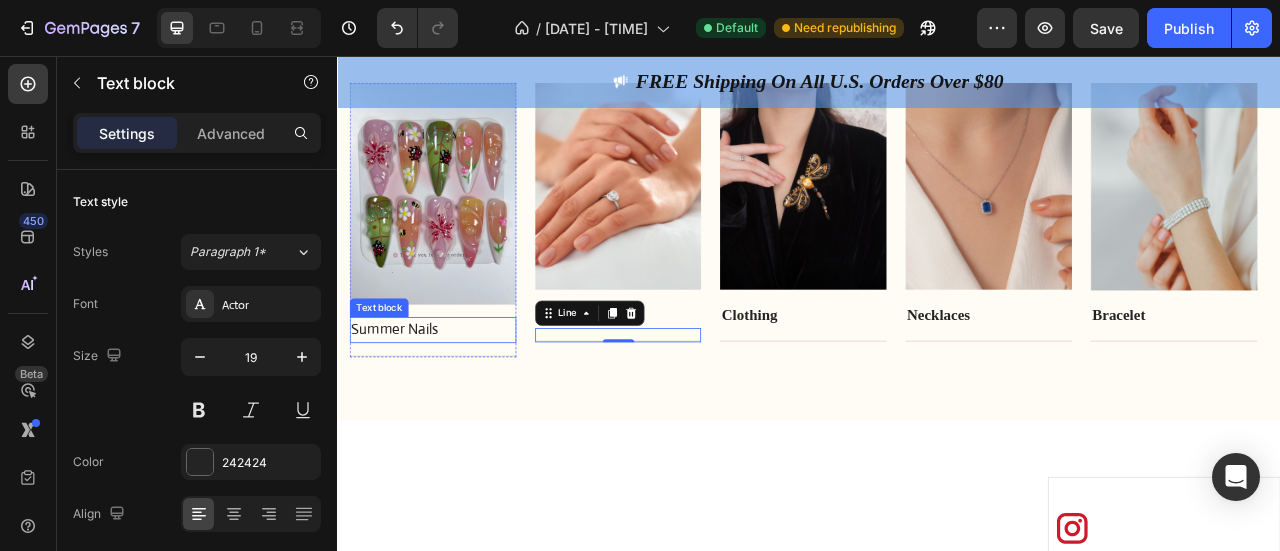 click on "Summer Nails" at bounding box center [458, 404] 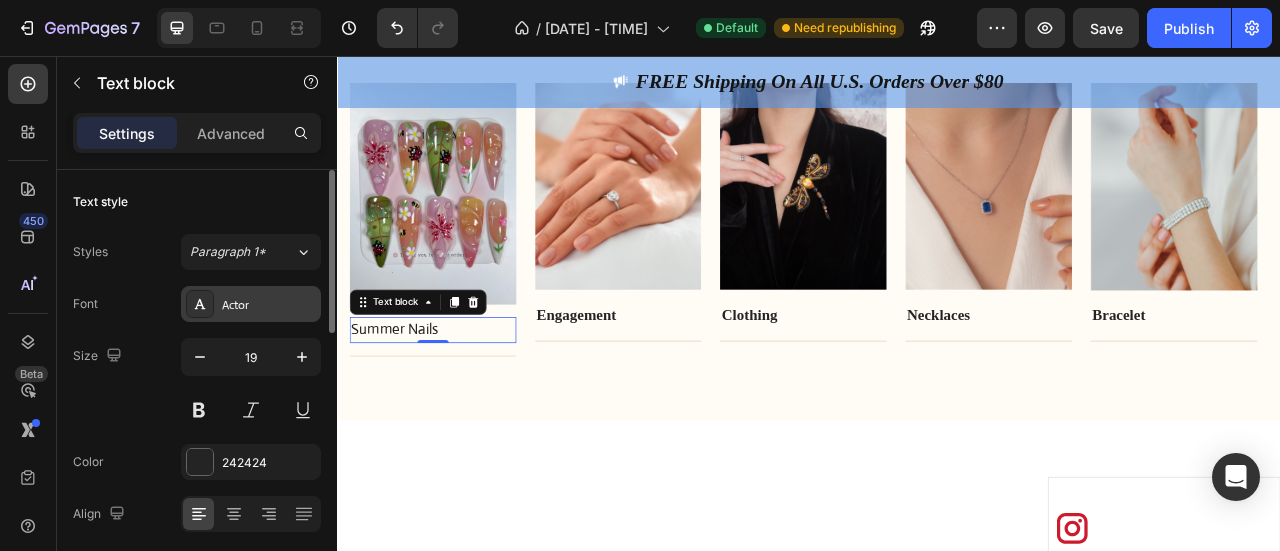 click at bounding box center (200, 304) 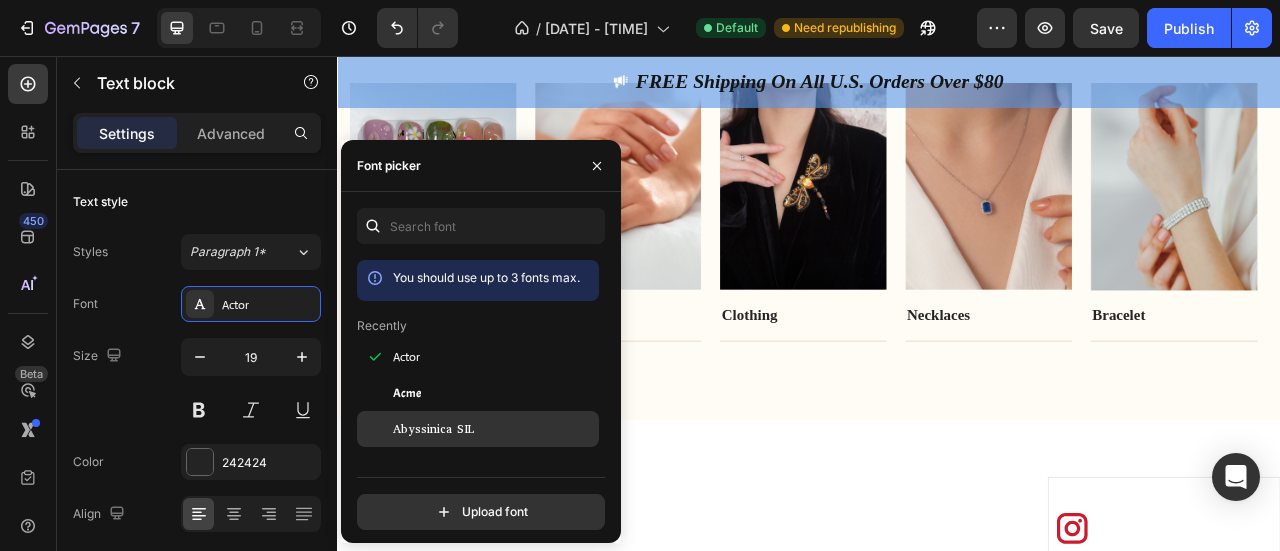 drag, startPoint x: 390, startPoint y: 392, endPoint x: 426, endPoint y: 419, distance: 45 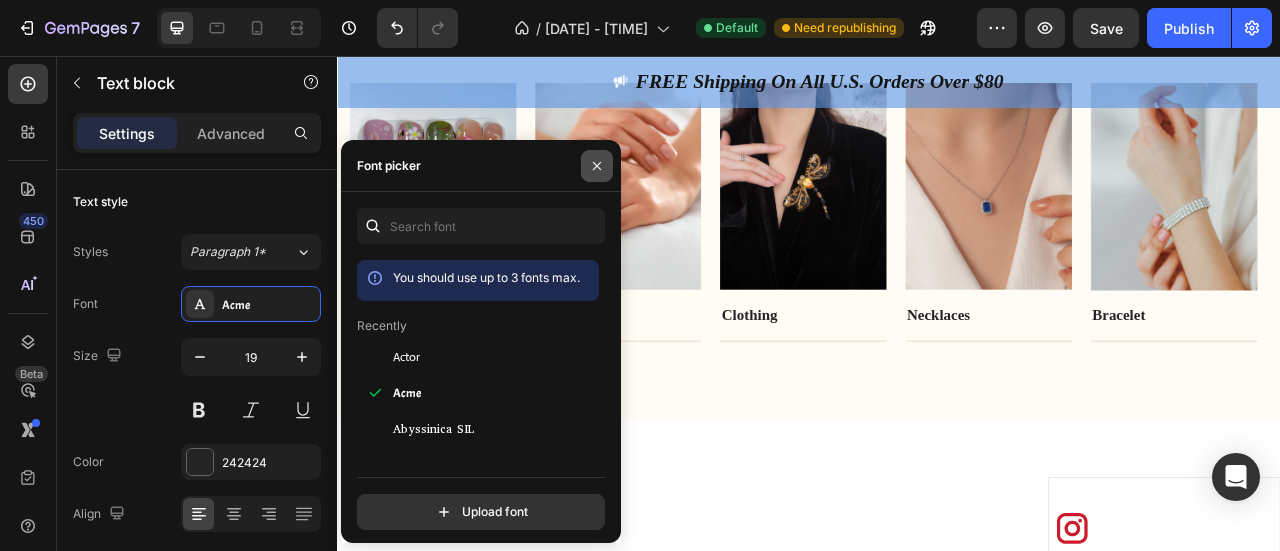 click 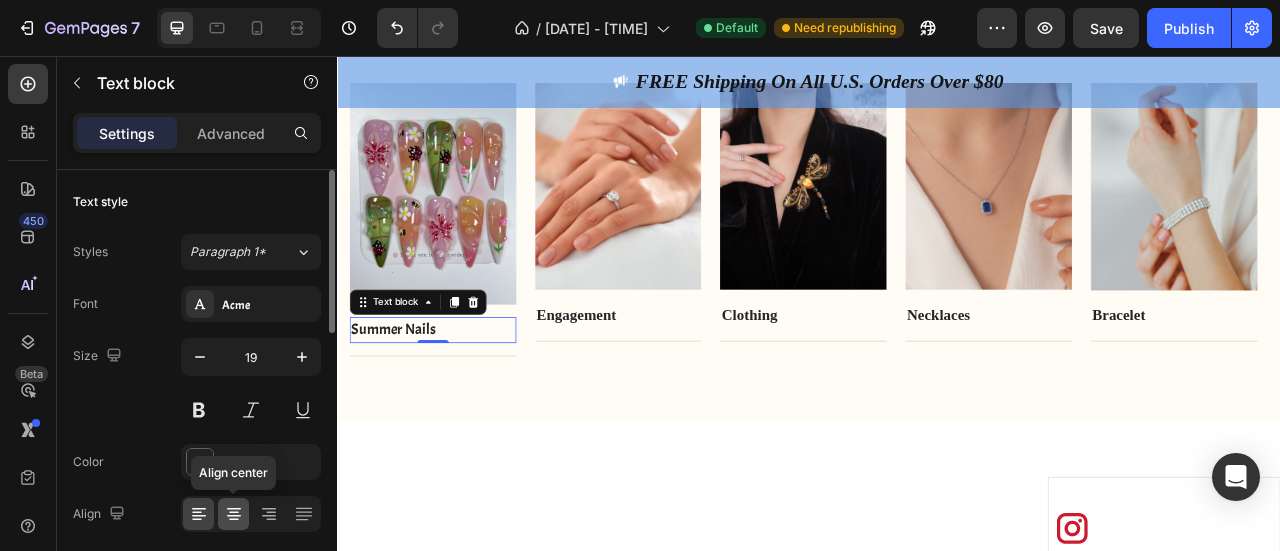 click 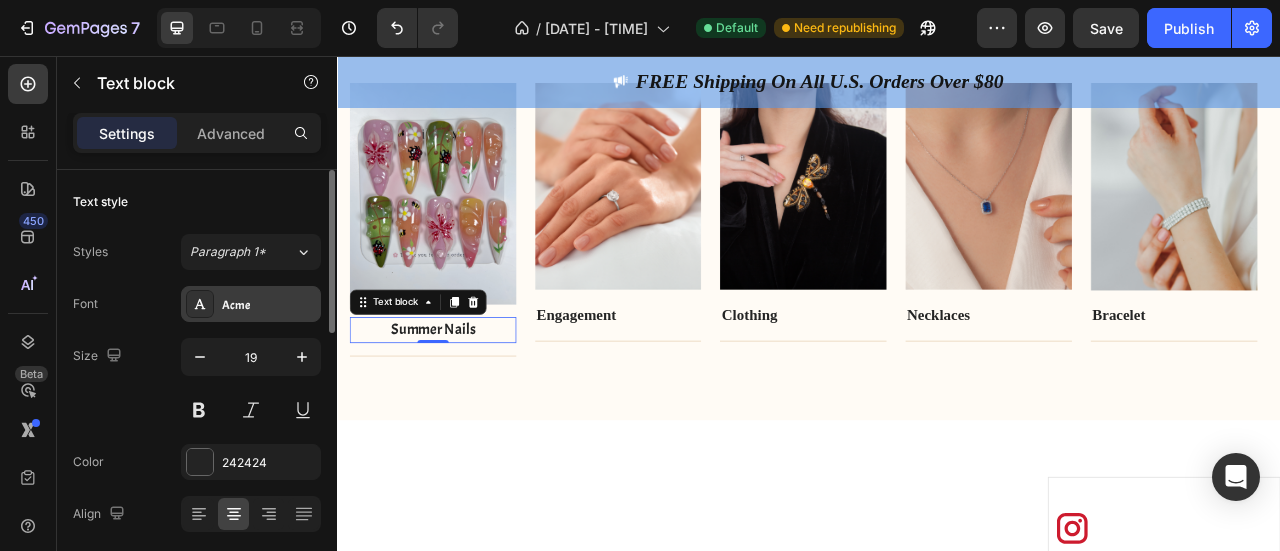 click on "Acme" at bounding box center (269, 305) 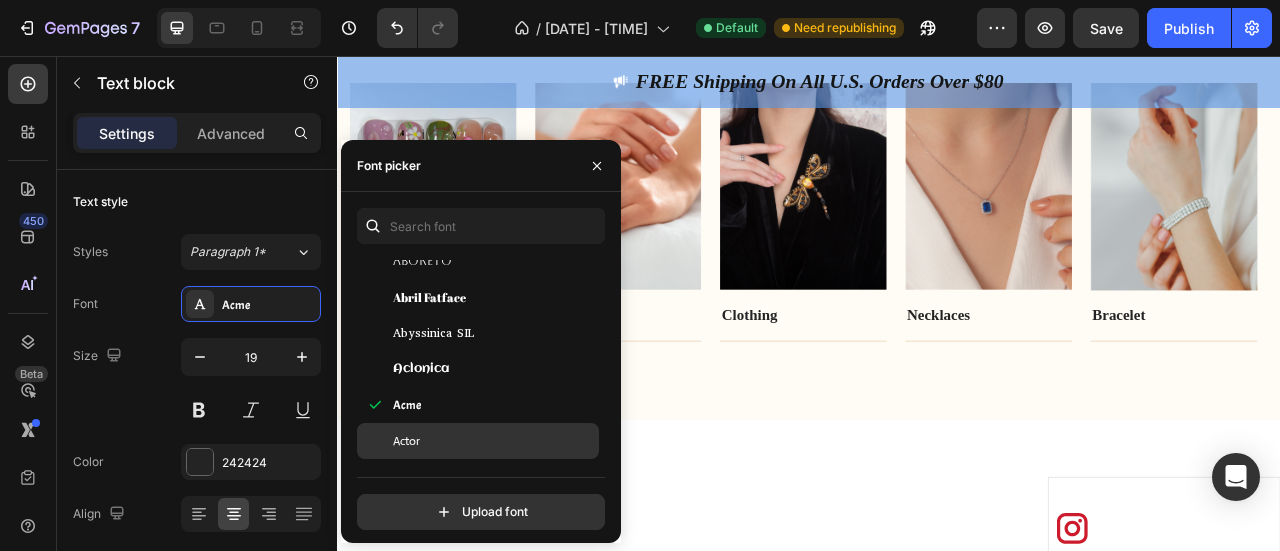 scroll, scrollTop: 600, scrollLeft: 0, axis: vertical 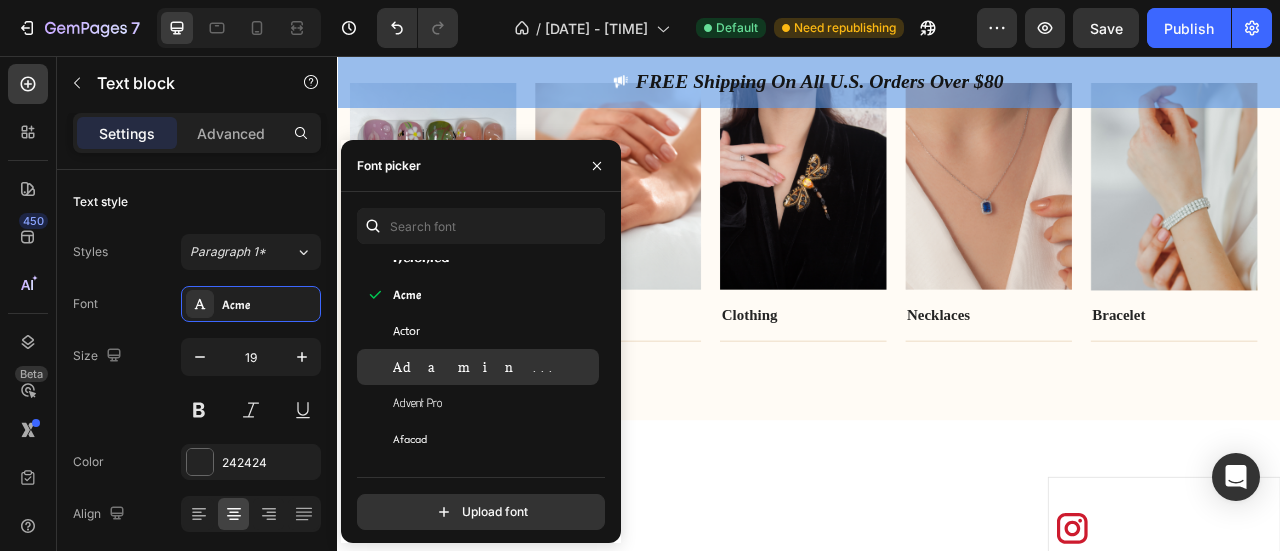 click on "Adamina" 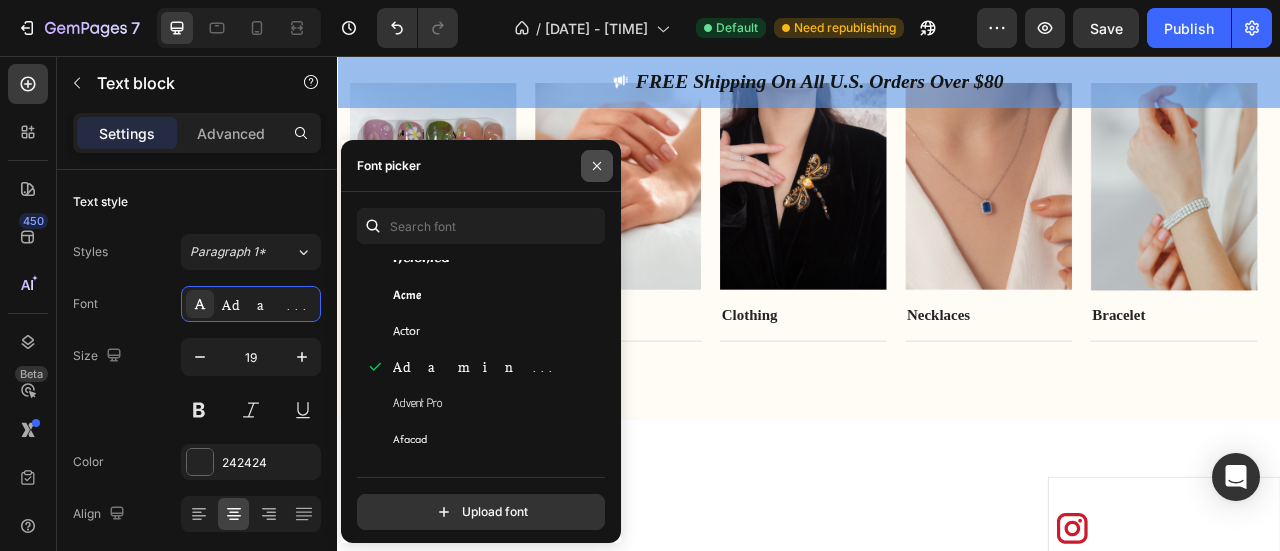 click 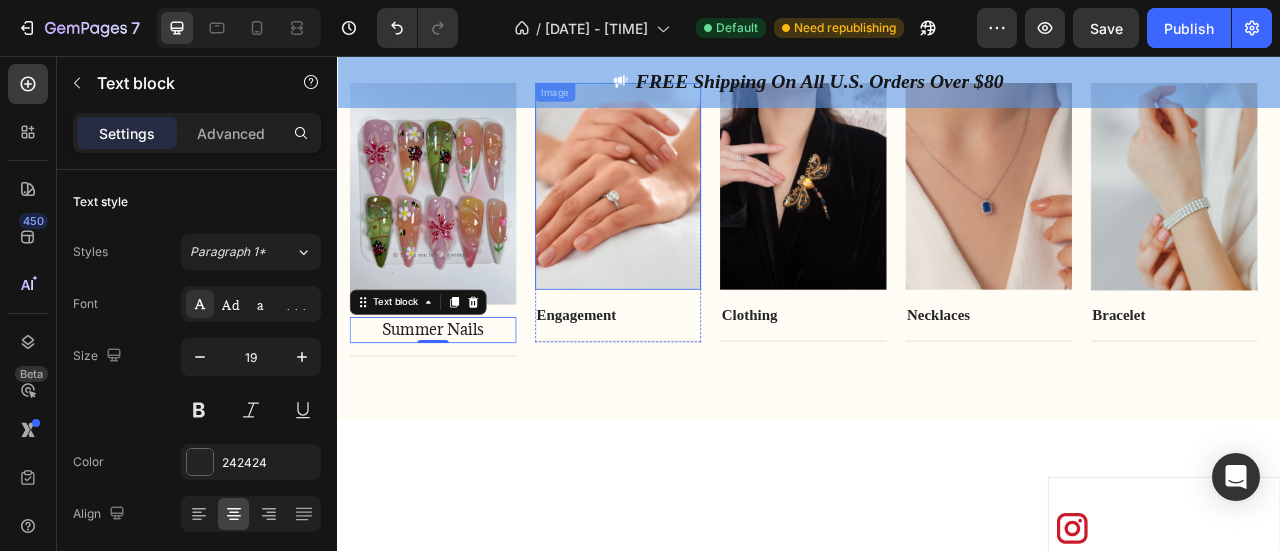 click at bounding box center [694, 221] 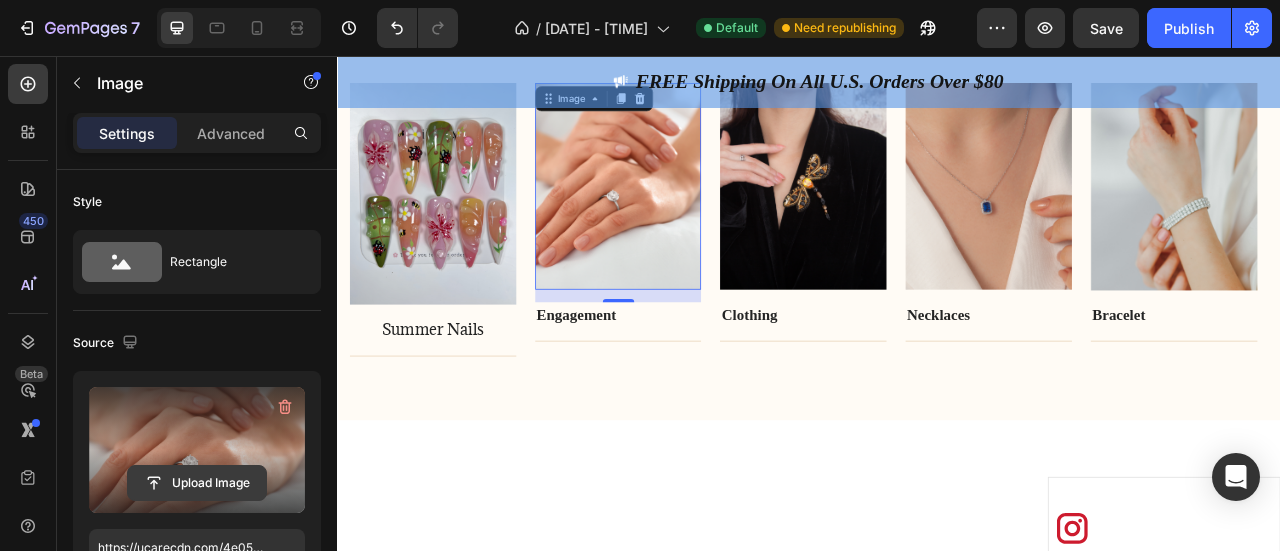 click 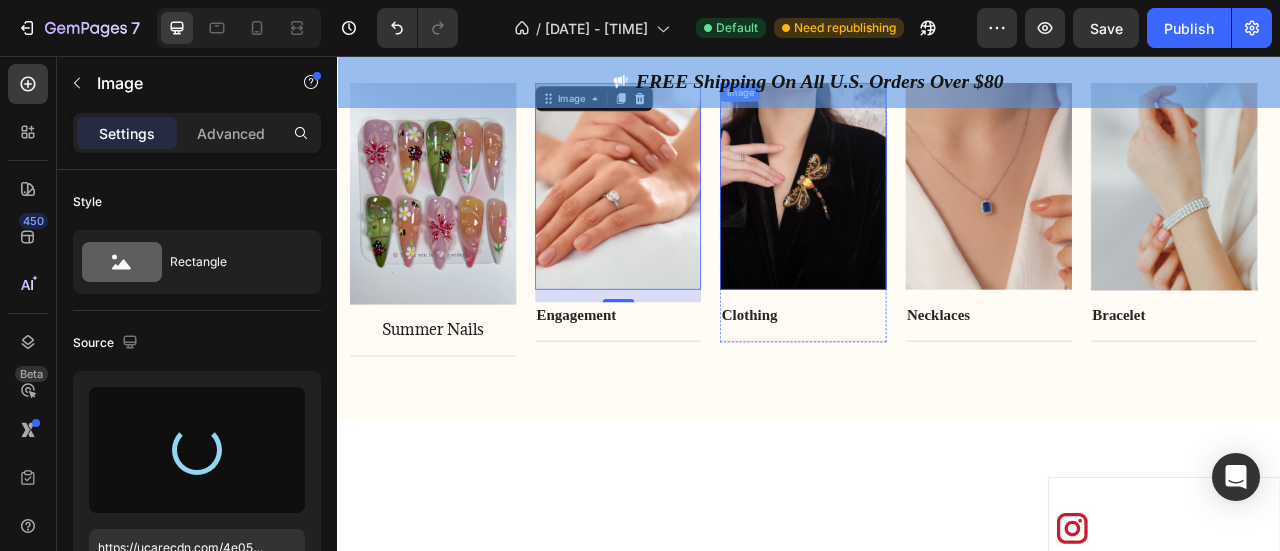 type on "https://cdn.shopify.com/s/files/1/0943/8740/5095/files/gempages_577309425811850228-4a5c0890-5717-4f56-b50c-20fca268219c.jpg" 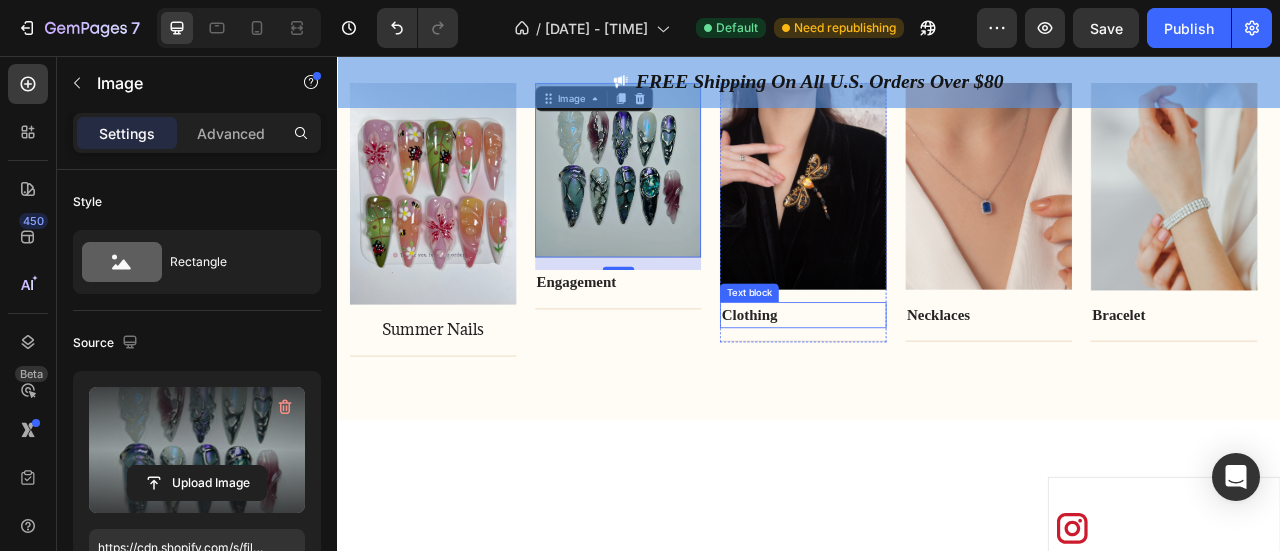 scroll, scrollTop: 5189, scrollLeft: 0, axis: vertical 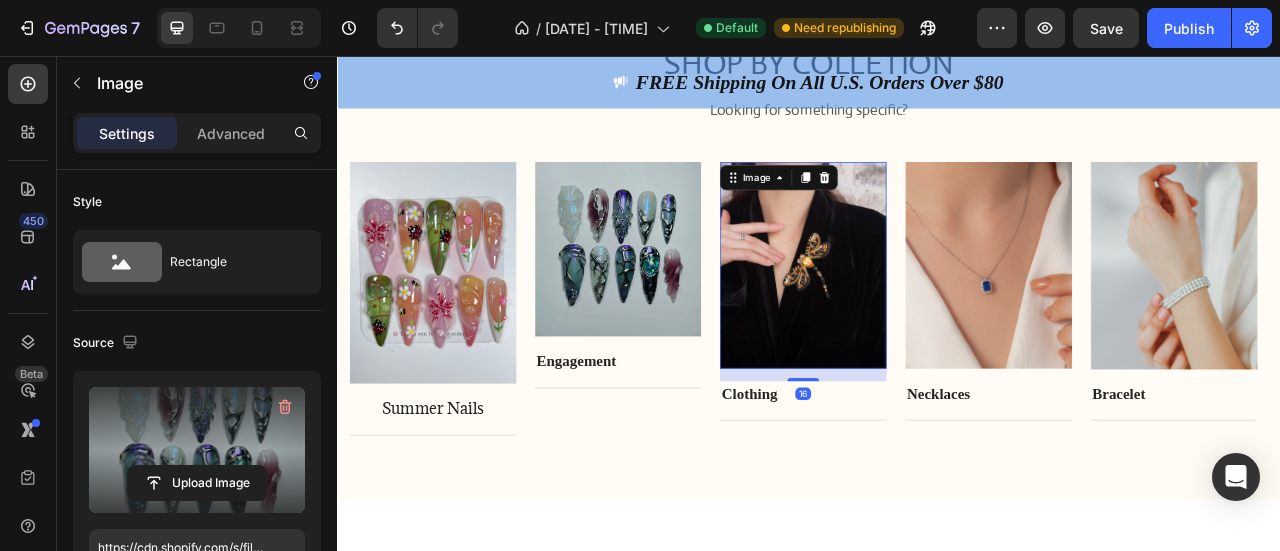 click at bounding box center [929, 321] 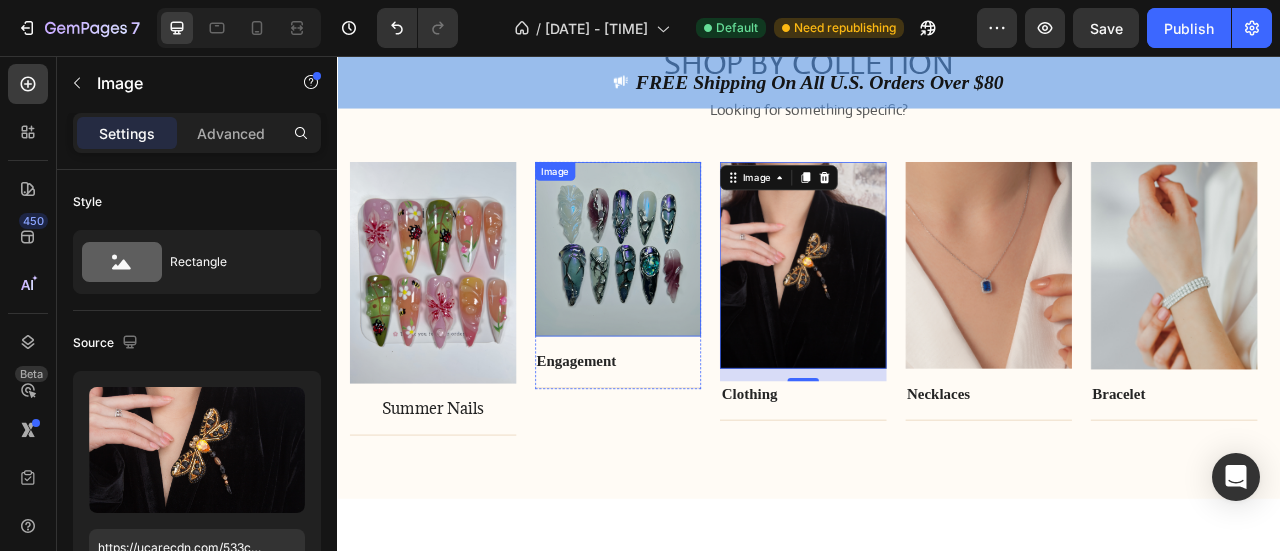 click at bounding box center (694, 301) 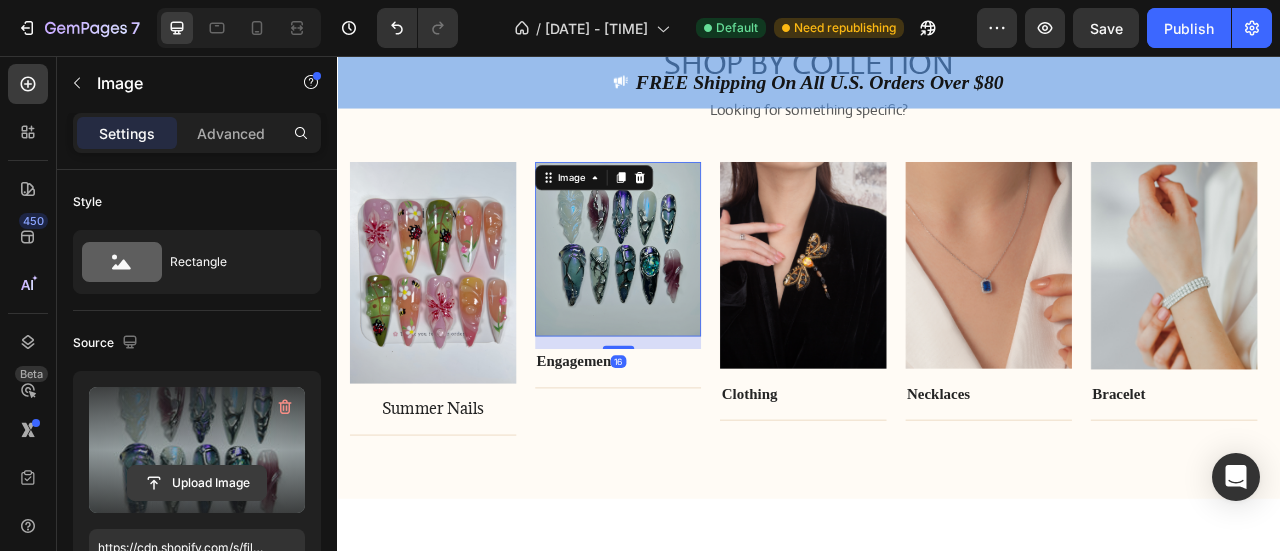 click 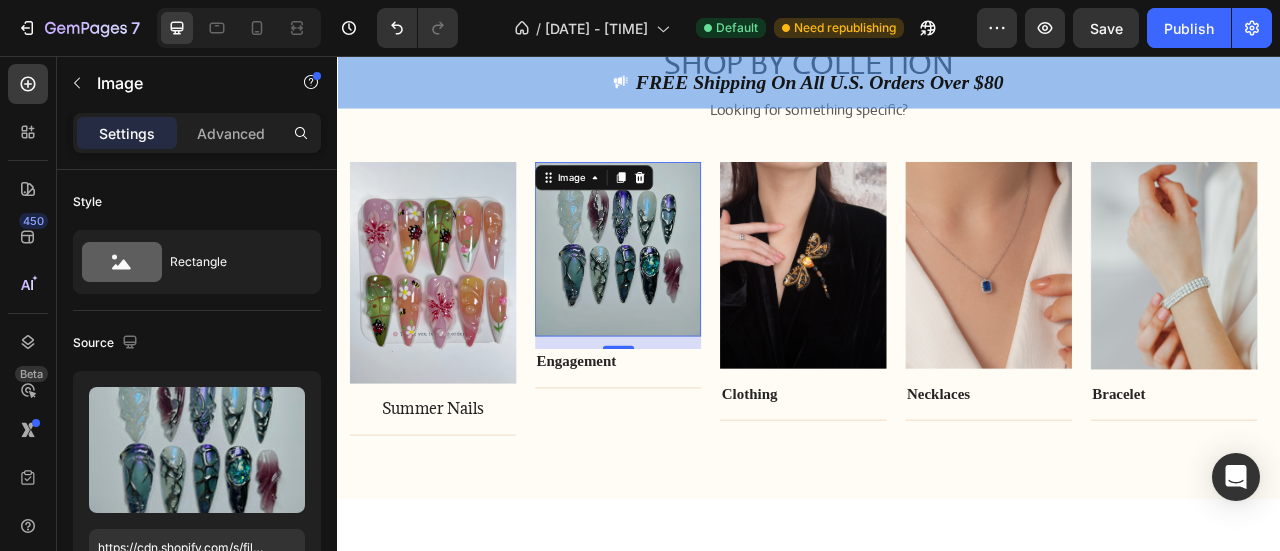 click at bounding box center (694, 301) 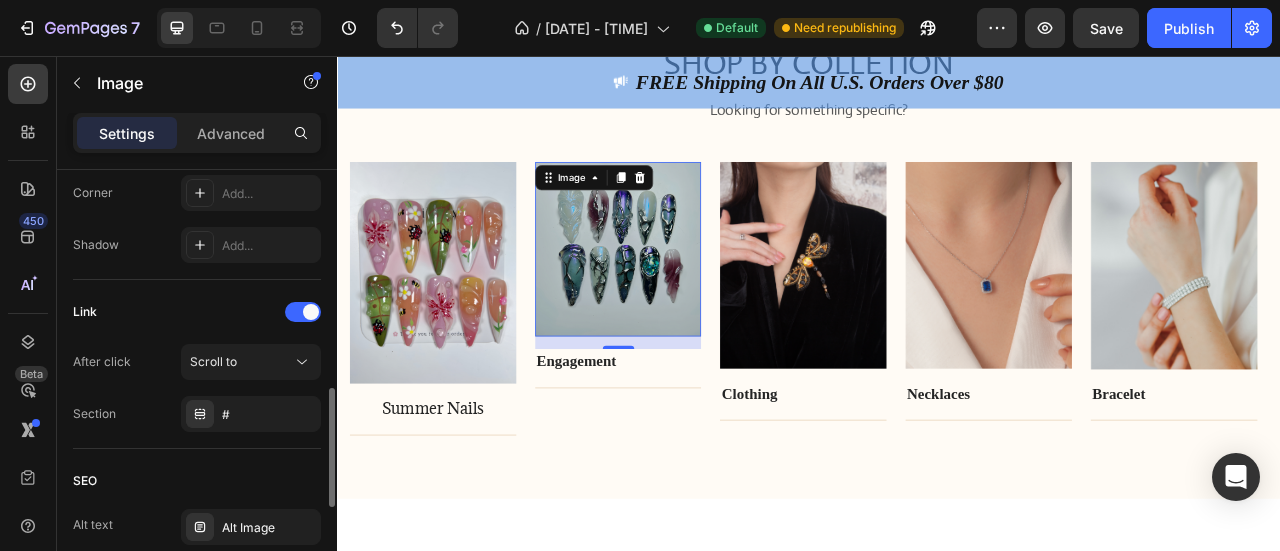 scroll, scrollTop: 900, scrollLeft: 0, axis: vertical 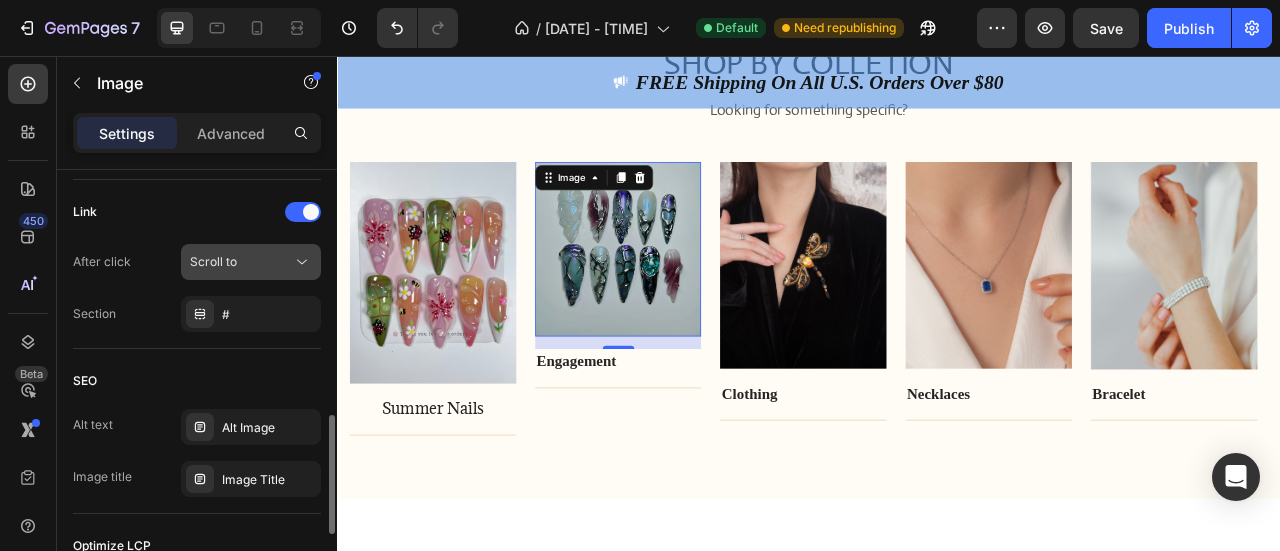 click on "Scroll to" at bounding box center (241, 262) 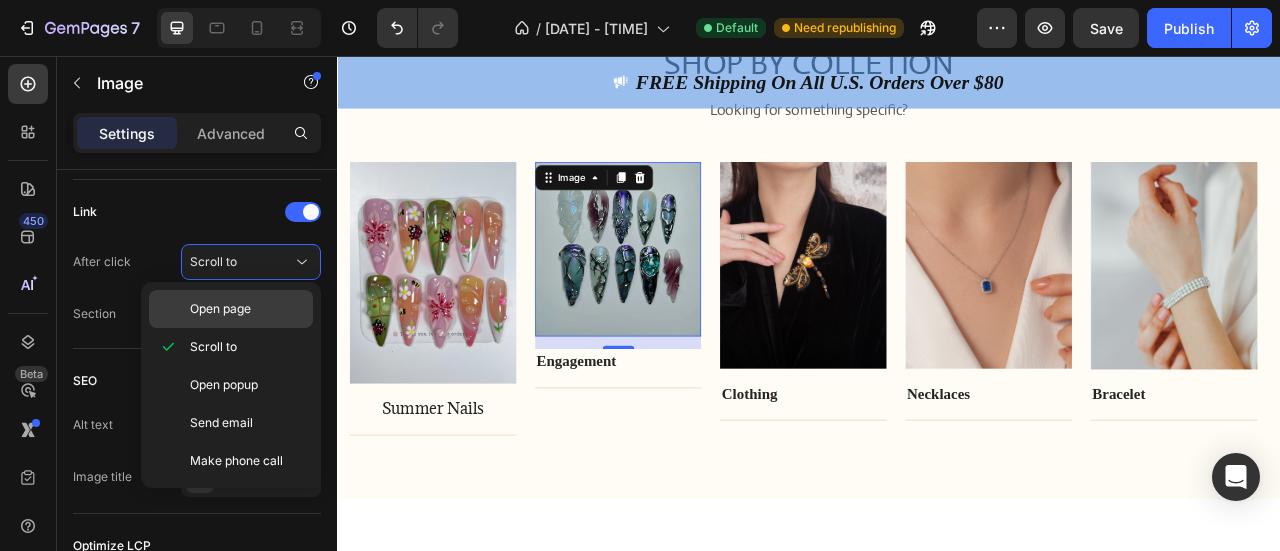 click on "Open page" 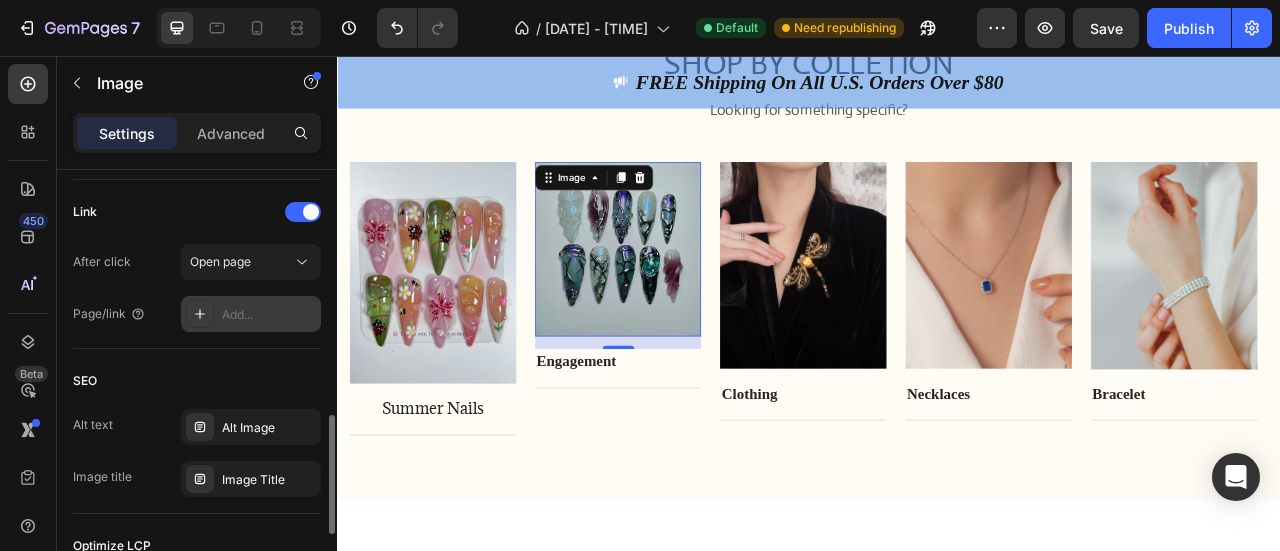 click on "Add..." at bounding box center [269, 315] 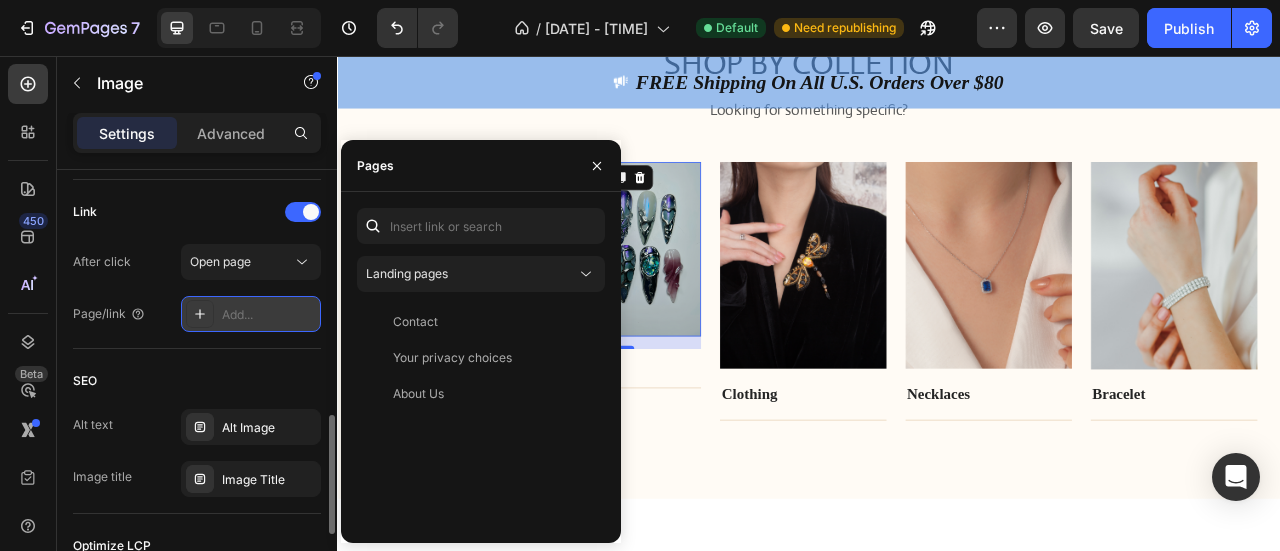 click on "Add..." at bounding box center [269, 315] 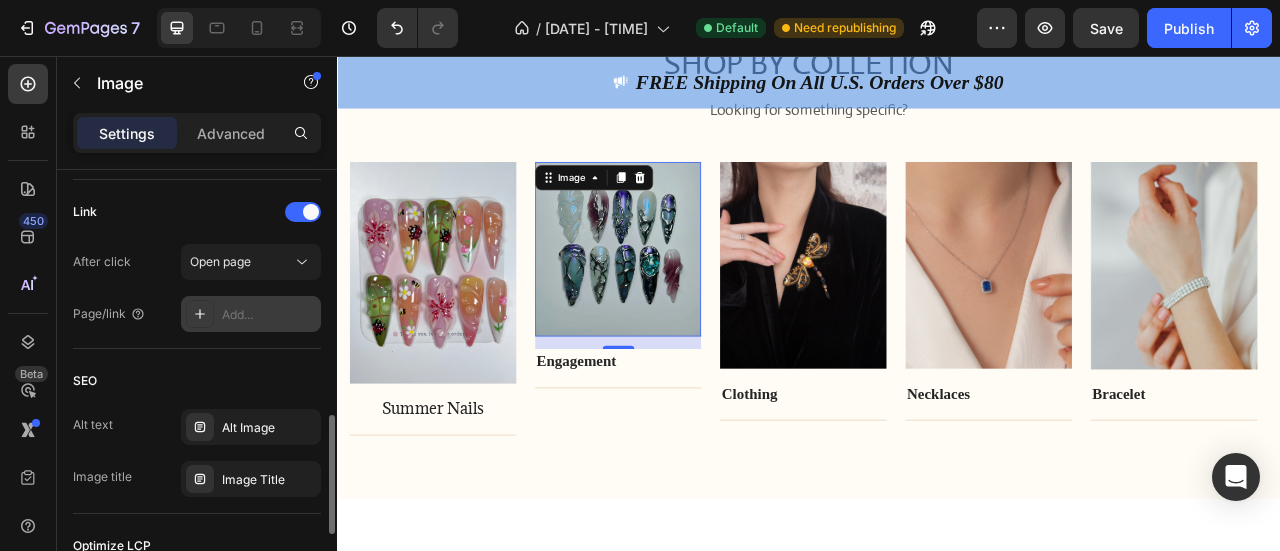 drag, startPoint x: 254, startPoint y: 305, endPoint x: 230, endPoint y: 307, distance: 24.083189 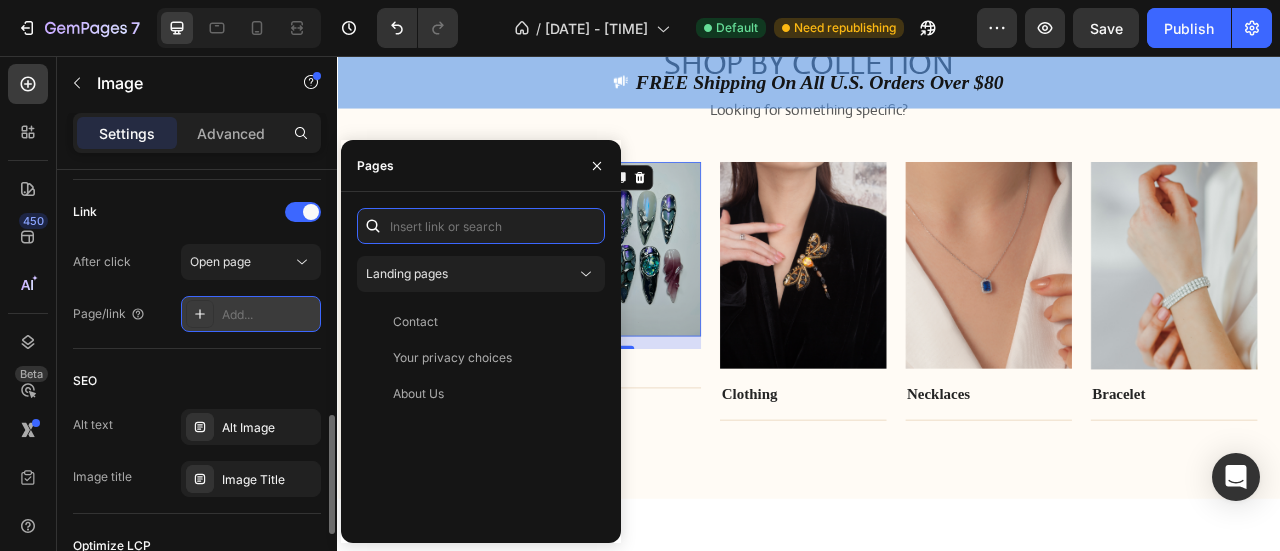 paste on "https://rosenailsart.myshopify.com/collections/y2k-shine-collection" 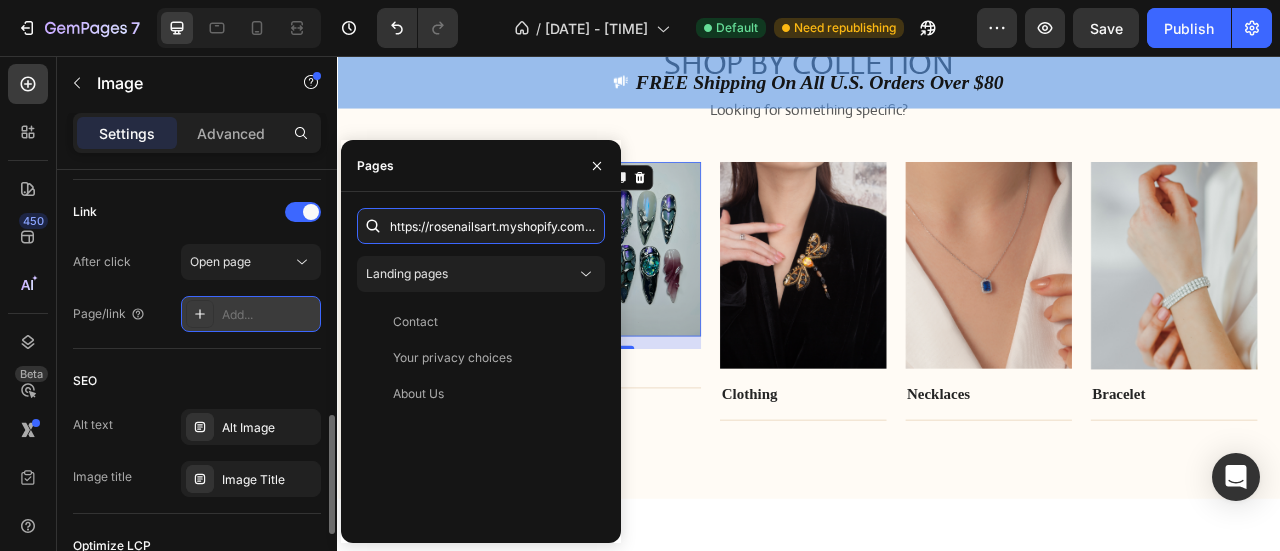 scroll, scrollTop: 0, scrollLeft: 208, axis: horizontal 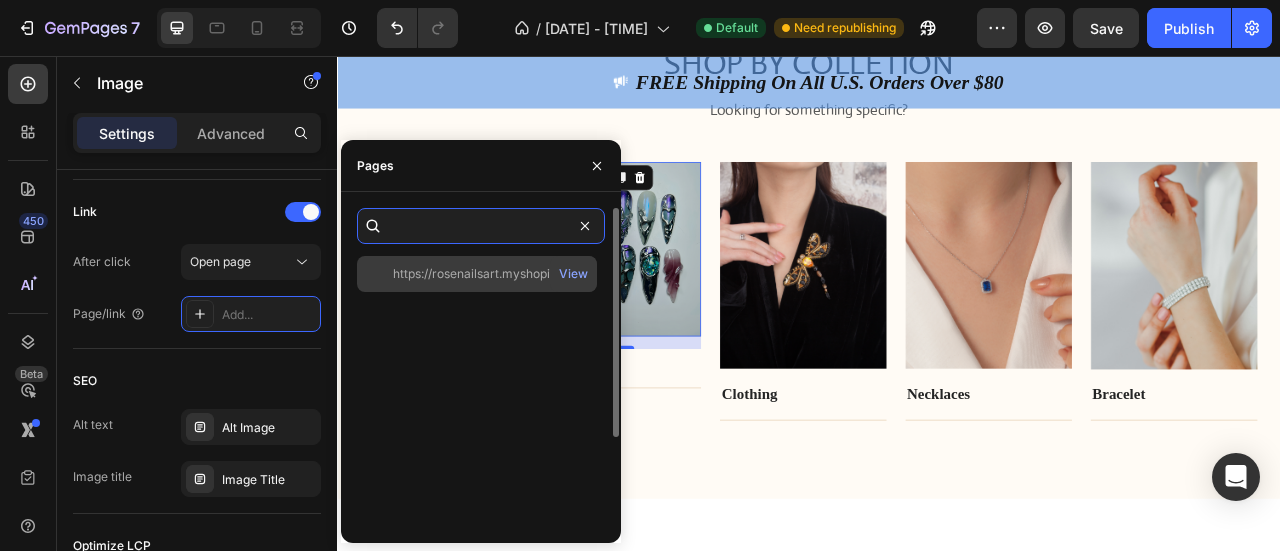 type on "https://rosenailsart.myshopify.com/collections/y2k-shine-collection" 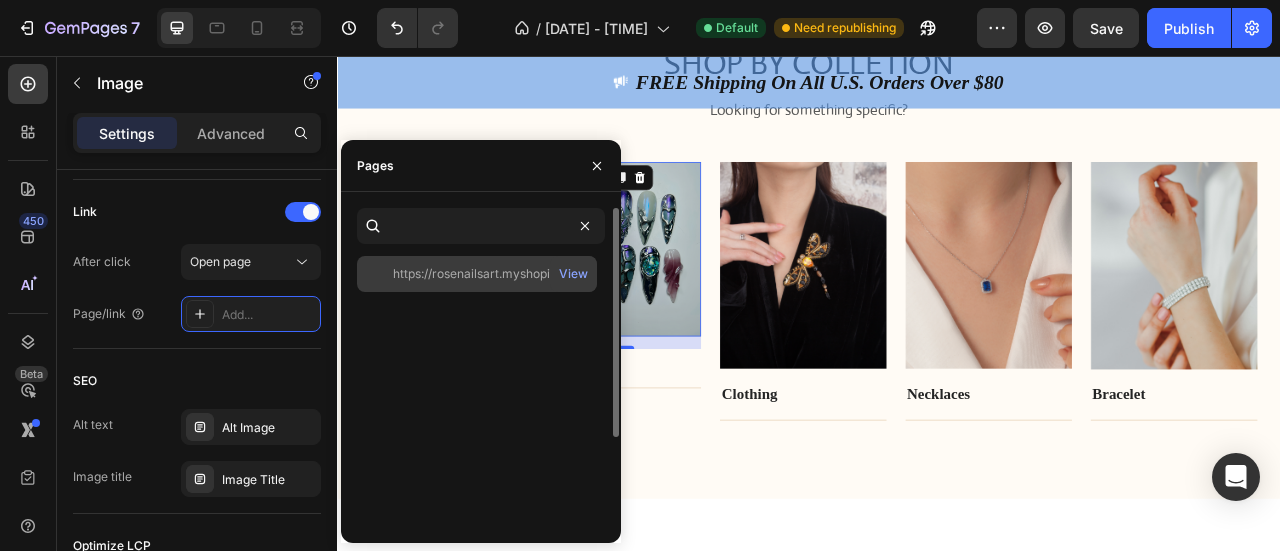 click on "https://rosenailsart.myshopify.com/collections/y2k-shine-collection" 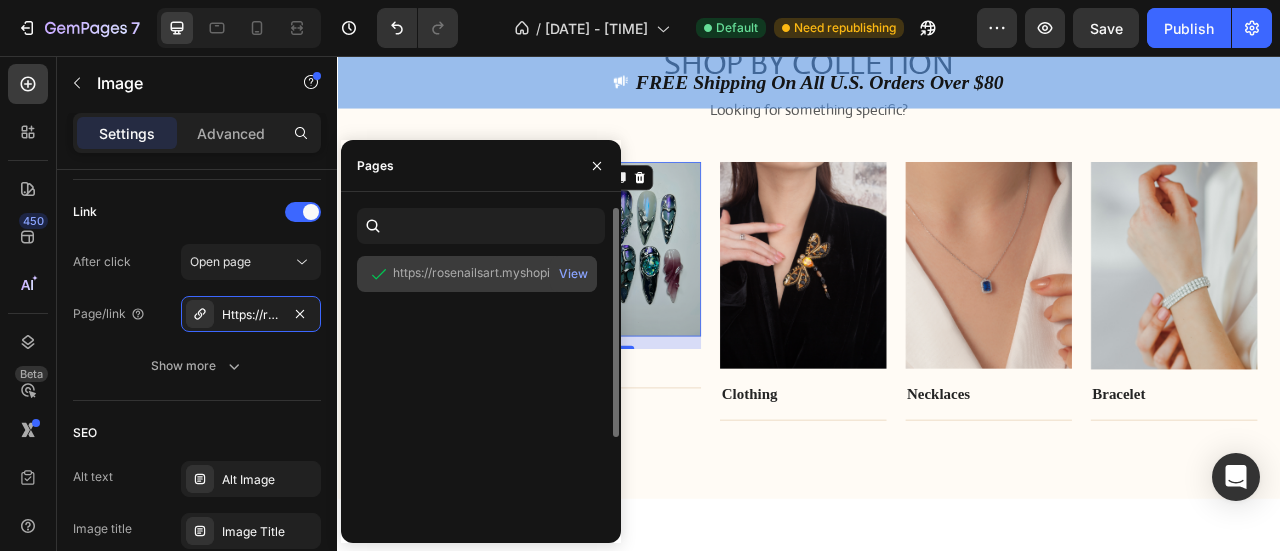 scroll, scrollTop: 0, scrollLeft: 0, axis: both 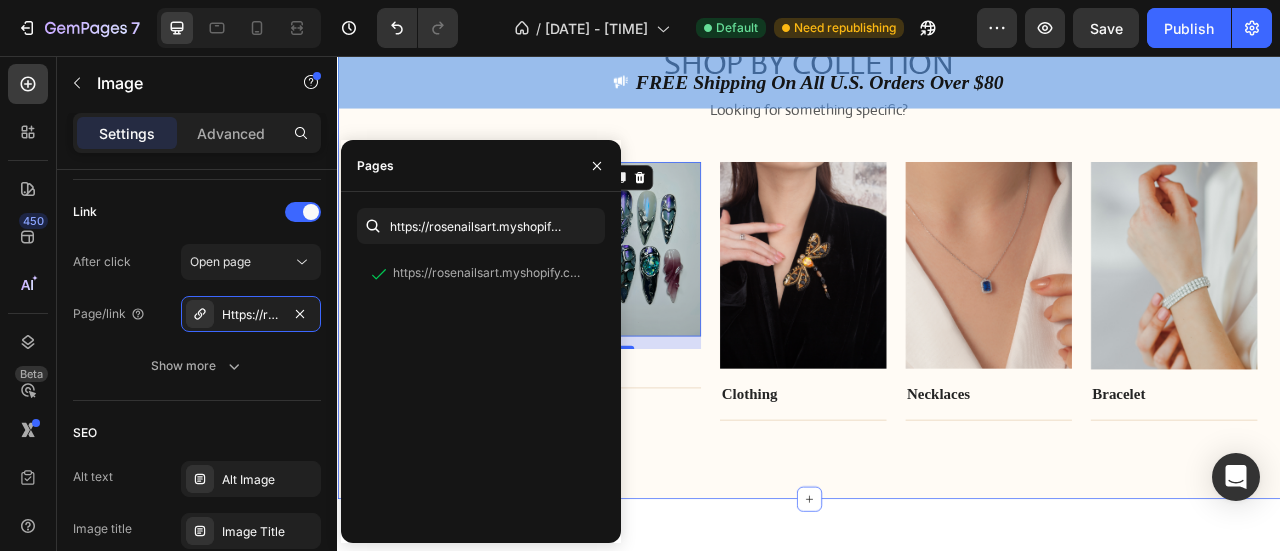 click on "SHOP BY COLLETION Heading Looking for something specific? Text block Row Image Summer Nails Text block                Title Line Row Image   16 Engagement Text block                Title Line Row Image Clothing Text block                Title Line Row Image Necklaces Text block                Title Line Row Image Bracelet Text block                Title Line Row Carousel Row Section 8" at bounding box center [937, 287] 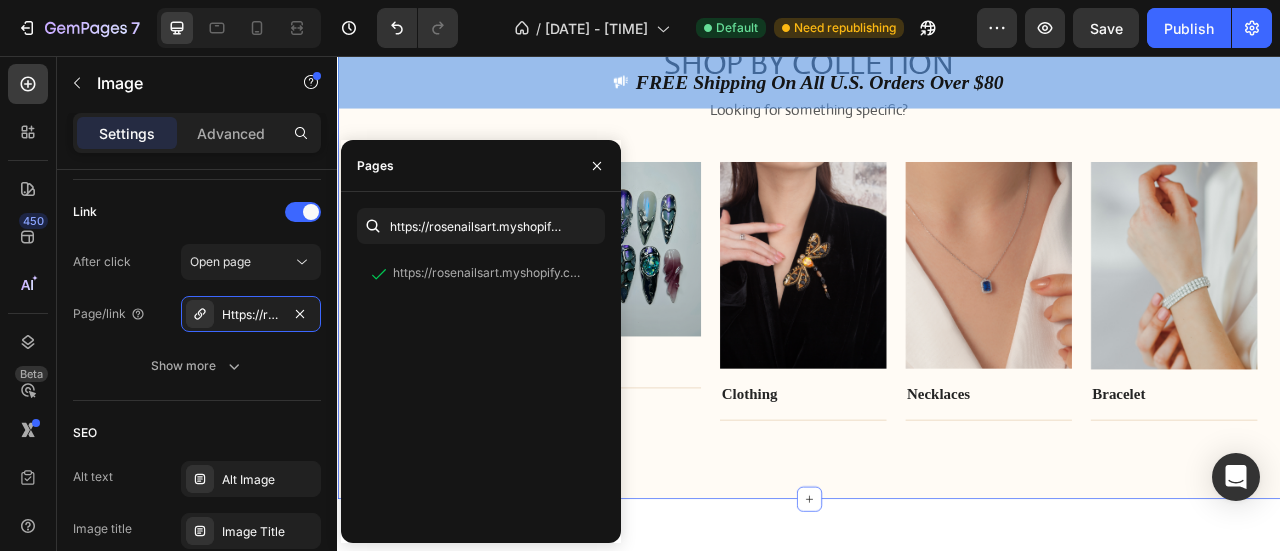 scroll, scrollTop: 0, scrollLeft: 0, axis: both 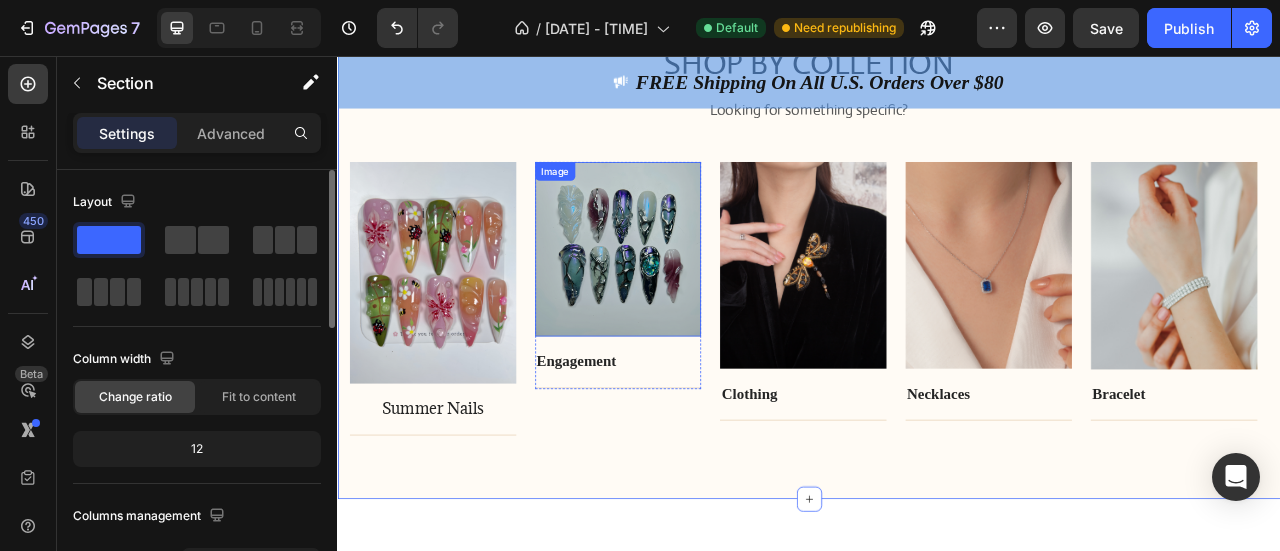 click at bounding box center [694, 301] 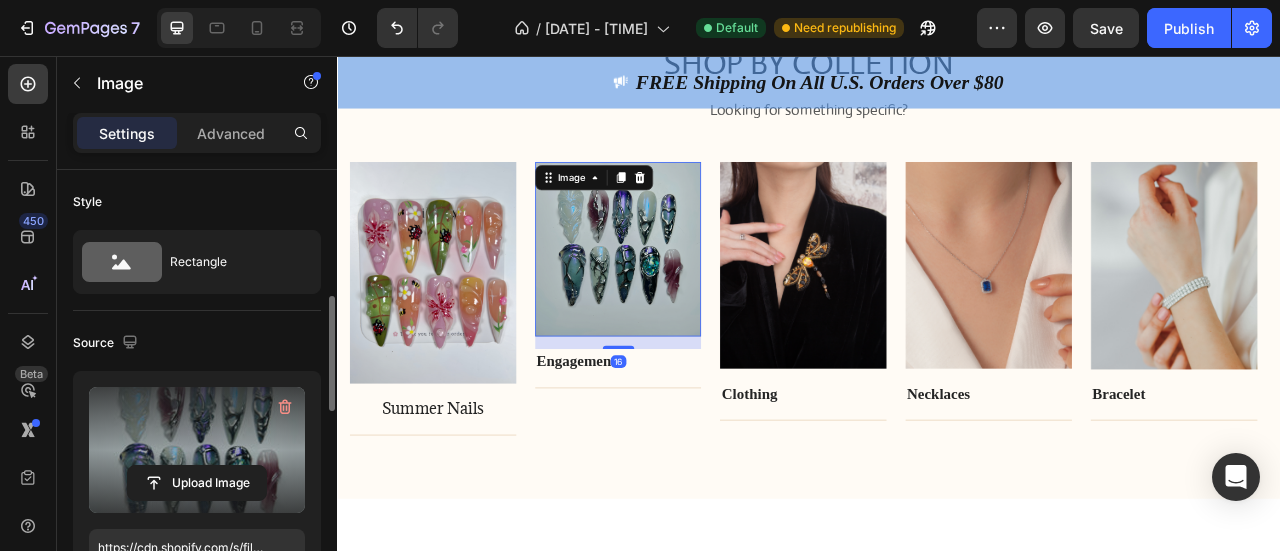 scroll, scrollTop: 200, scrollLeft: 0, axis: vertical 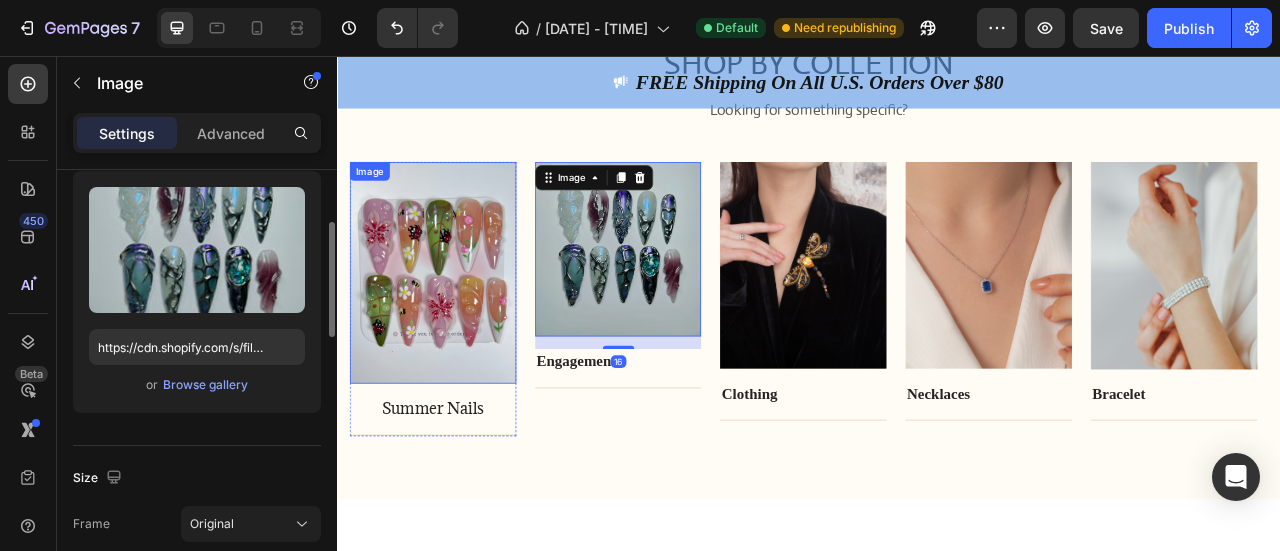 click at bounding box center [458, 331] 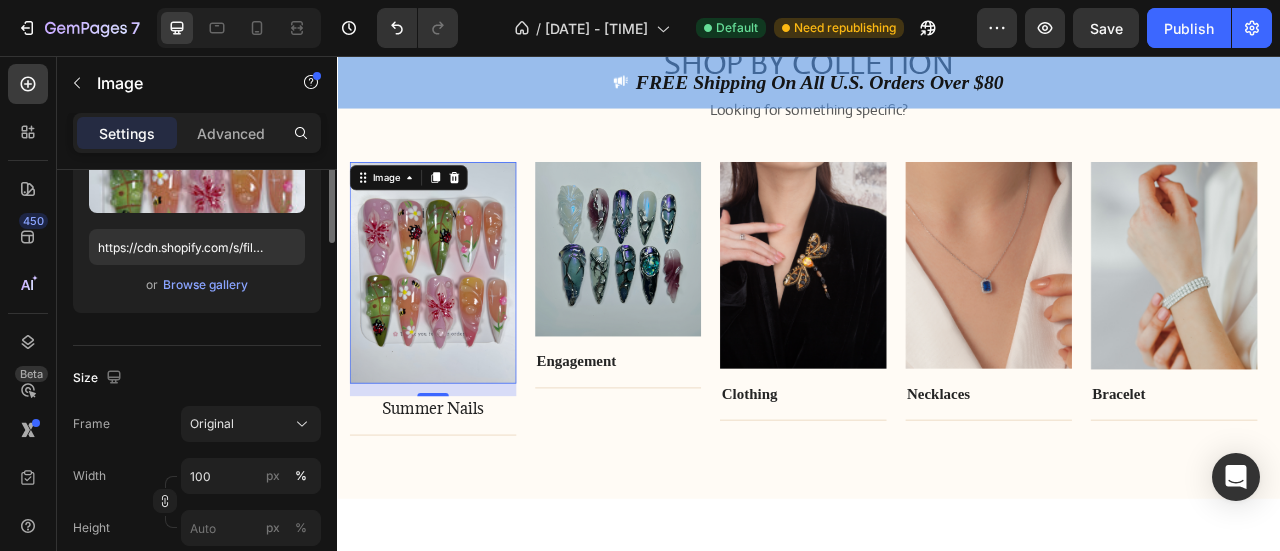 scroll, scrollTop: 200, scrollLeft: 0, axis: vertical 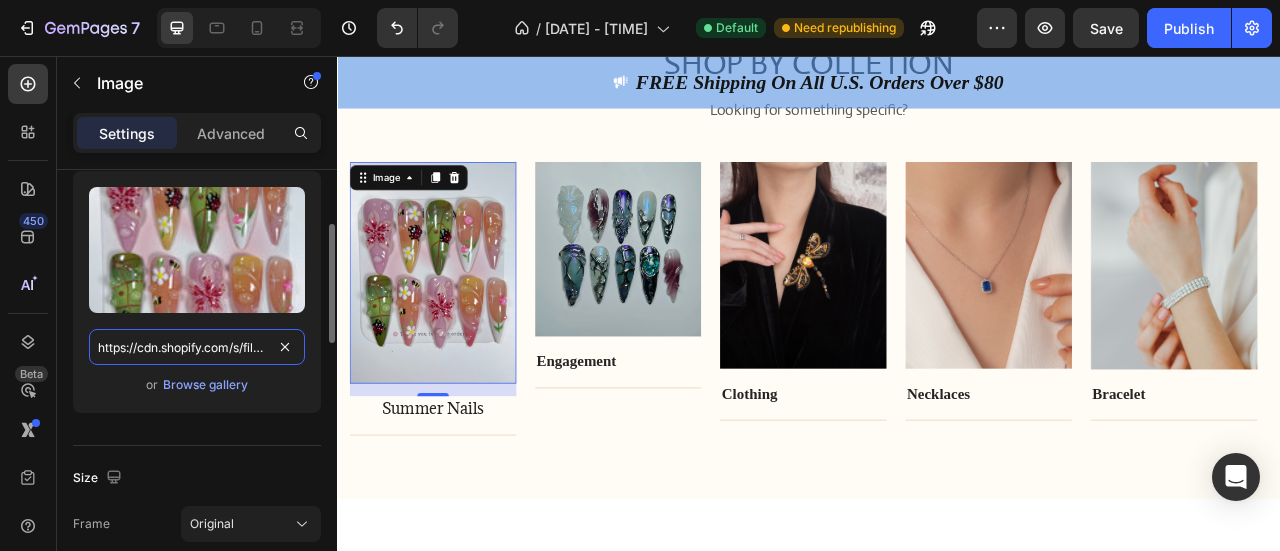 click on "https://cdn.shopify.com/s/files/1/0943/8740/5095/files/gempages_577309425811850228-ec628818-a4f9-40c4-9ce9-9224cbf6cfed.jpg" at bounding box center [197, 347] 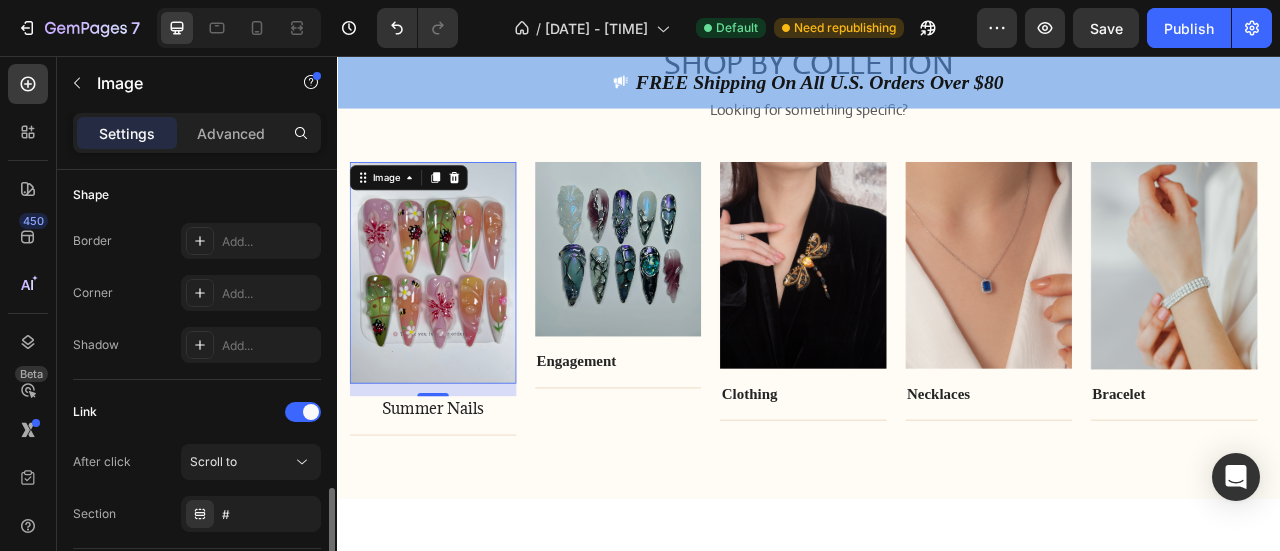 scroll, scrollTop: 800, scrollLeft: 0, axis: vertical 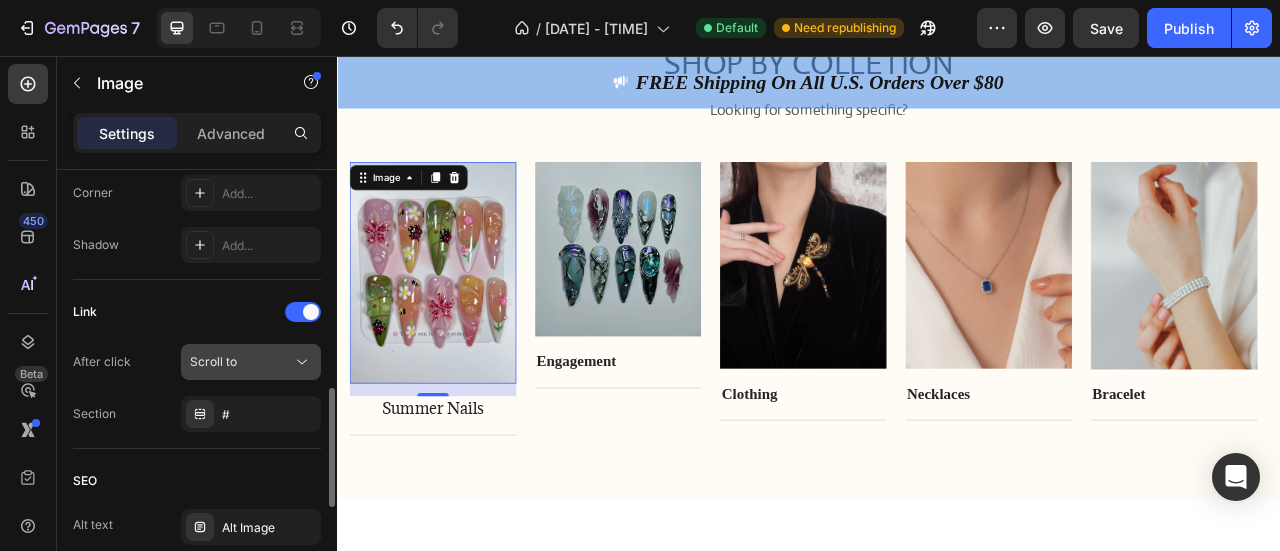 click on "Scroll to" at bounding box center (213, 361) 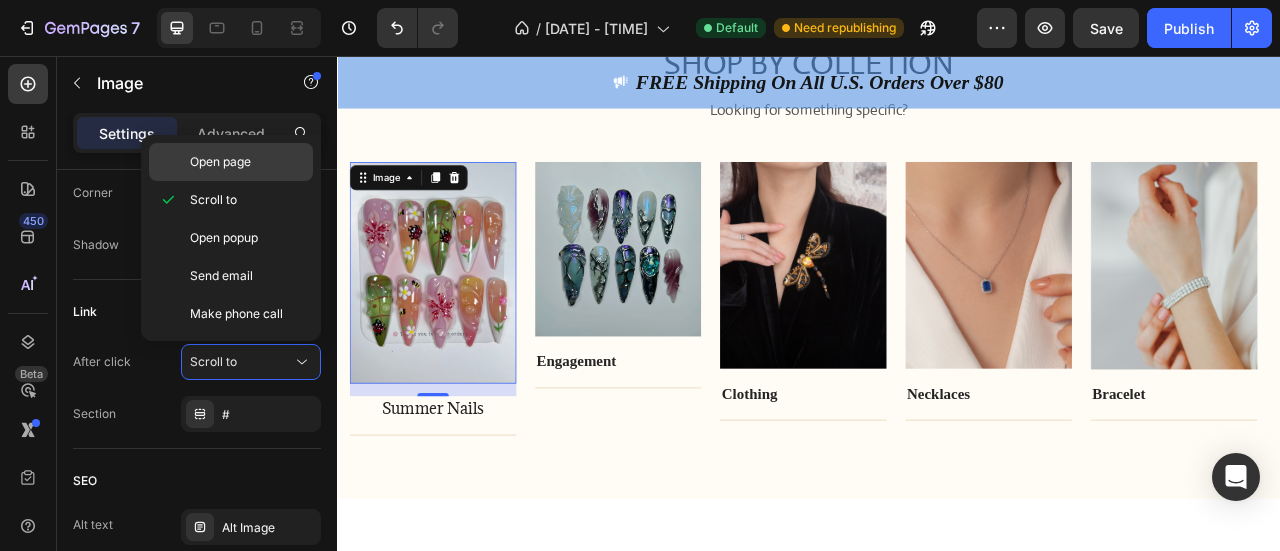 click on "Open page" at bounding box center [220, 162] 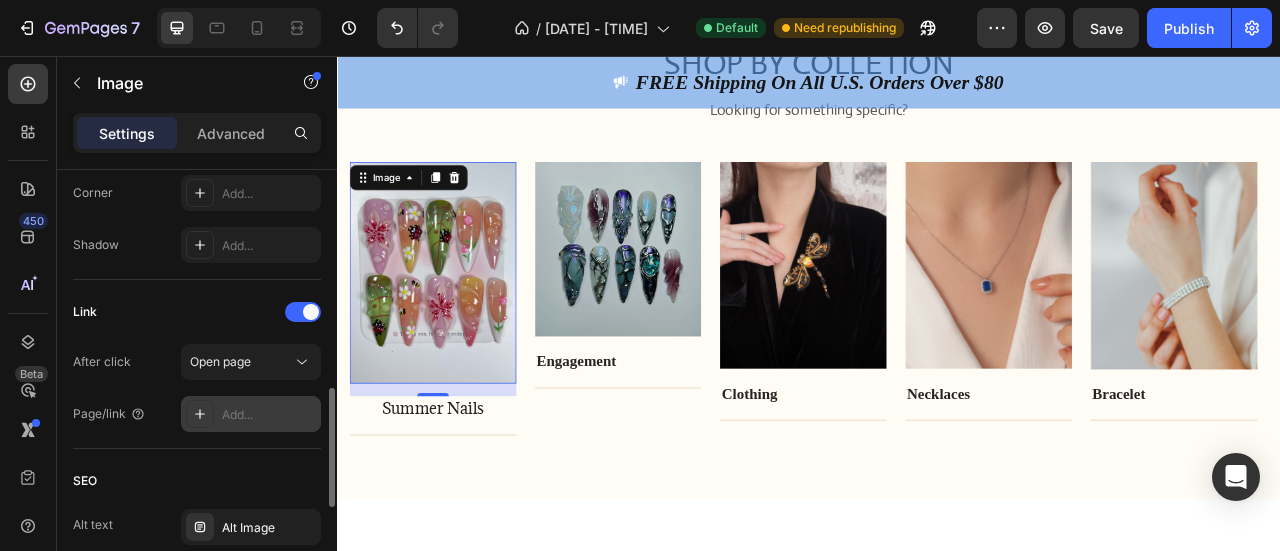 click on "Add..." at bounding box center (269, 415) 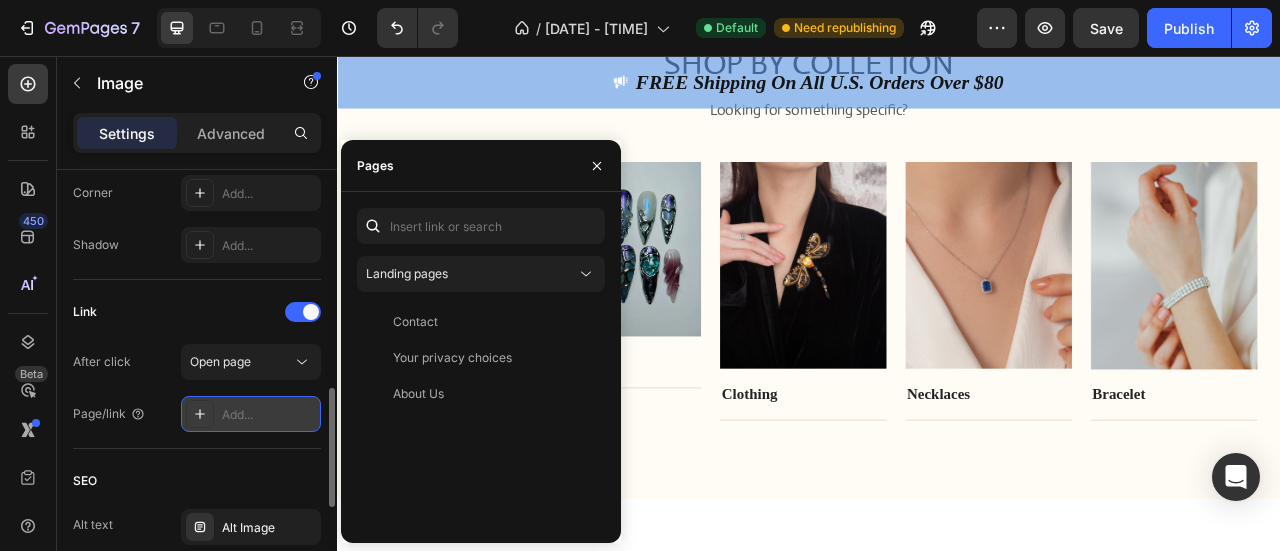 click on "Add..." at bounding box center (269, 415) 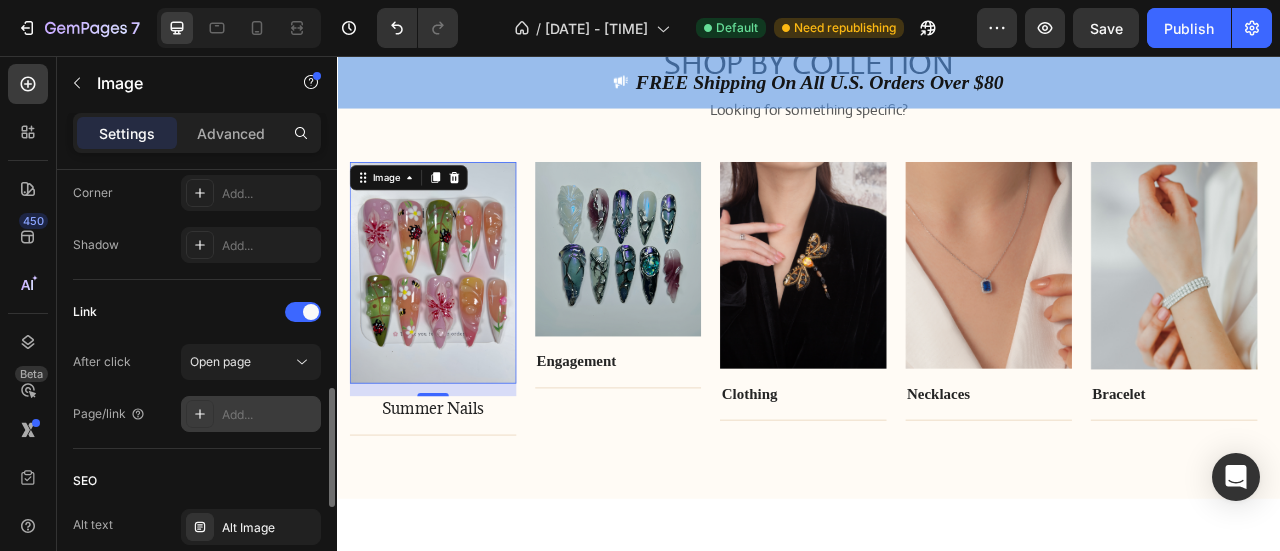 drag, startPoint x: 245, startPoint y: 403, endPoint x: 256, endPoint y: 414, distance: 15.556349 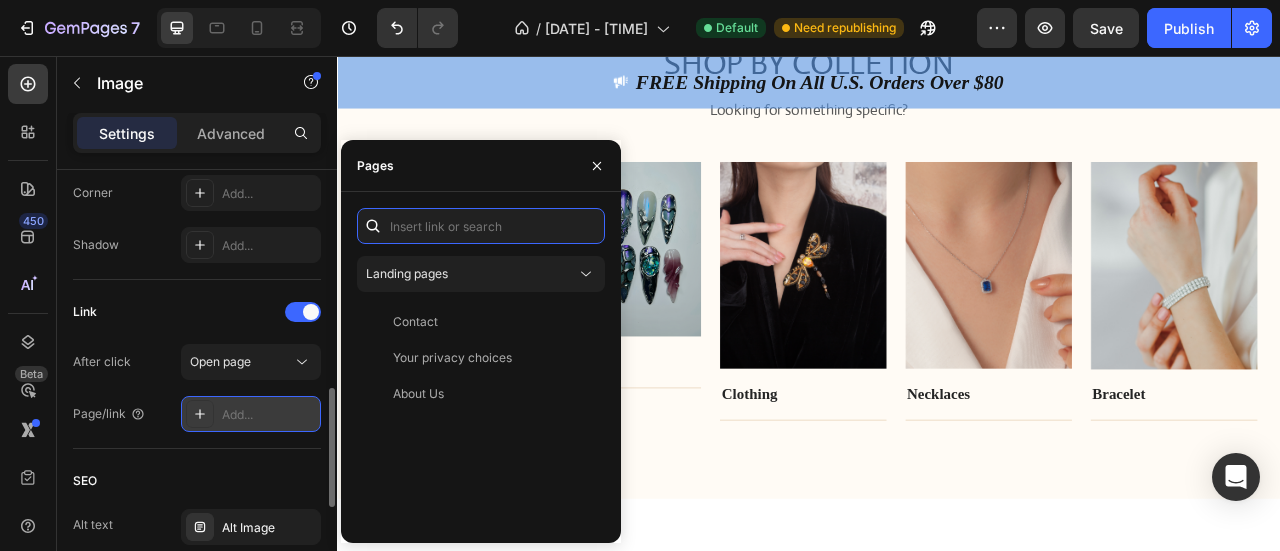 paste on "https://rosenailsart.myshopify.com/collections/frontpage" 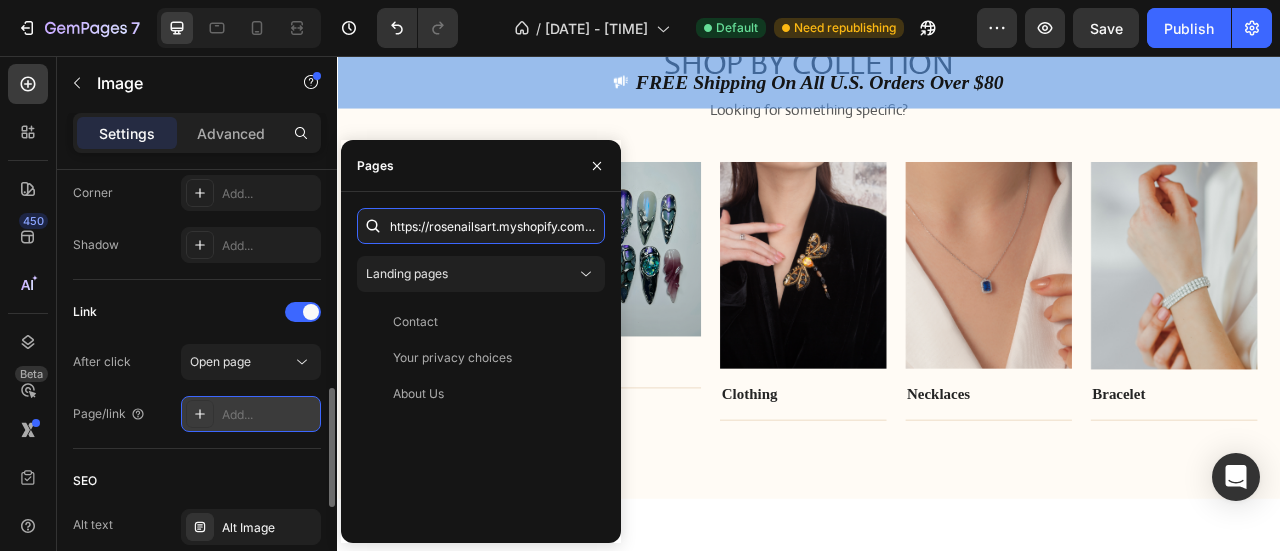 scroll, scrollTop: 0, scrollLeft: 148, axis: horizontal 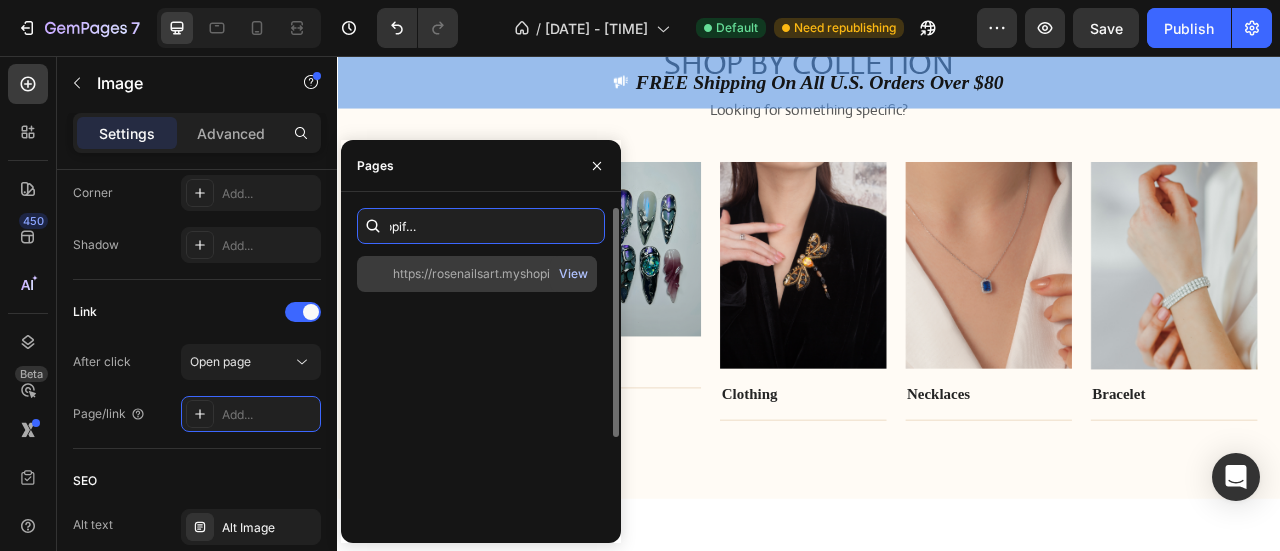 type on "https://rosenailsart.myshopify.com/collections/frontpage" 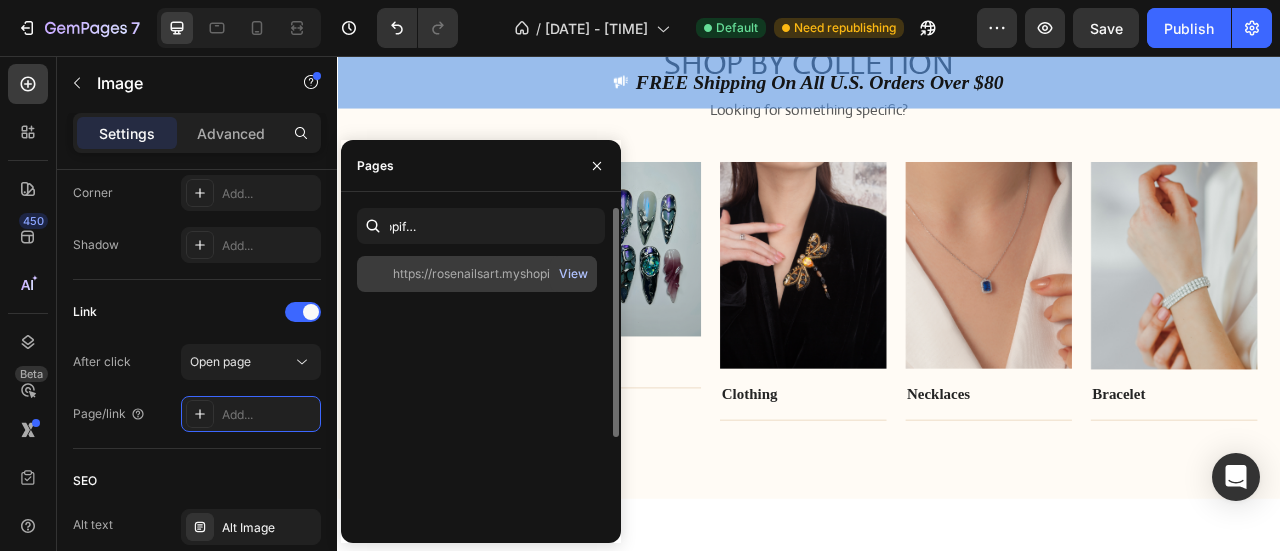 click on "View" at bounding box center (573, 274) 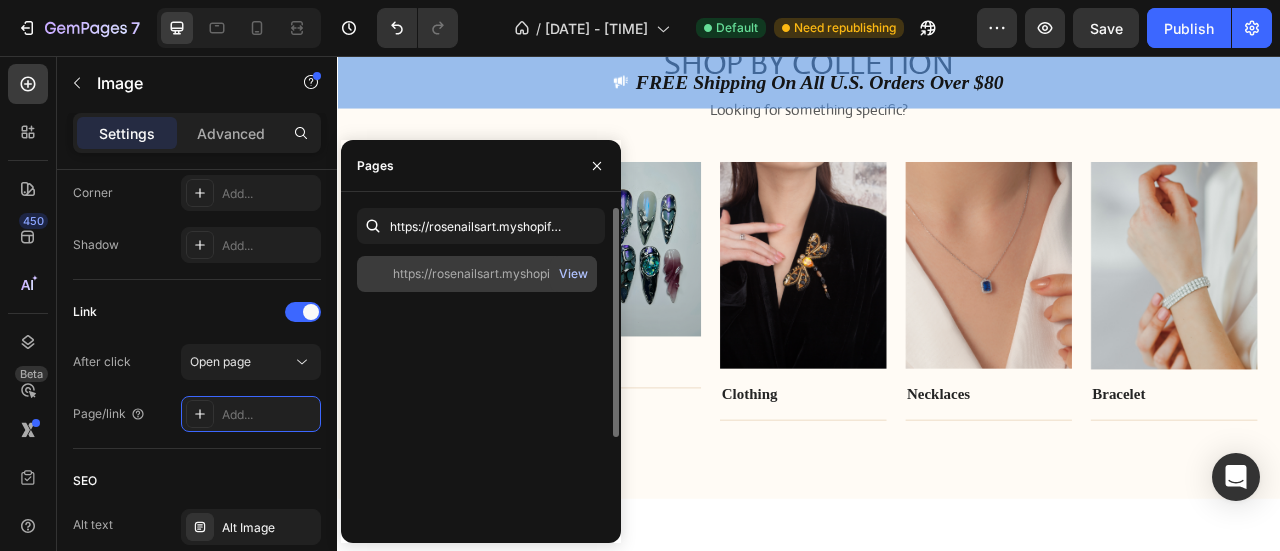 click on "View" at bounding box center [573, 274] 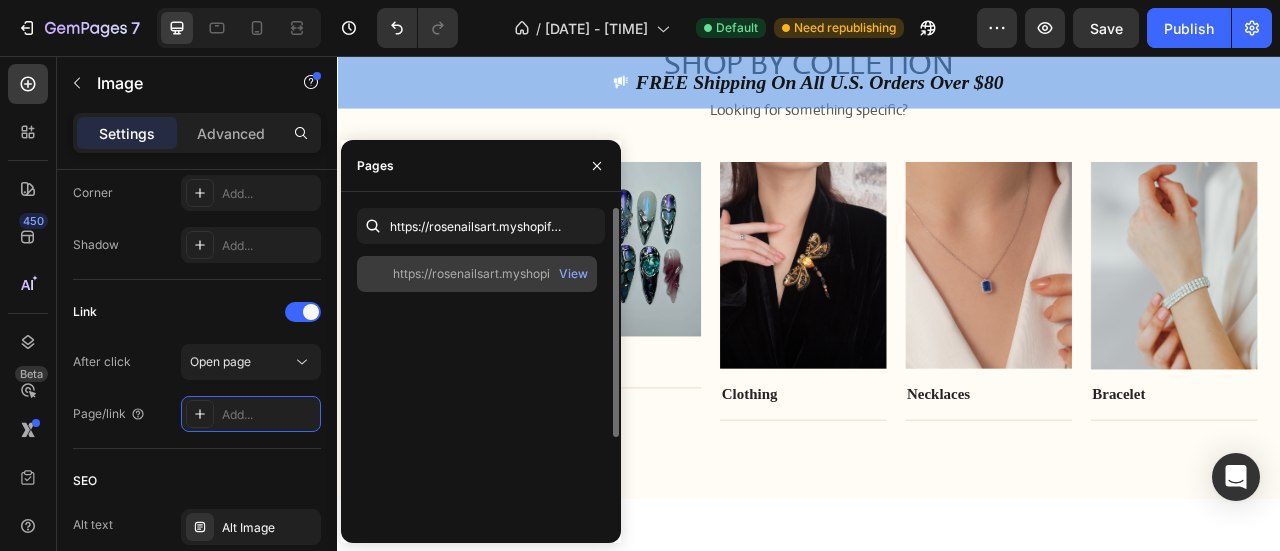 click on "https://rosenailsart.myshopify.com/collections/frontpage" 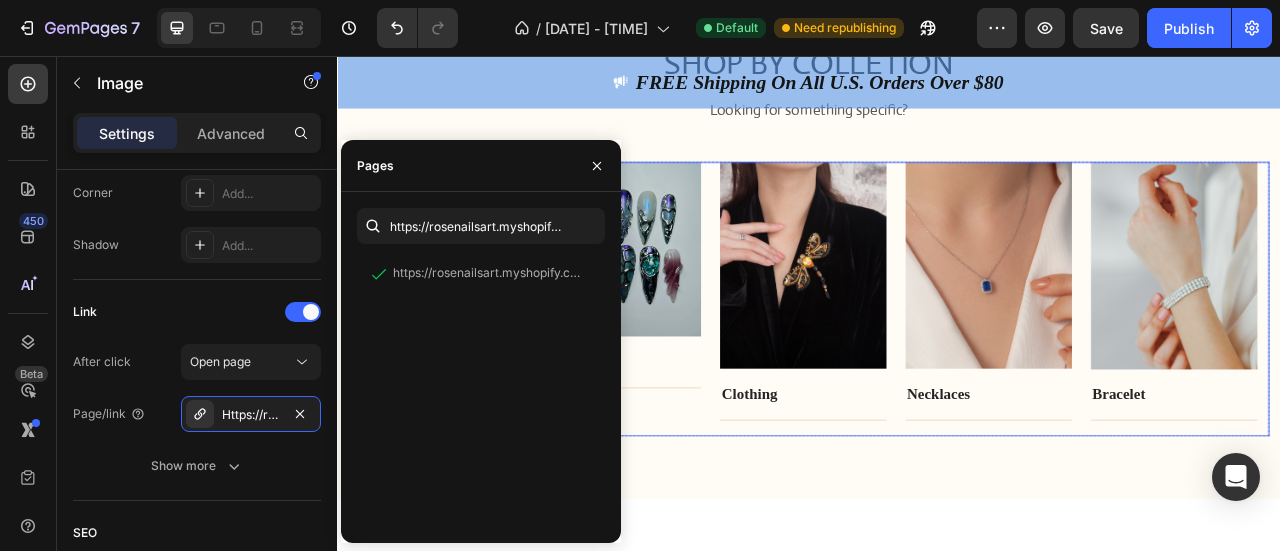 click on "Image Engagement Text block                Title Line Row" at bounding box center [694, 364] 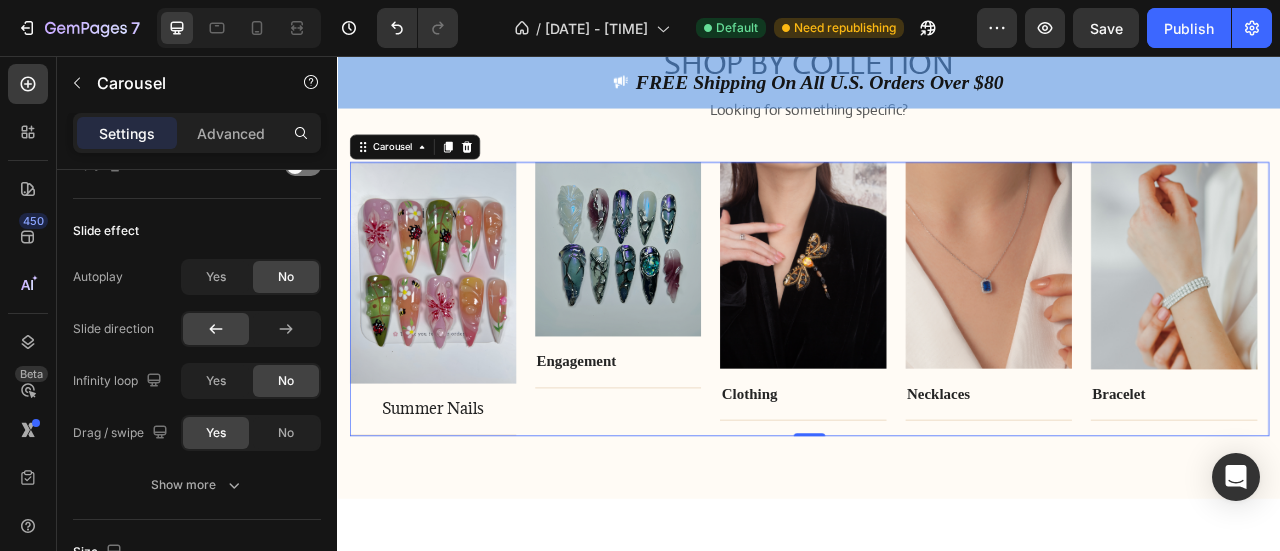 scroll, scrollTop: 0, scrollLeft: 0, axis: both 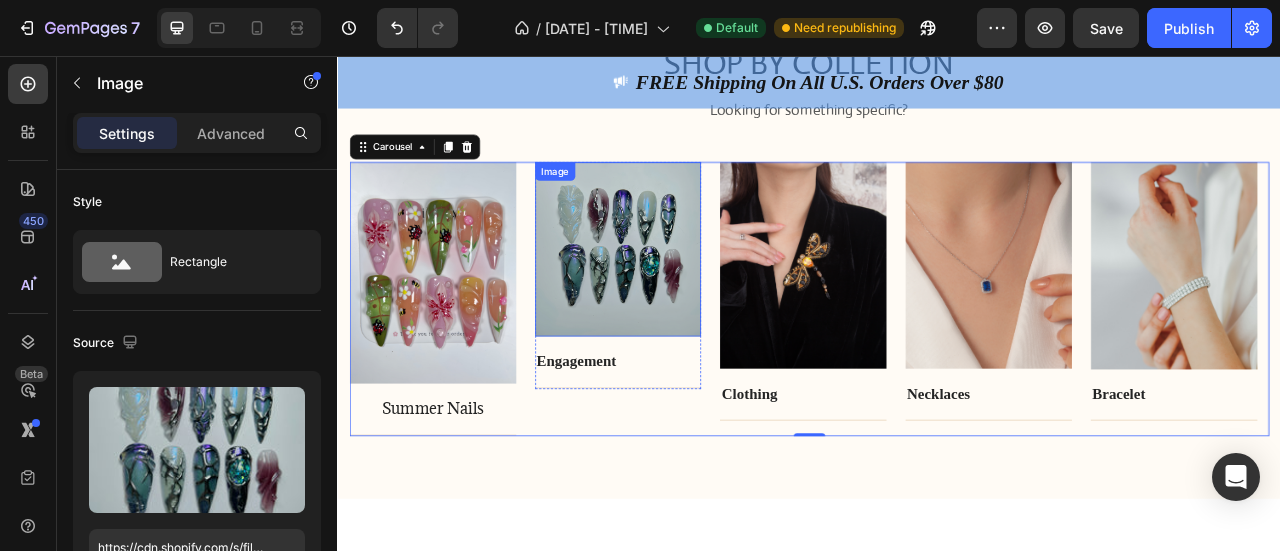 click at bounding box center [694, 301] 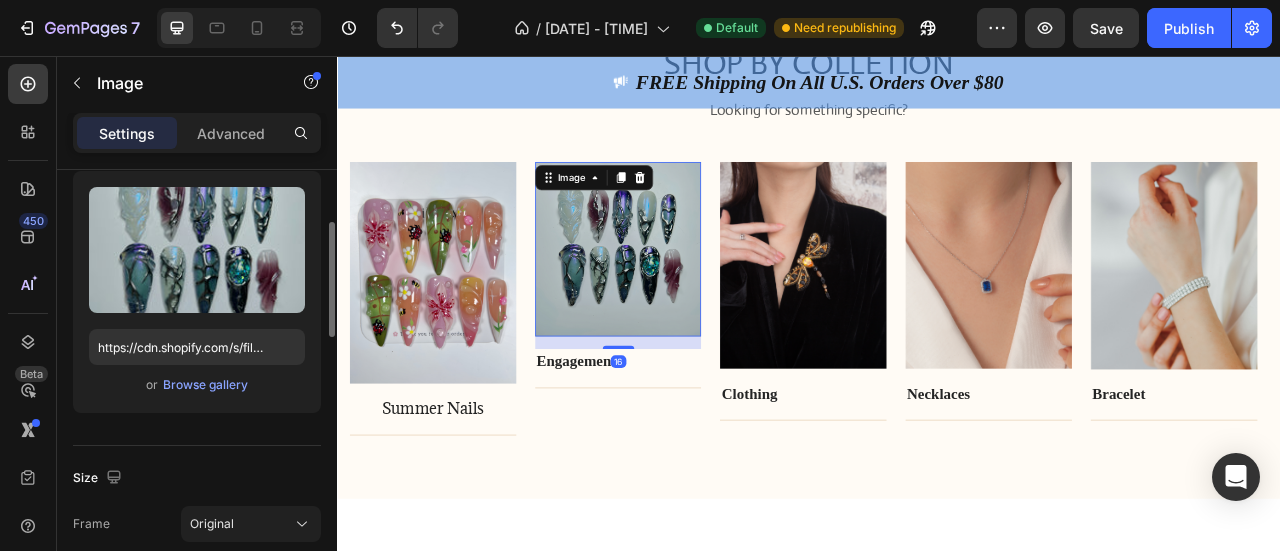 scroll, scrollTop: 400, scrollLeft: 0, axis: vertical 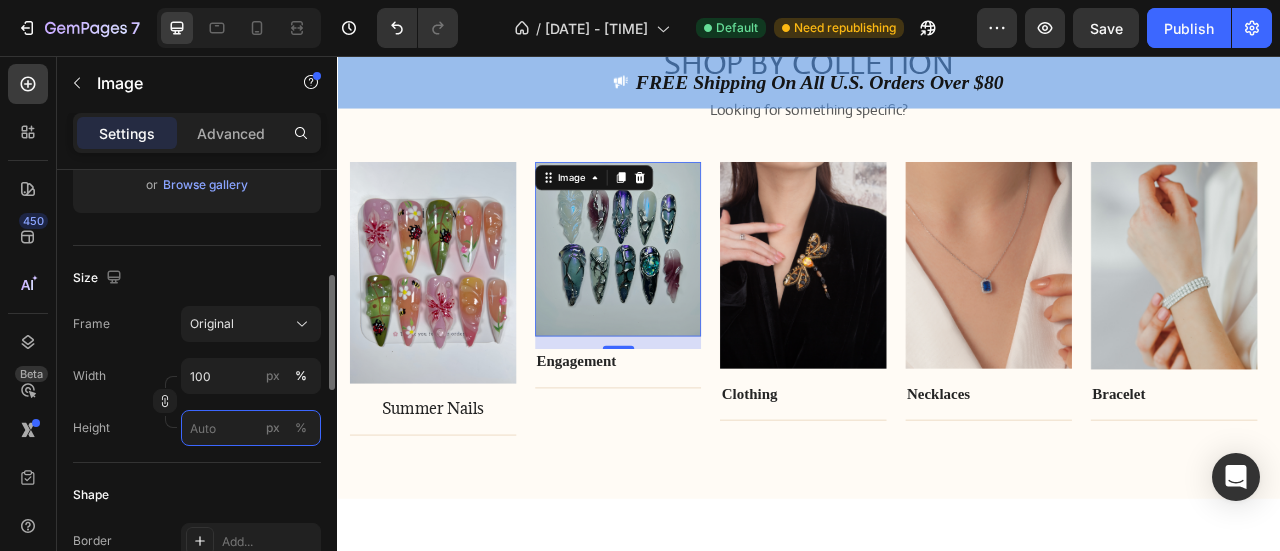 click on "px %" at bounding box center (251, 428) 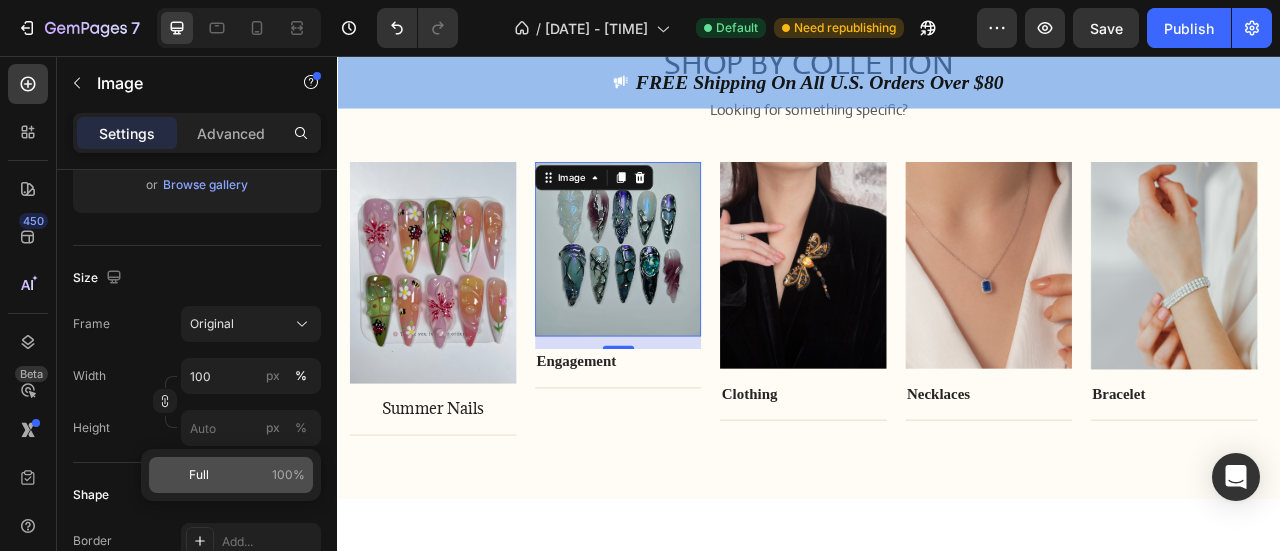 click on "Full" at bounding box center [199, 475] 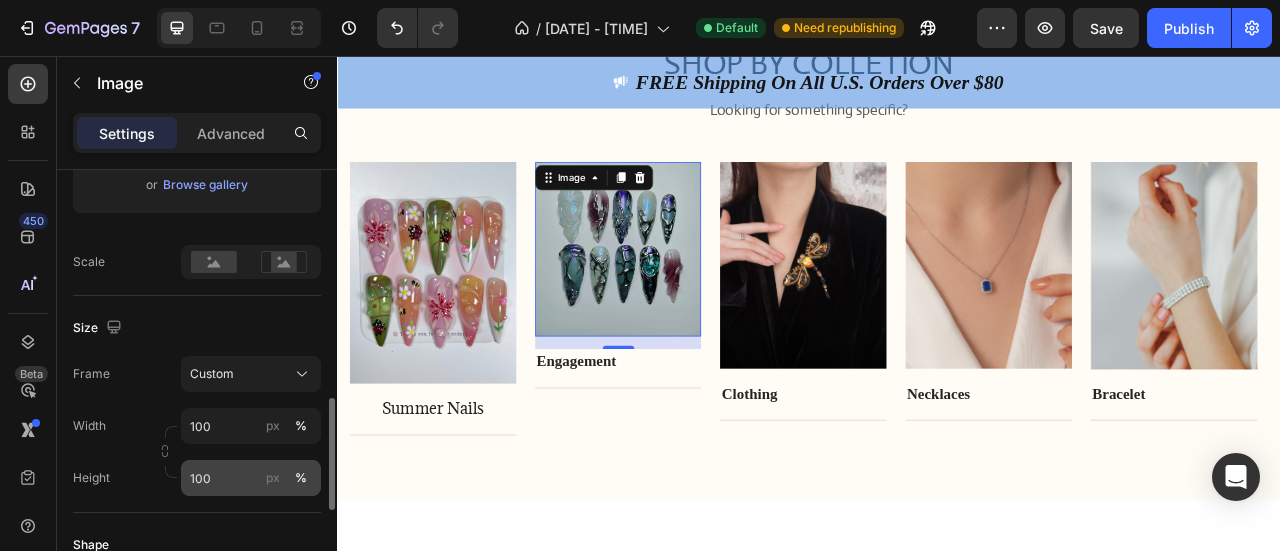 scroll, scrollTop: 500, scrollLeft: 0, axis: vertical 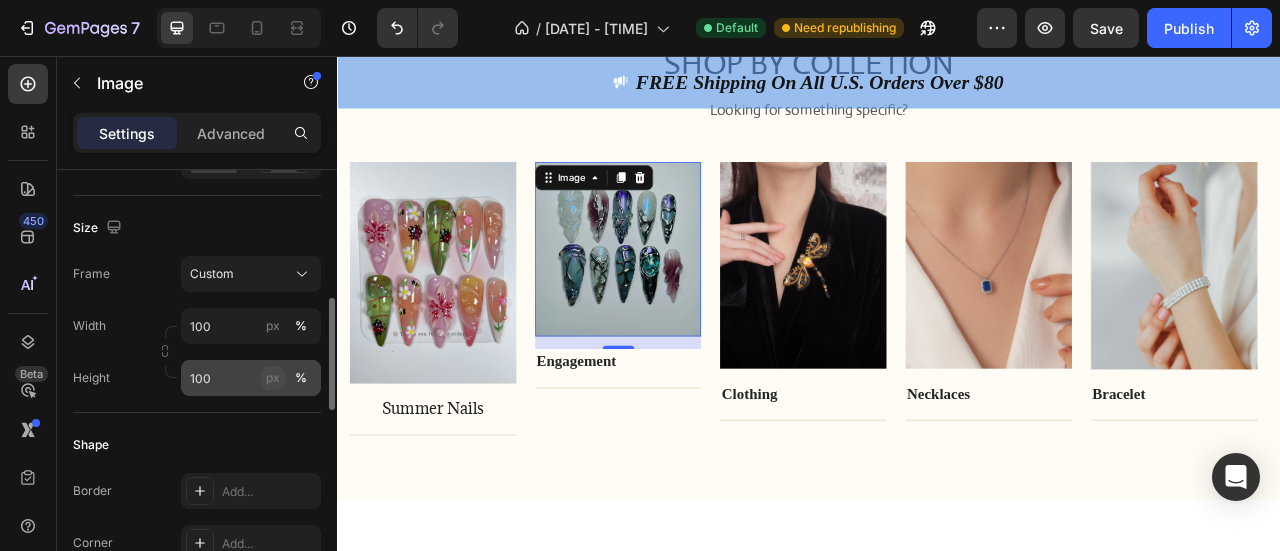 click on "px" 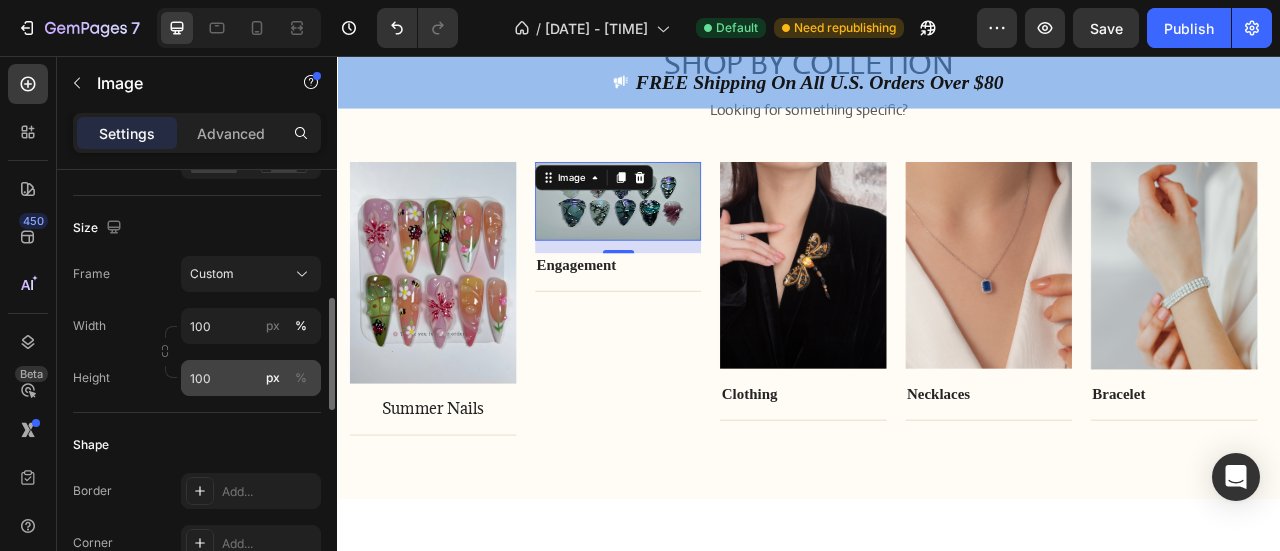 click on "px" 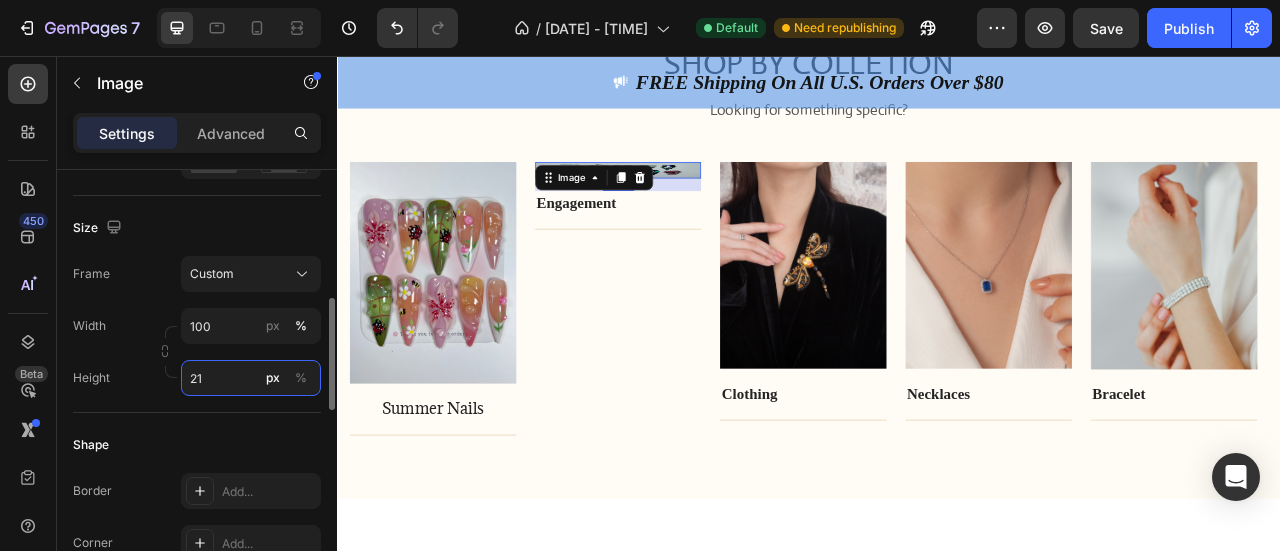 type on "2" 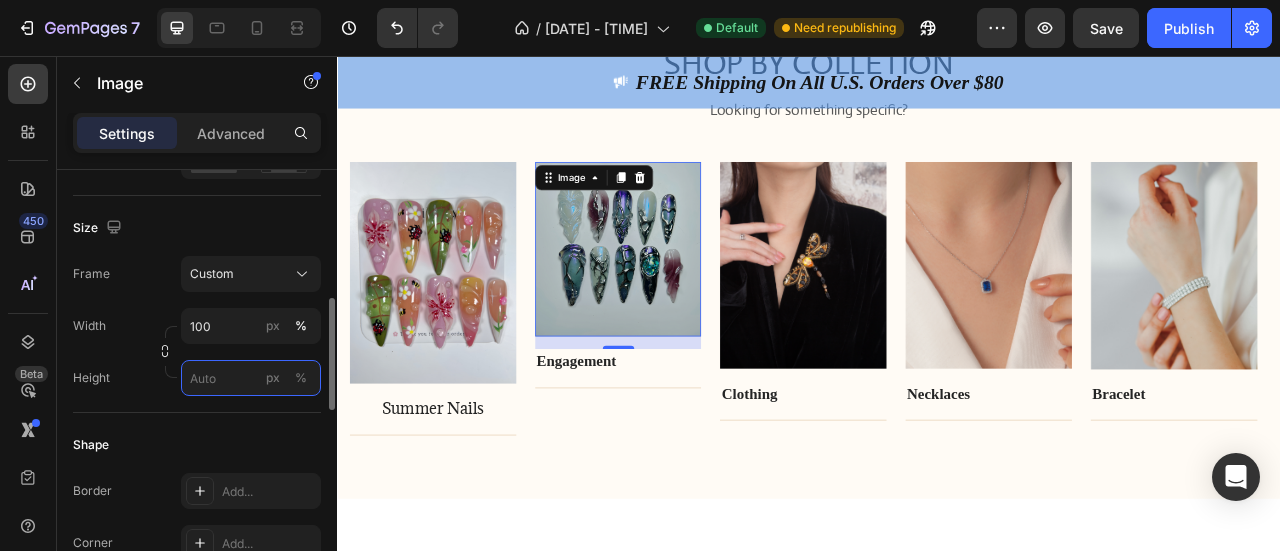 type on "1" 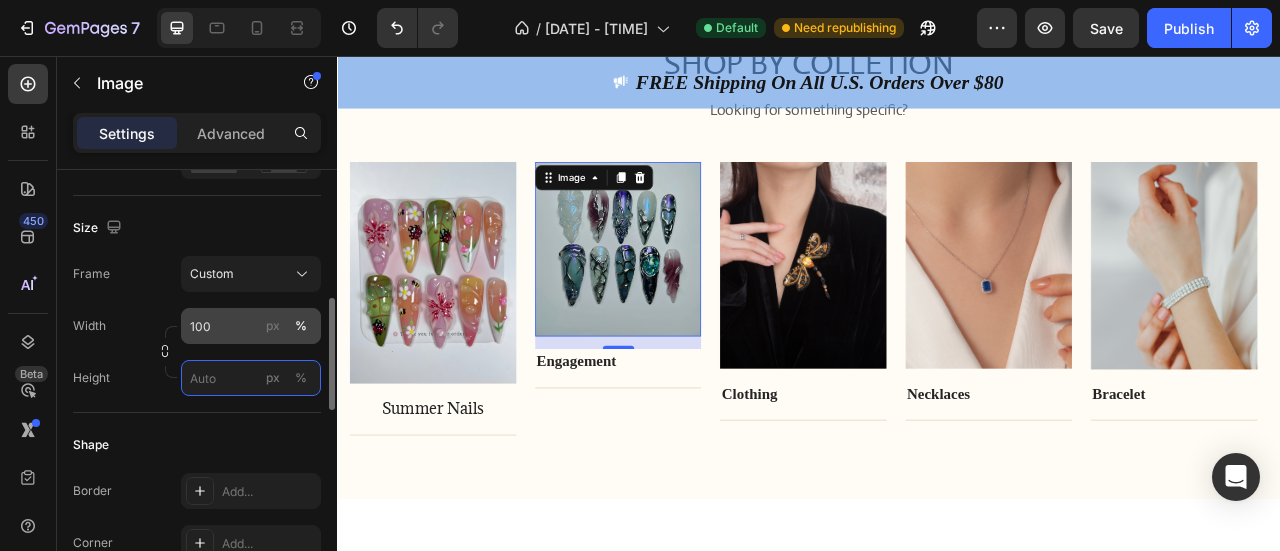 type 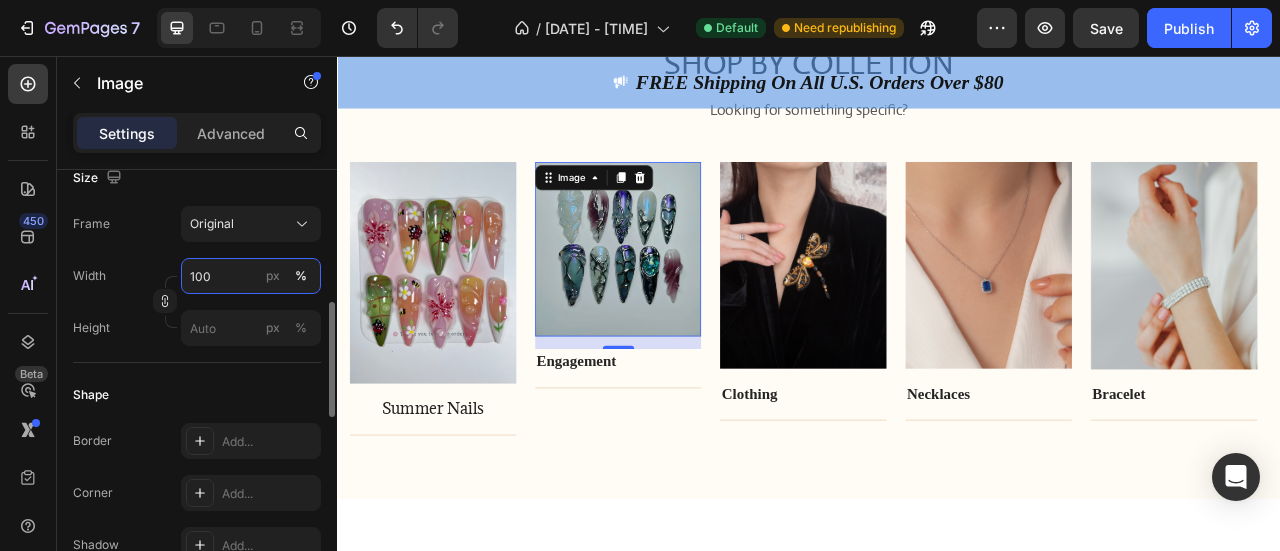 click on "Width 100 px % Height px %" at bounding box center (197, 302) 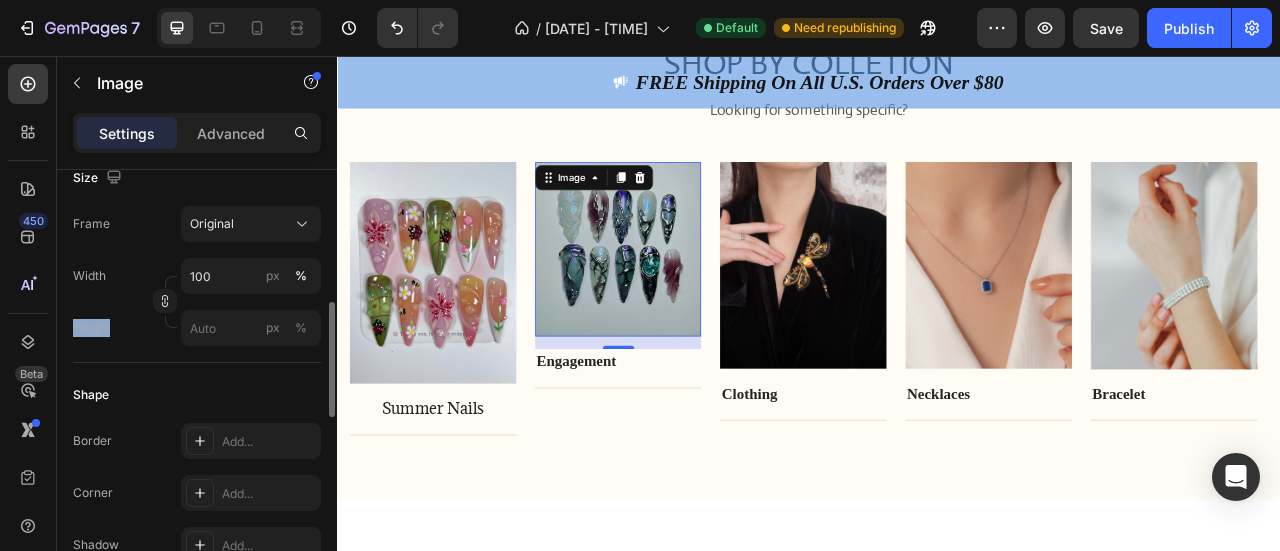 drag, startPoint x: 65, startPoint y: 332, endPoint x: 115, endPoint y: 328, distance: 50.159744 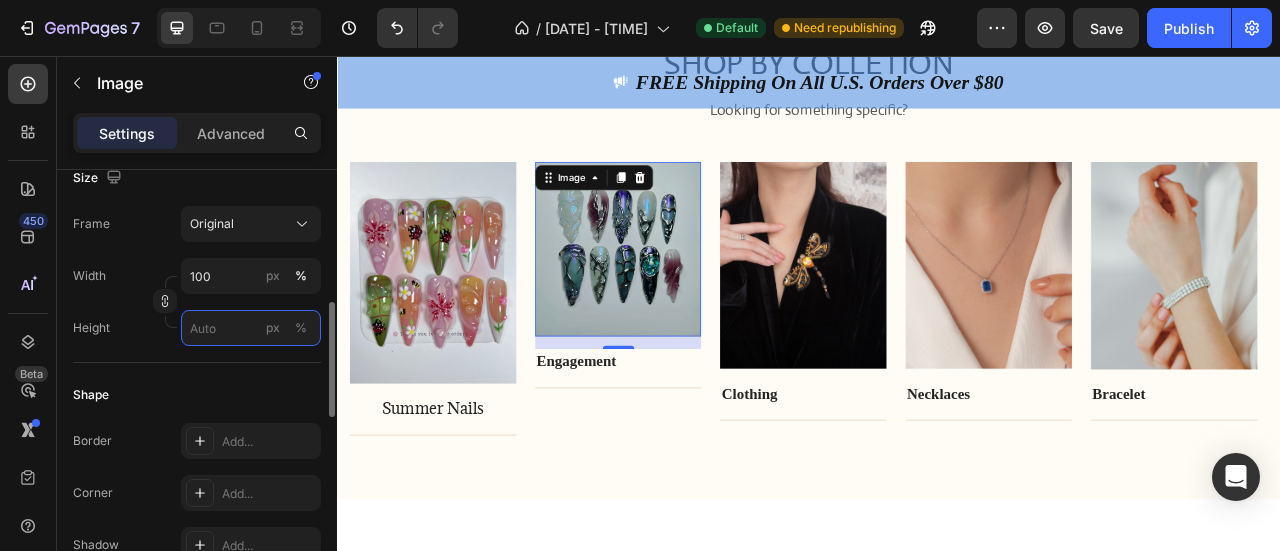 click on "px %" at bounding box center (251, 328) 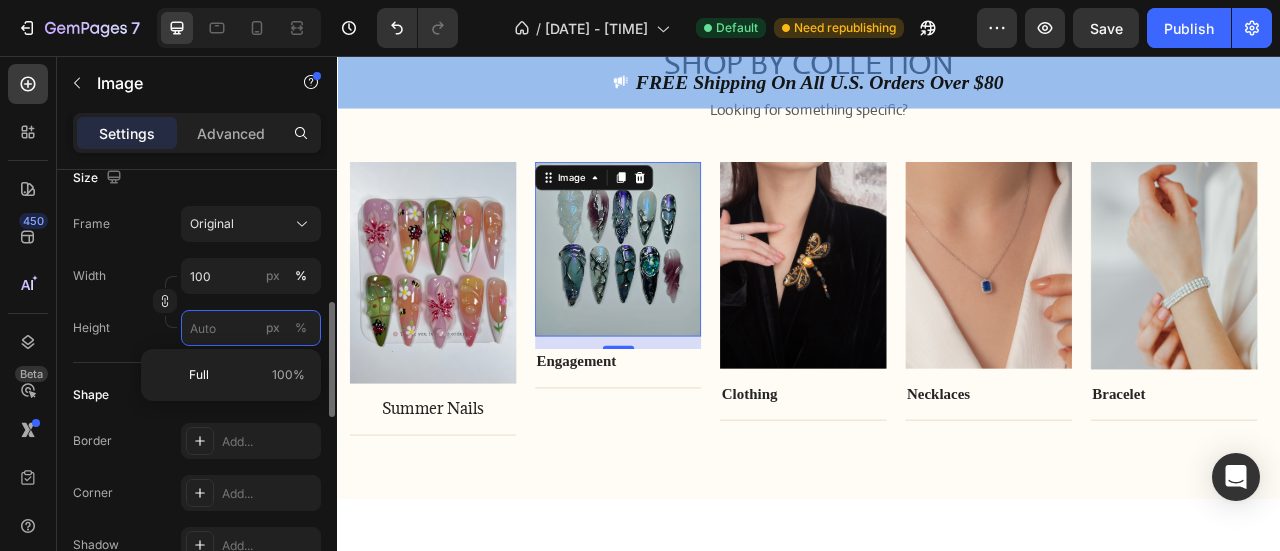type 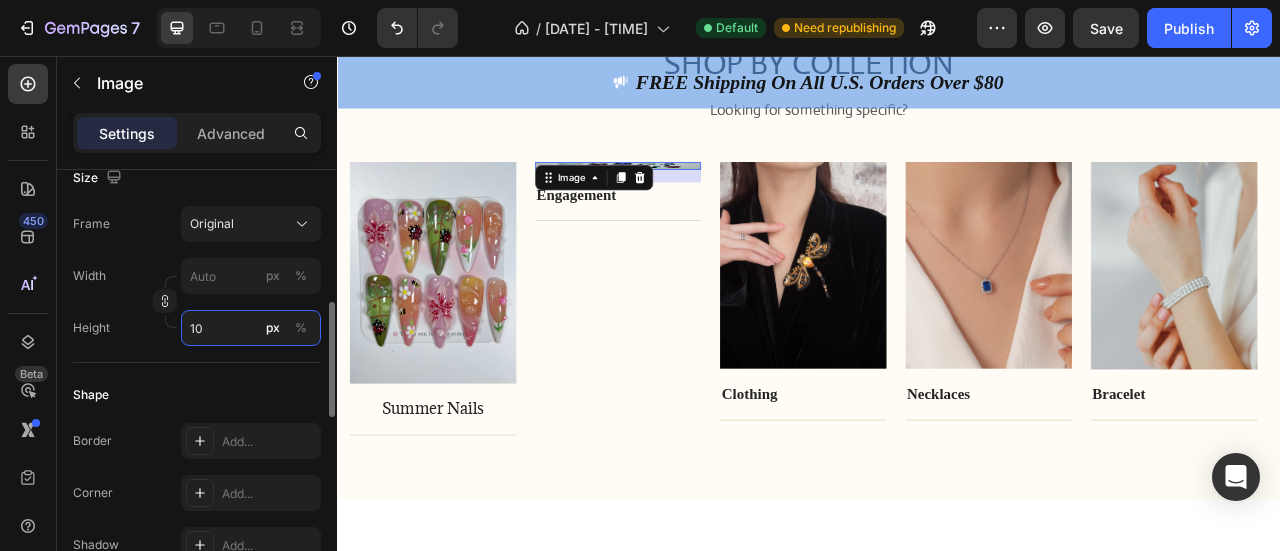 type on "1" 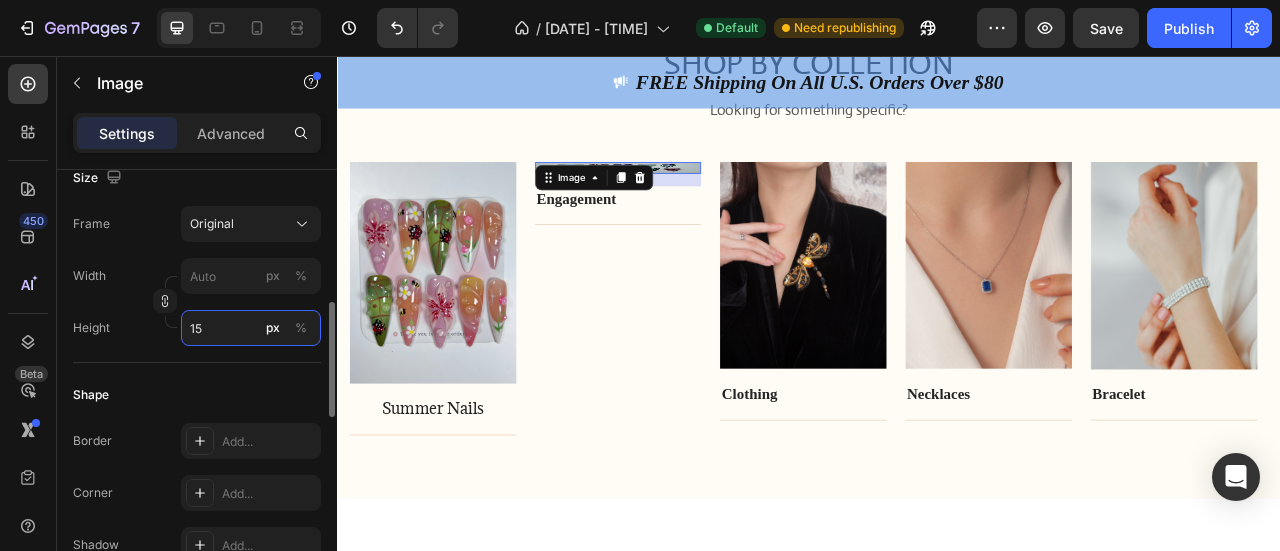 type on "1" 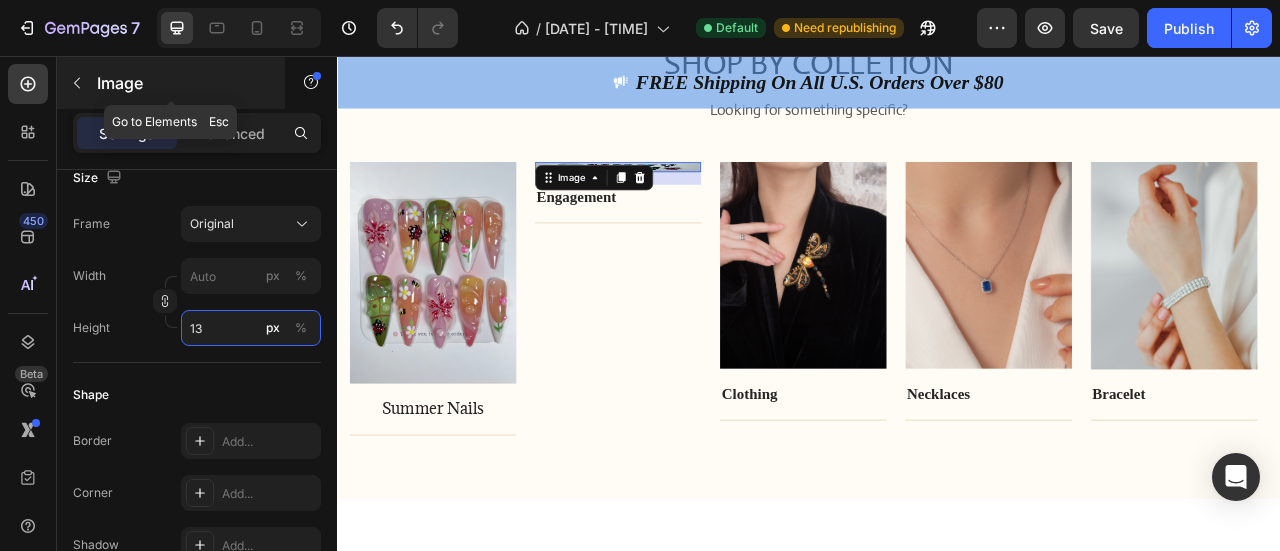type on "1" 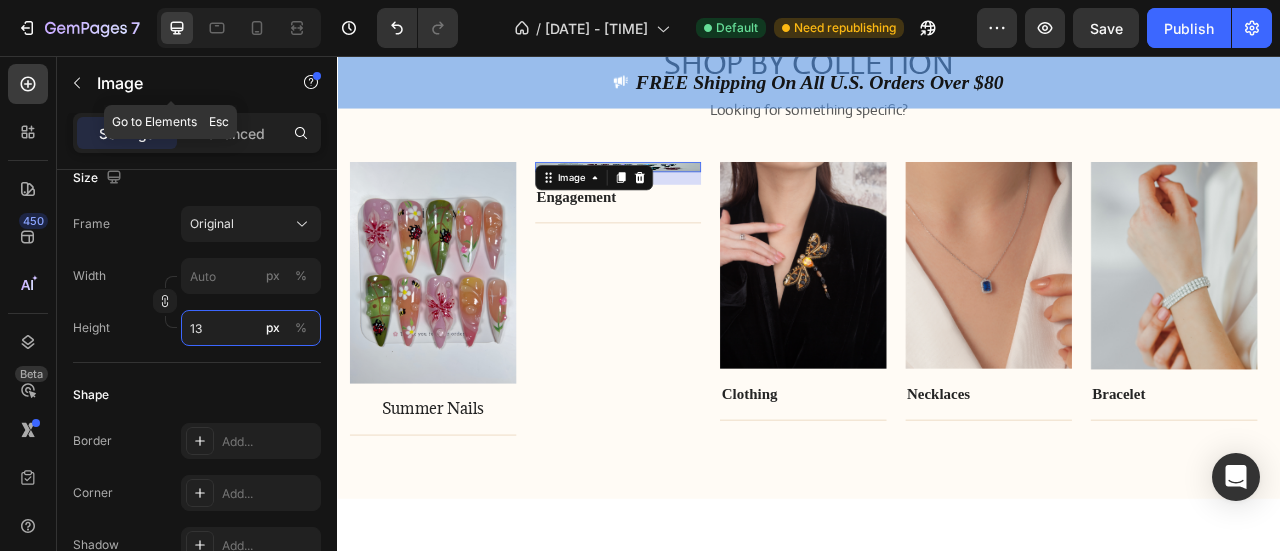 type on "1" 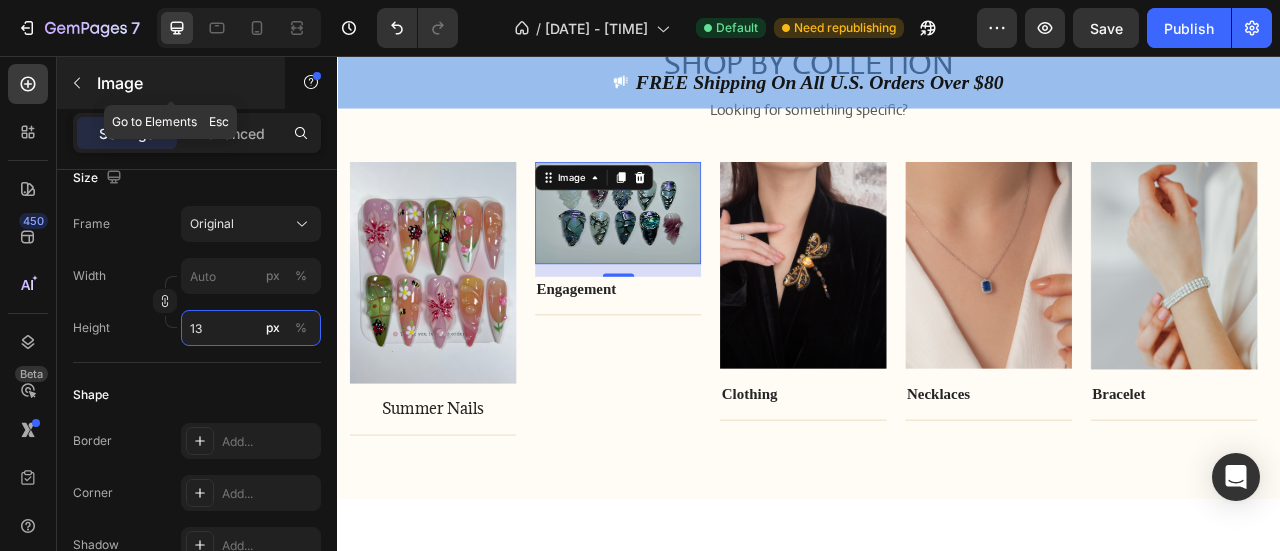 type on "1" 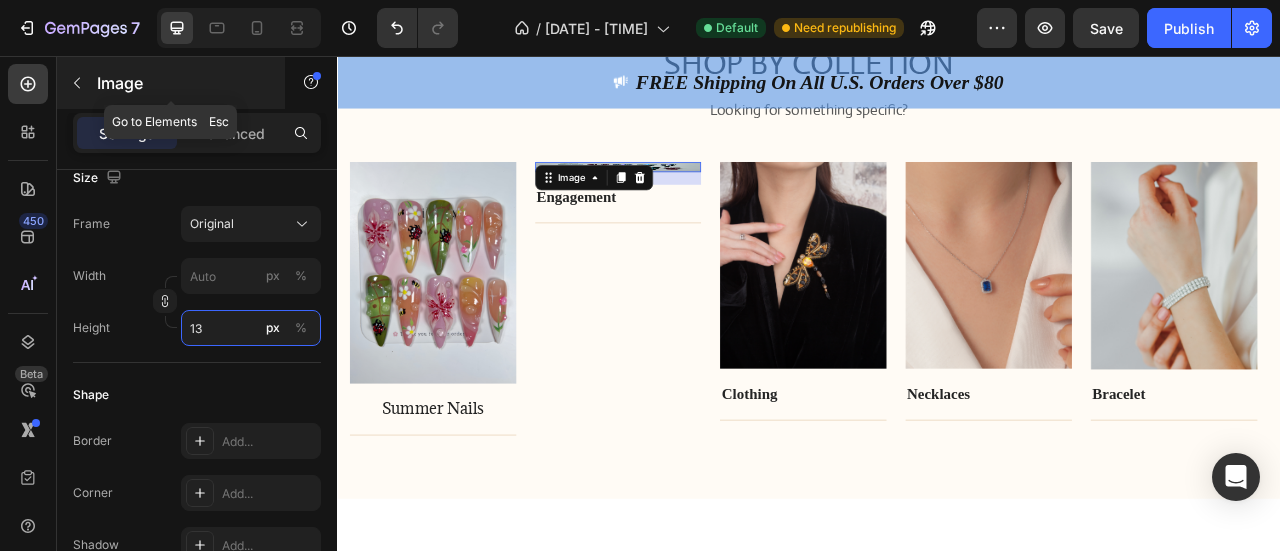 type on "1" 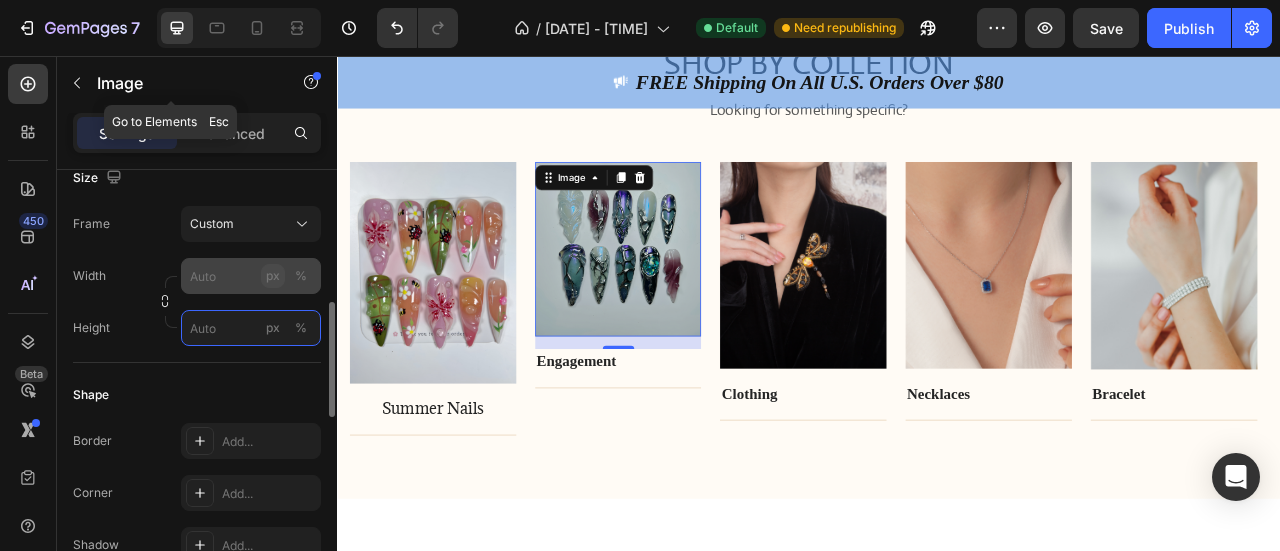 type on "1" 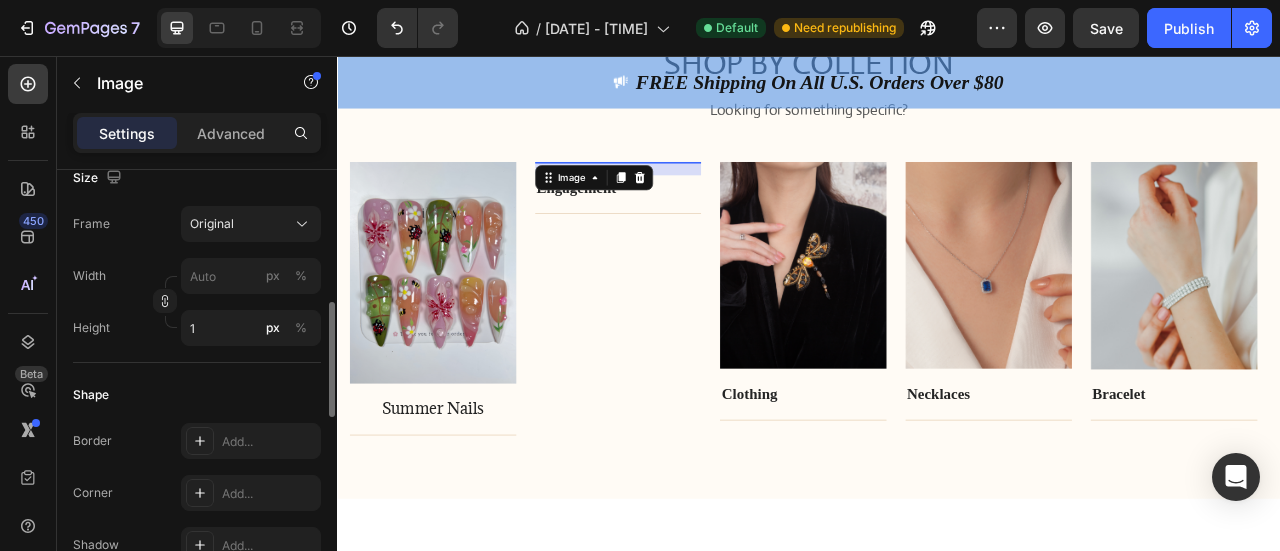 click on "Shape Border Add... Corner Add... Shadow Add..." 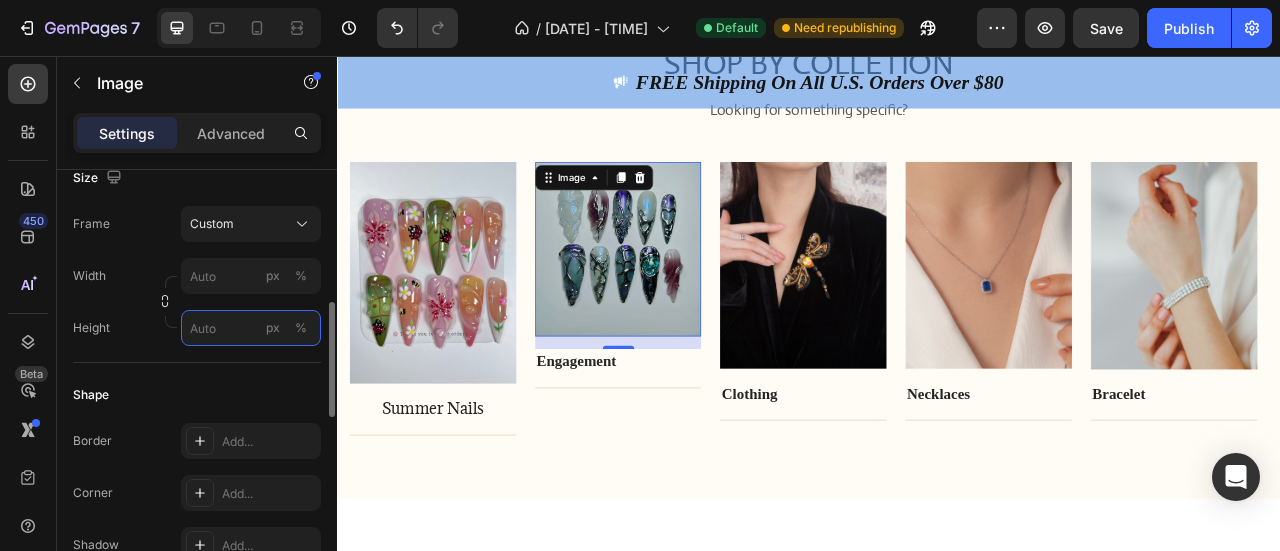 type 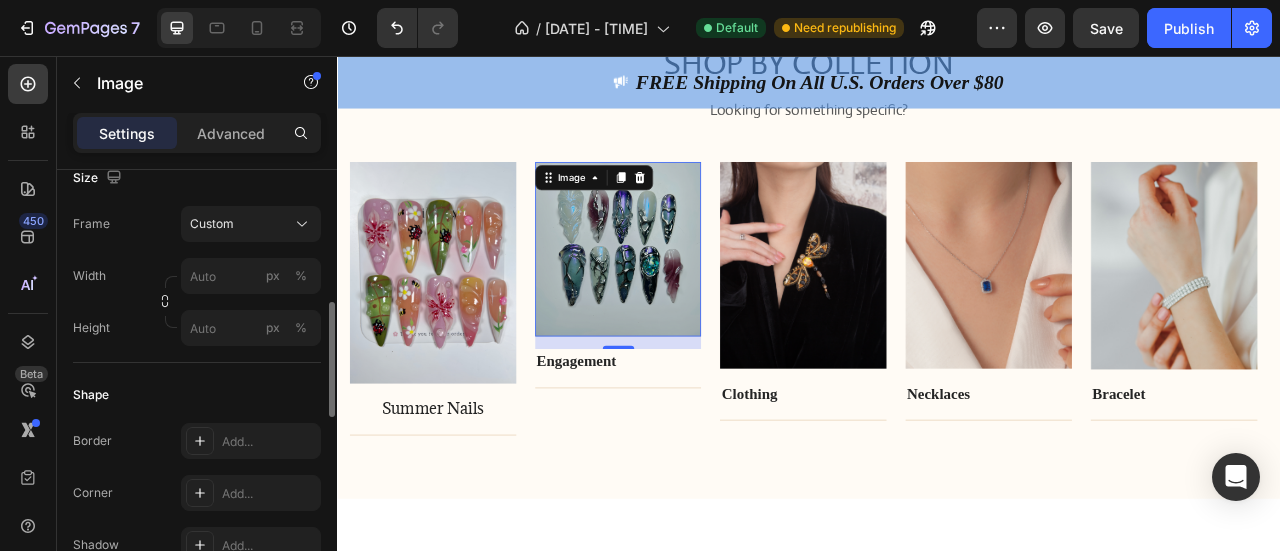 click on "Shape" at bounding box center (197, 395) 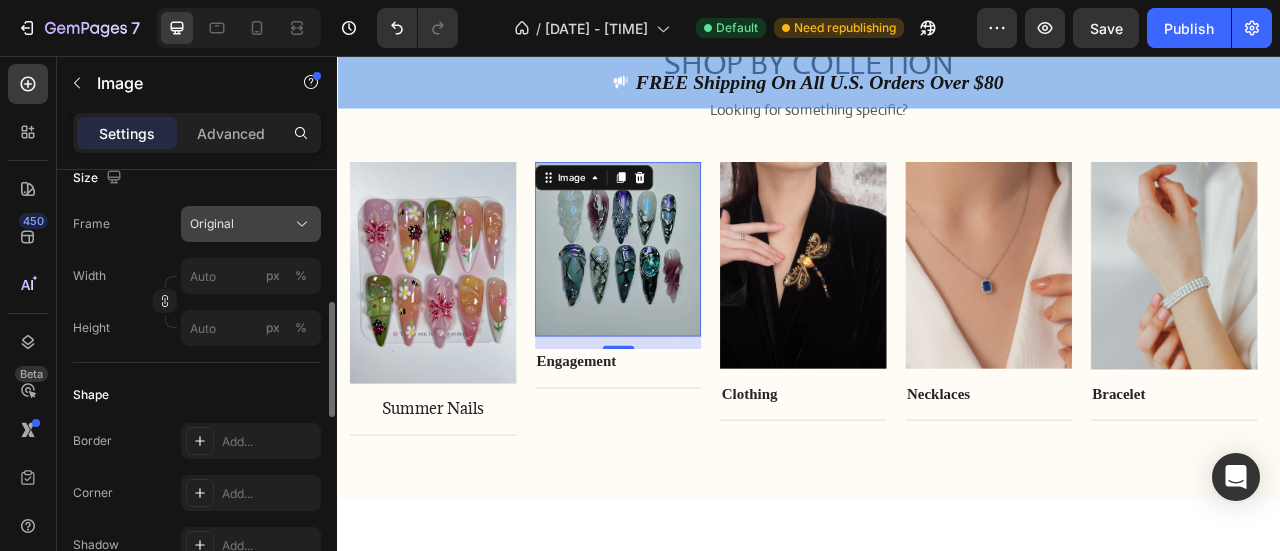click 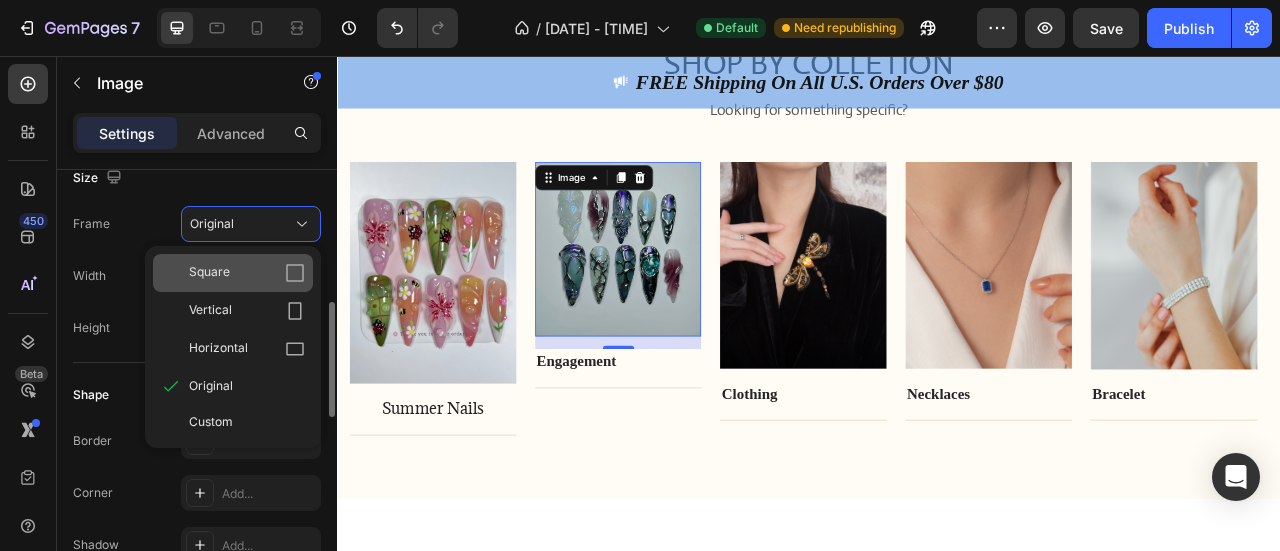 click on "Square" 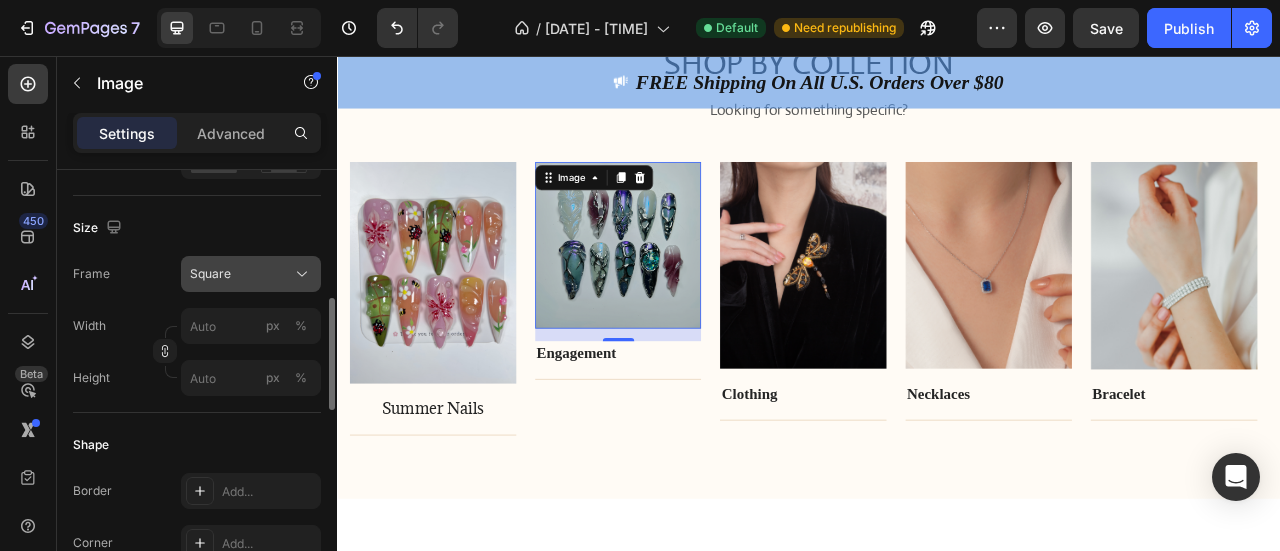 click on "Square" 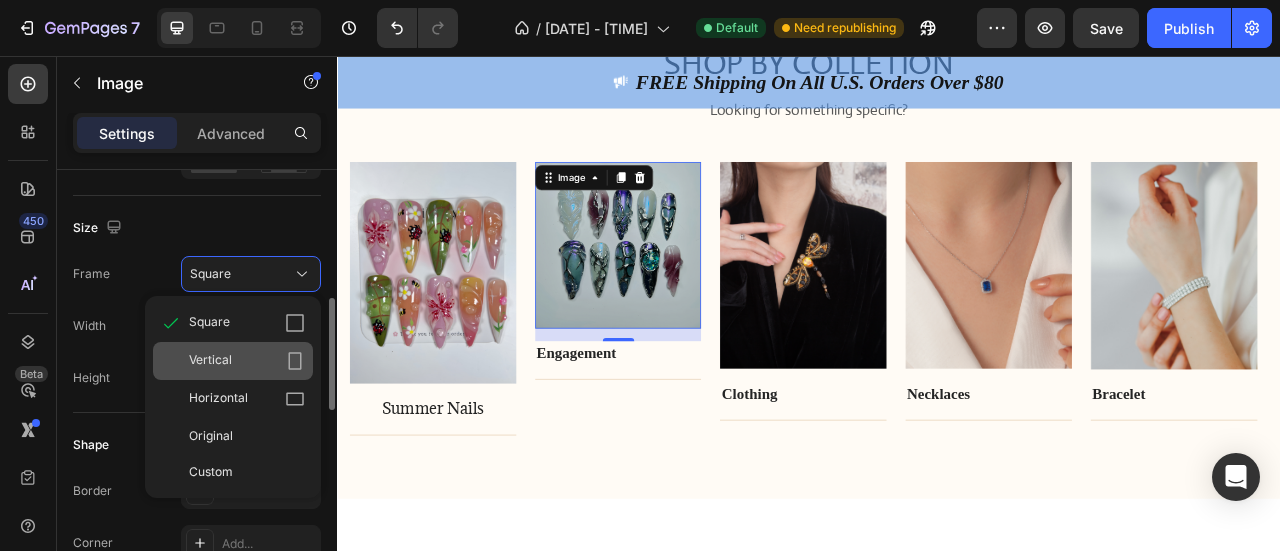 click on "Vertical" at bounding box center (247, 361) 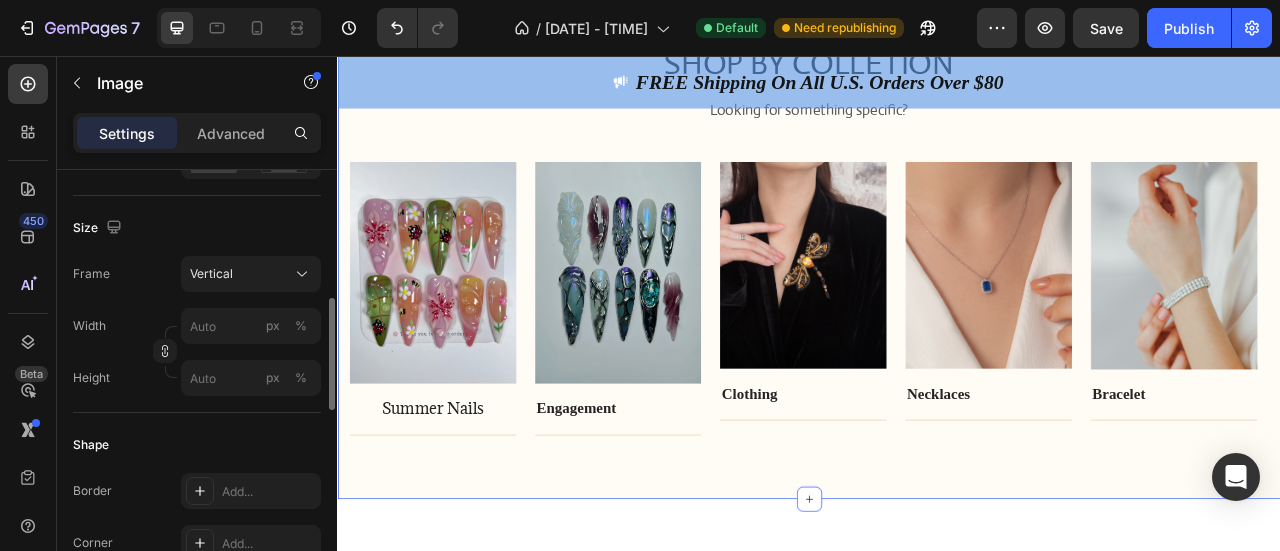click on "SHOP BY COLLETION Heading Looking for something specific? Text block Row Image Summer Nails Text block                Title Line Row Image Engagement Text block                Title Line Row Image Clothing Text block                Title Line Row Image Necklaces Text block                Title Line Row Image Bracelet Text block                Title Line Row Carousel Row Section 8   You can create reusable sections Create Theme Section AI Content Write with GemAI What would you like to describe here? Tone and Voice Persuasive Product 3D Garden Glam Colorful Floral Nail Art Set | Hello Sunshine with Bright and Bold Press-On Nails Show more Generate" at bounding box center (937, 287) 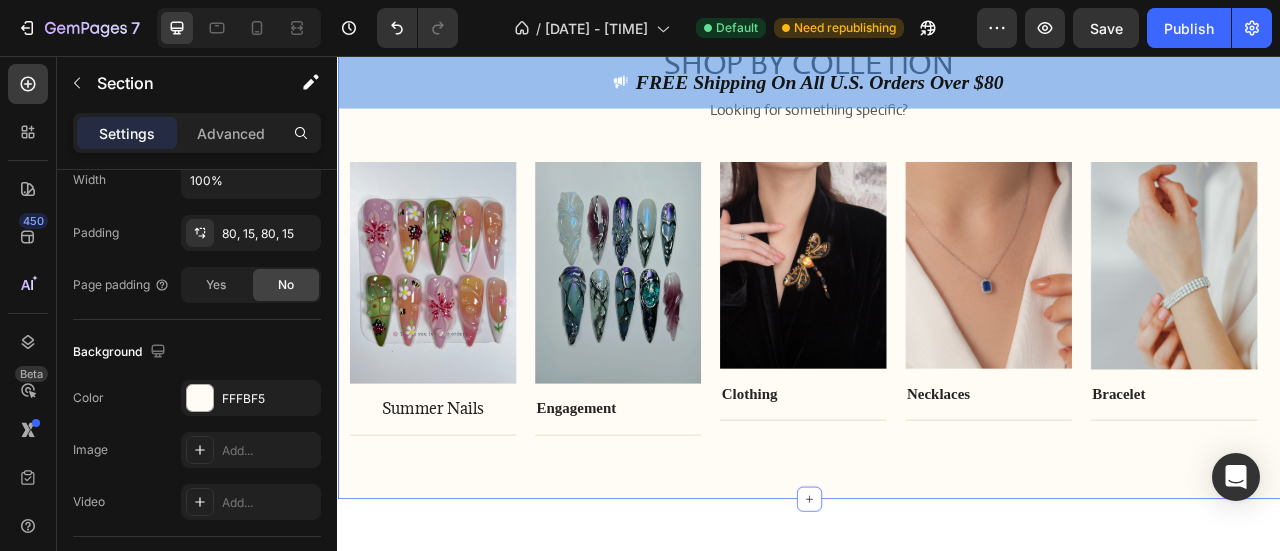 scroll, scrollTop: 0, scrollLeft: 0, axis: both 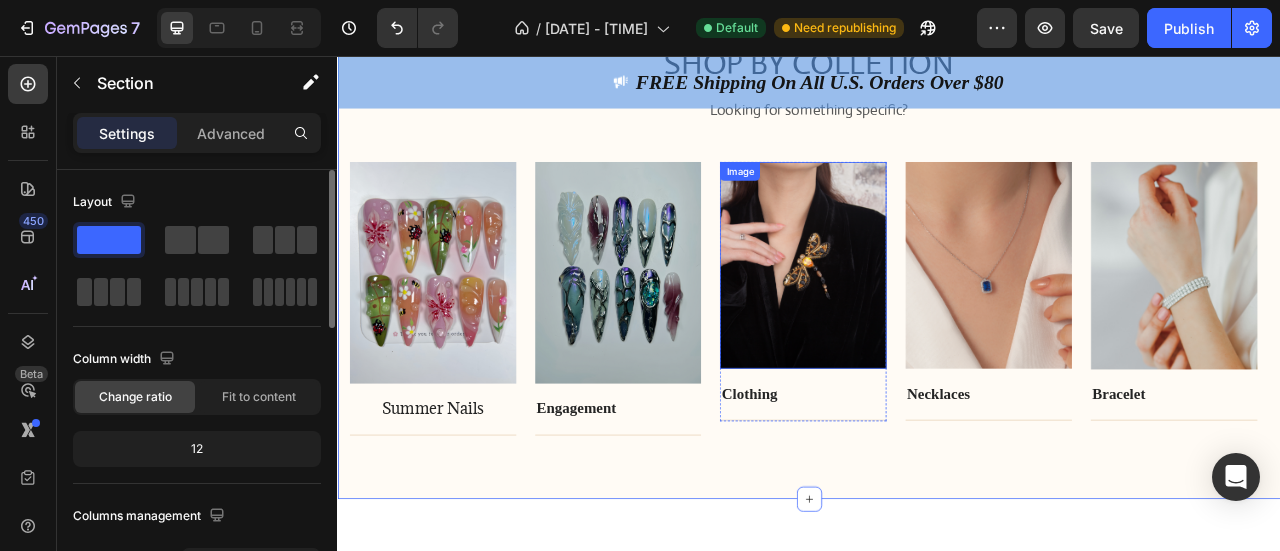 click at bounding box center (929, 321) 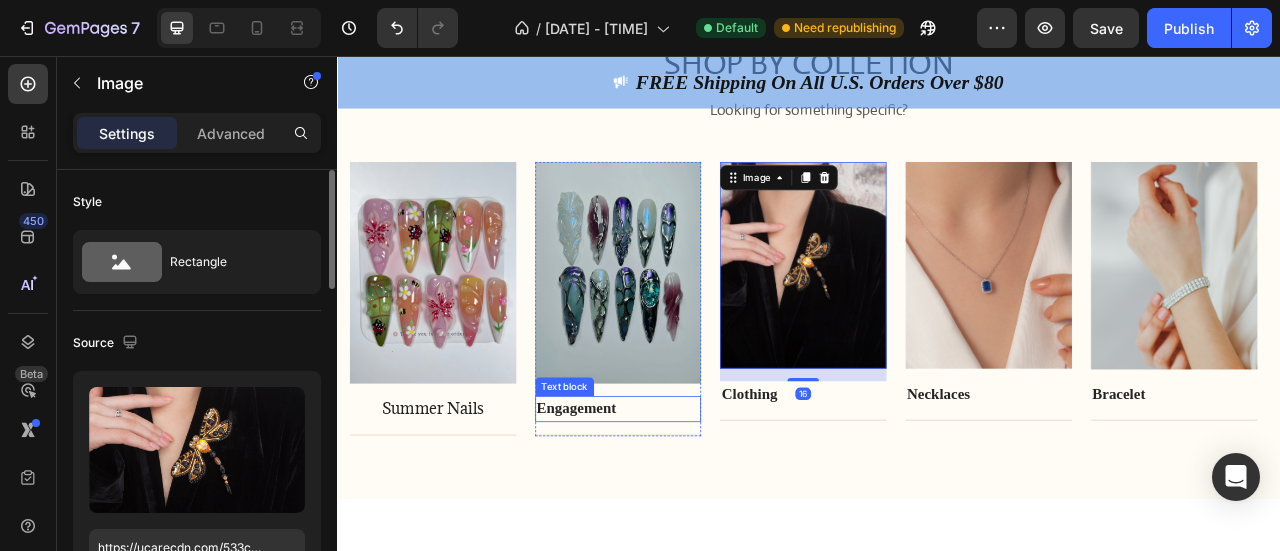 click on "Engagement" at bounding box center [640, 503] 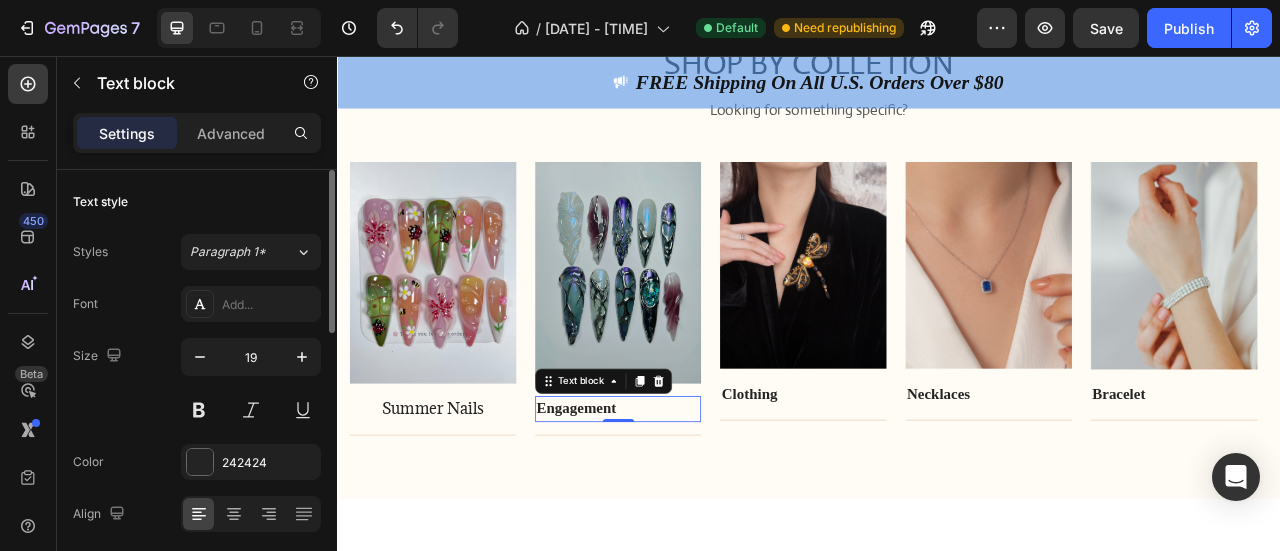 click on "Engagement" at bounding box center [640, 503] 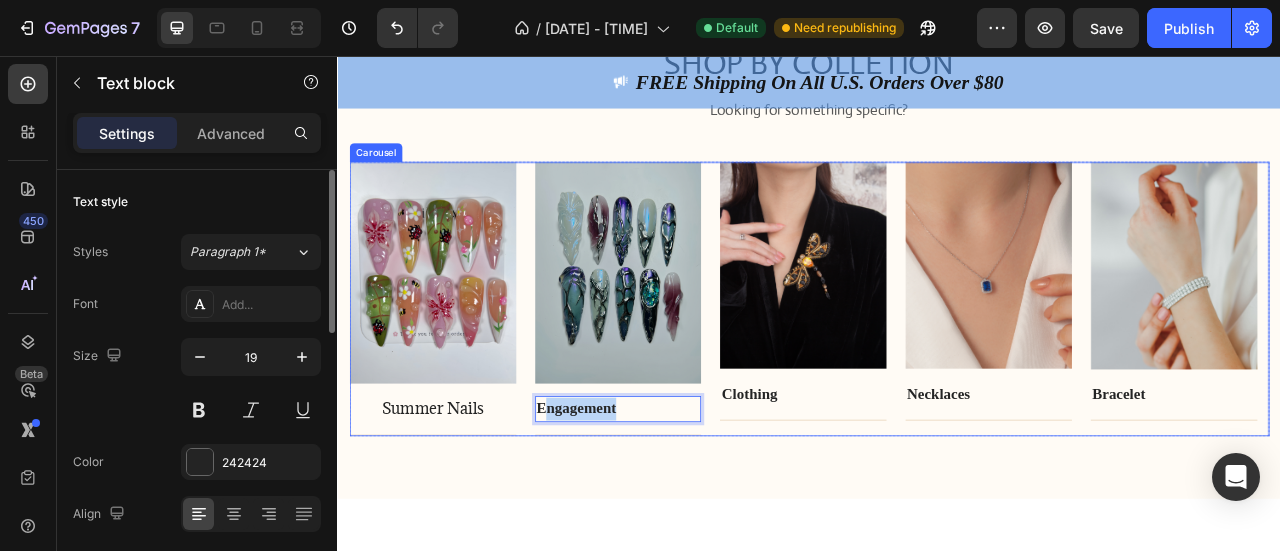 drag, startPoint x: 697, startPoint y: 509, endPoint x: 574, endPoint y: 493, distance: 124.036285 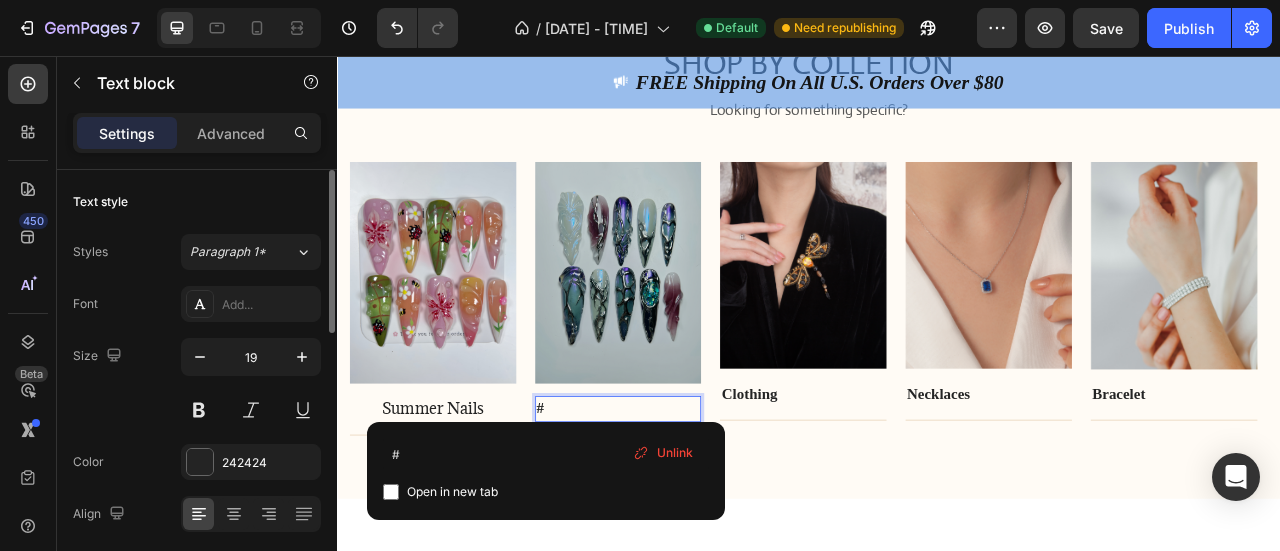 click on "# ⁠⁠⁠⁠⁠⁠⁠" at bounding box center [694, 504] 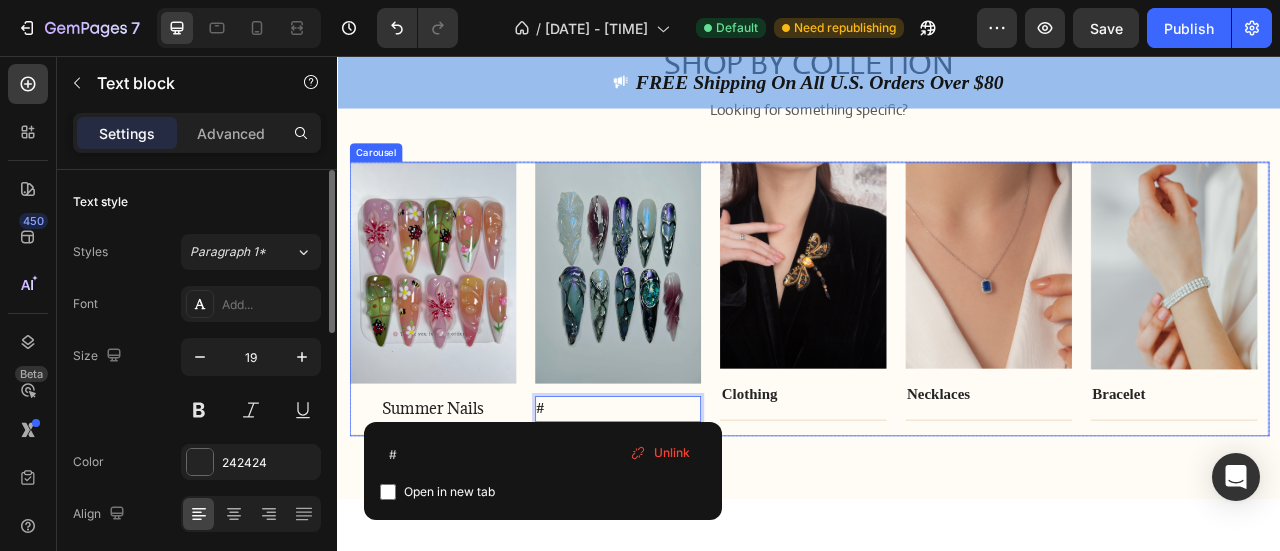 drag, startPoint x: 630, startPoint y: 495, endPoint x: 576, endPoint y: 508, distance: 55.542778 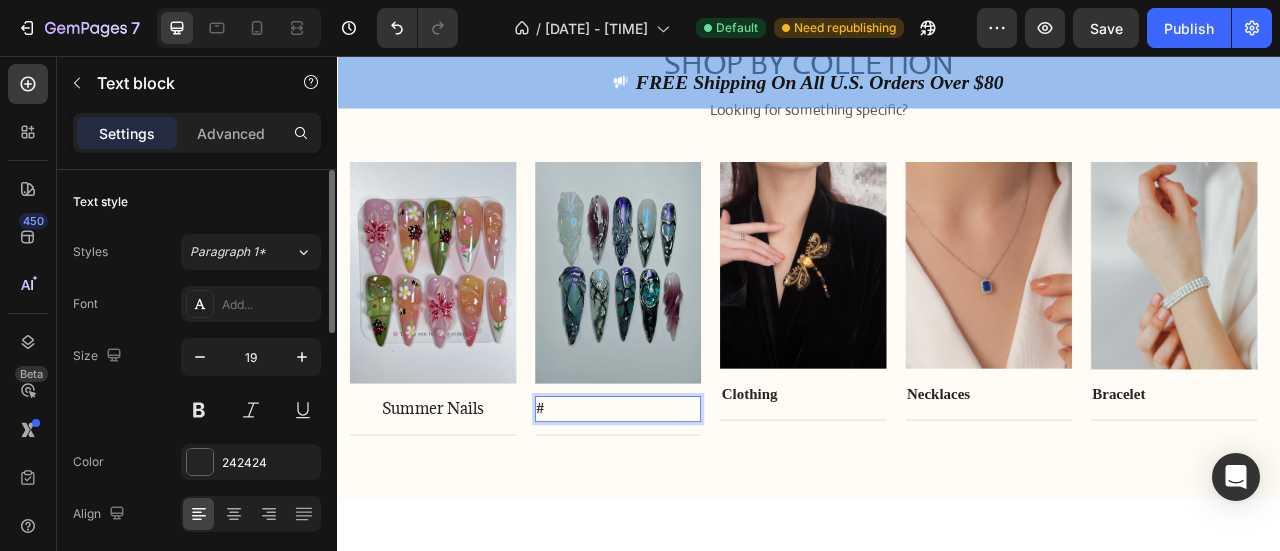 click on "#" at bounding box center [694, 504] 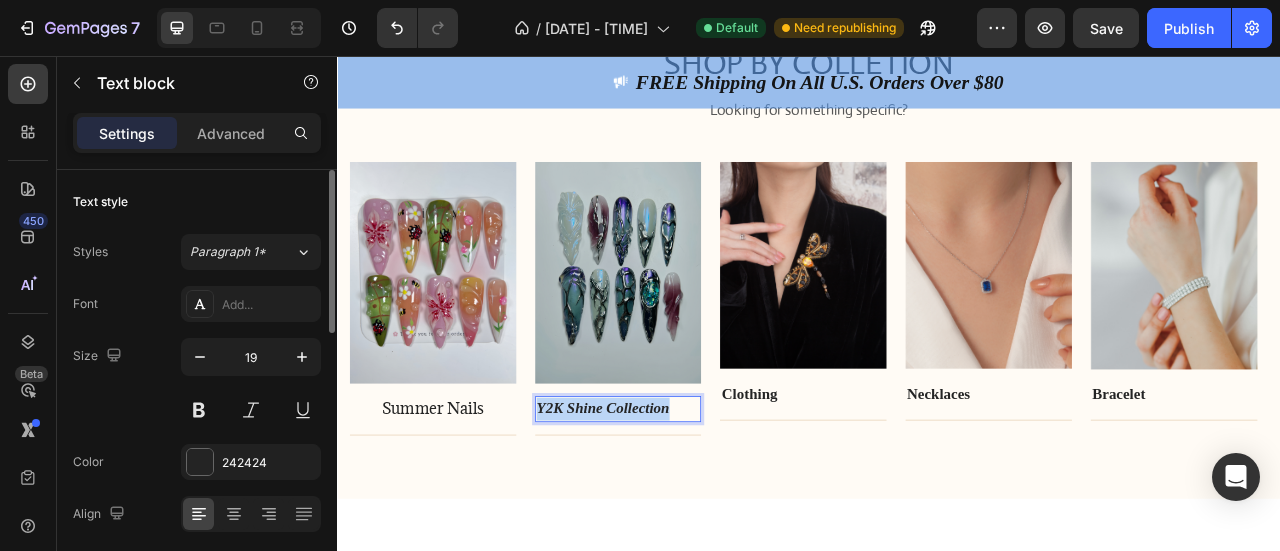 drag, startPoint x: 766, startPoint y: 502, endPoint x: 588, endPoint y: 502, distance: 178 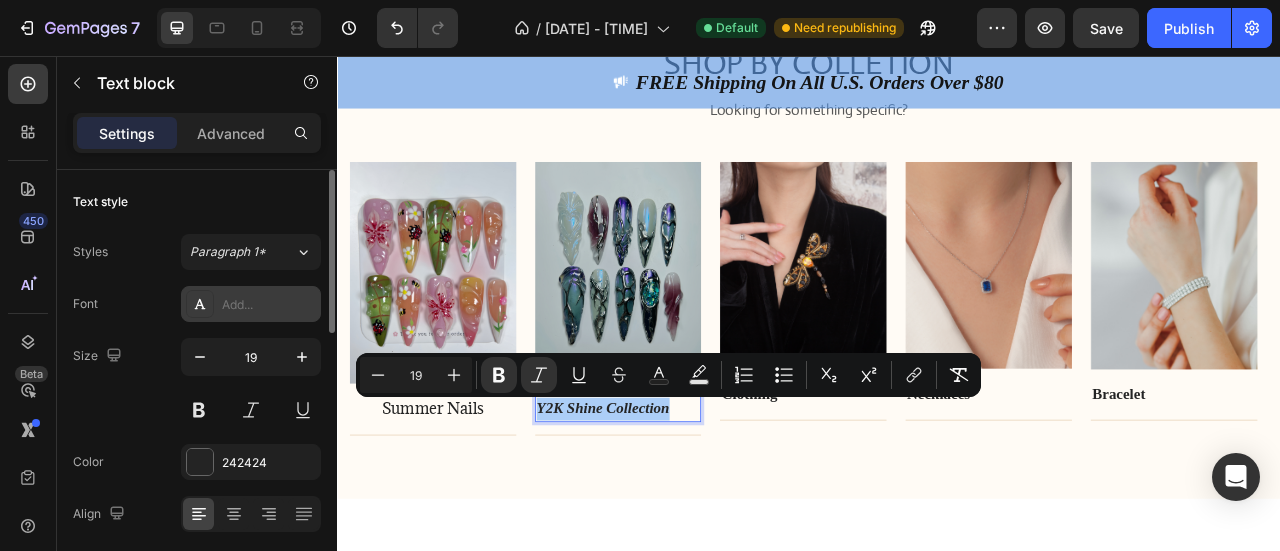 click 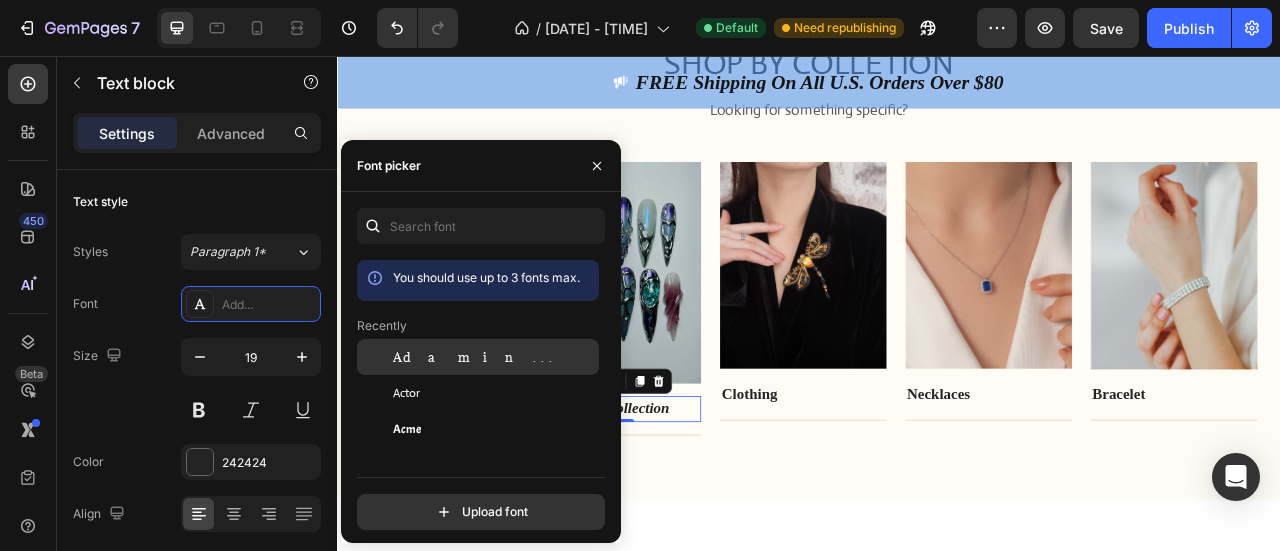 click on "Adamina" at bounding box center (476, 357) 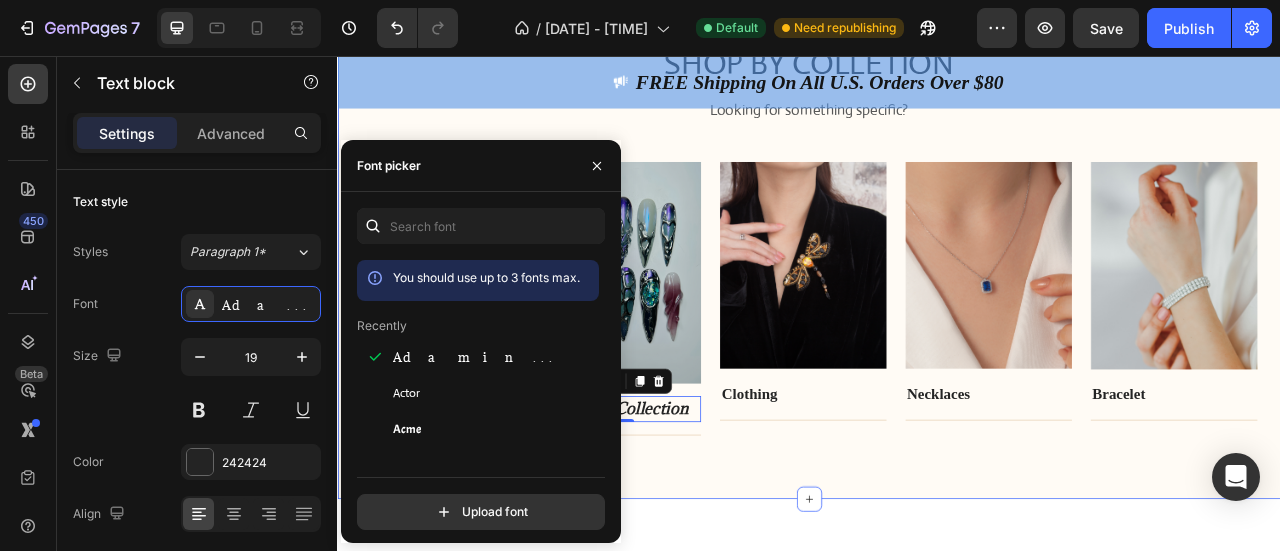 click on "SHOP BY COLLETION Heading Looking for something specific? Text block Row Image Summer Nails Text block                Title Line Row Image Y2K Shine Collection Text block   0                Title Line Row Image Clothing Text block                Title Line Row Image Necklaces Text block                Title Line Row Image Bracelet Text block                Title Line Row Carousel Row Section 8" at bounding box center (937, 287) 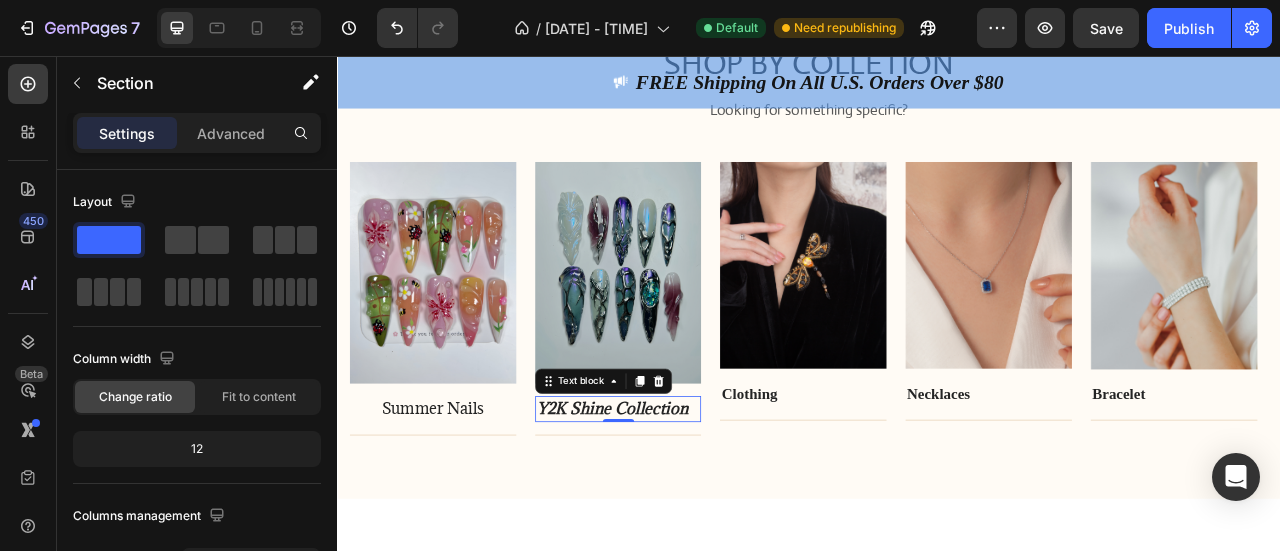 click on "Y2K Shine Collection" at bounding box center (686, 504) 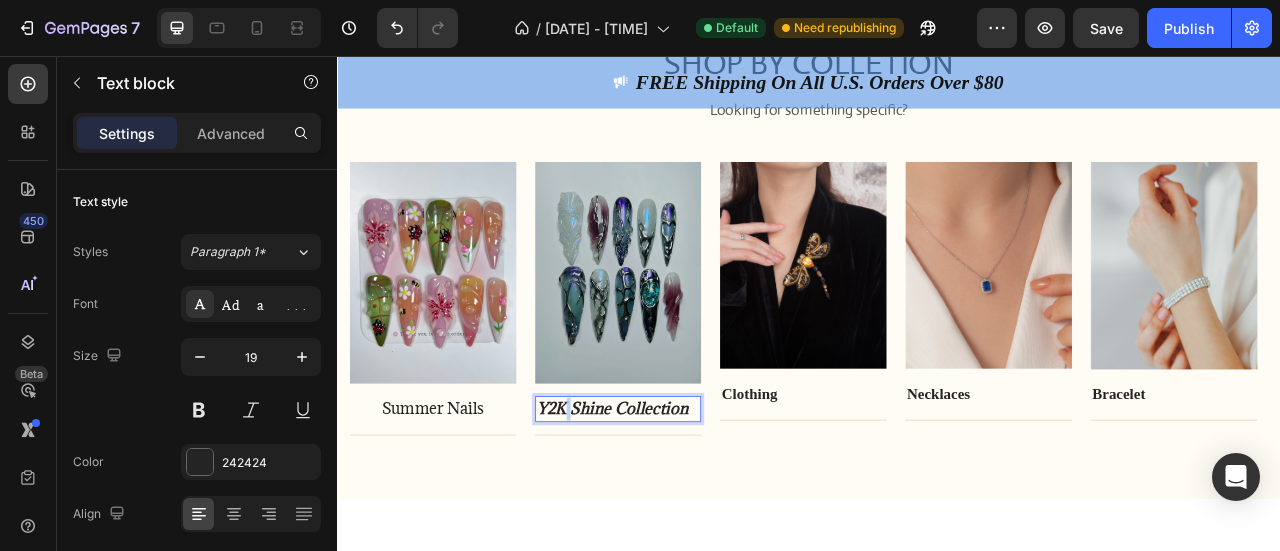 click on "Y2K Shine Collection" at bounding box center (686, 504) 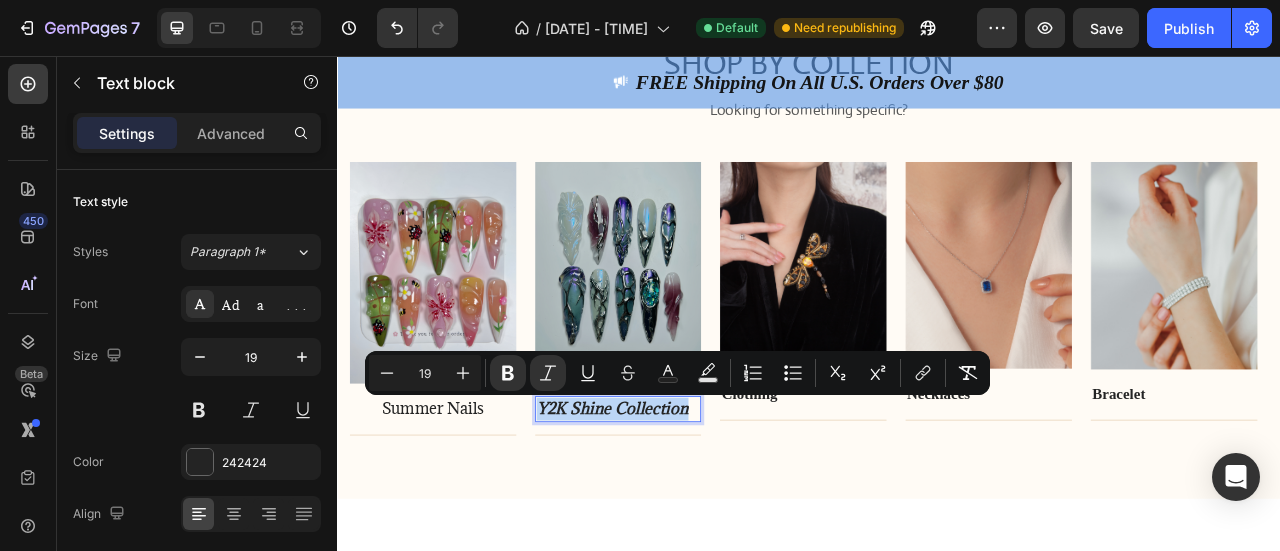 drag, startPoint x: 591, startPoint y: 500, endPoint x: 781, endPoint y: 505, distance: 190.06578 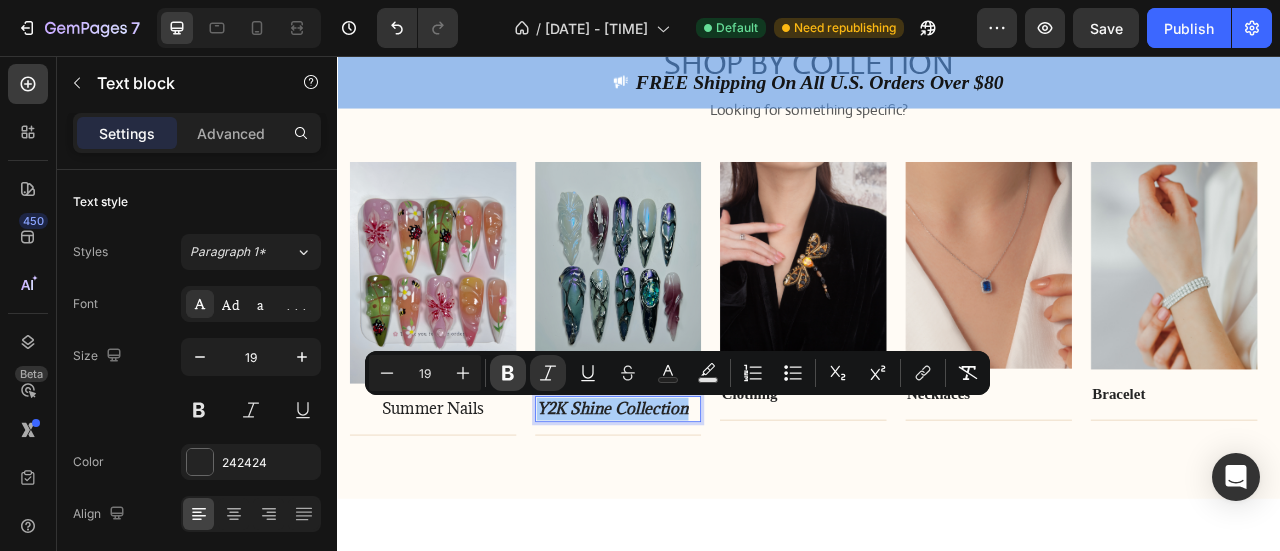 click 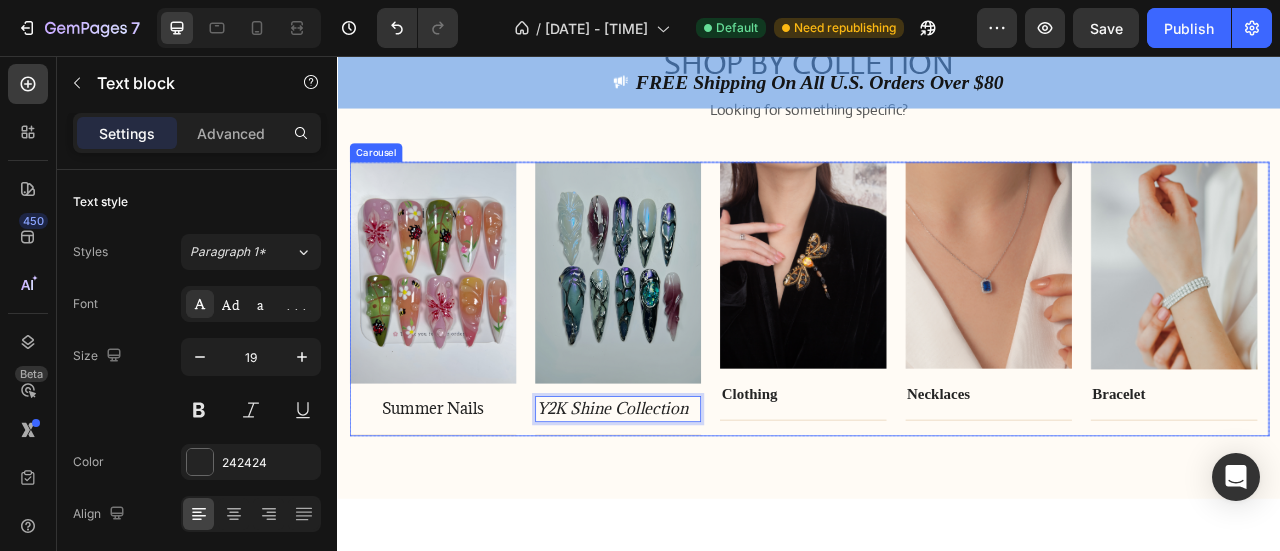 click on "SHOP BY COLLETION Heading Looking for something specific? Text block Row Image Summer Nails Text block                Title Line Row Image Y2K Shine Collection Text block   0                Title Line Row Image Clothing Text block                Title Line Row Image Necklaces Text block                Title Line Row Image Bracelet Text block                Title Line Row Carousel Row Section 8" at bounding box center (937, 287) 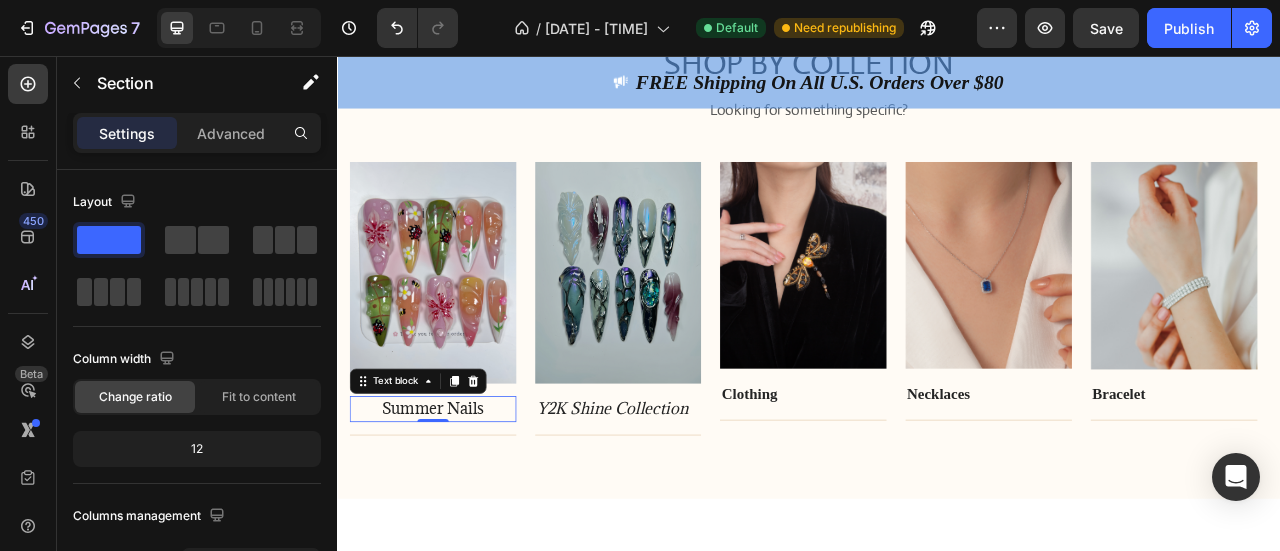 click on "Summer Nails" at bounding box center [458, 504] 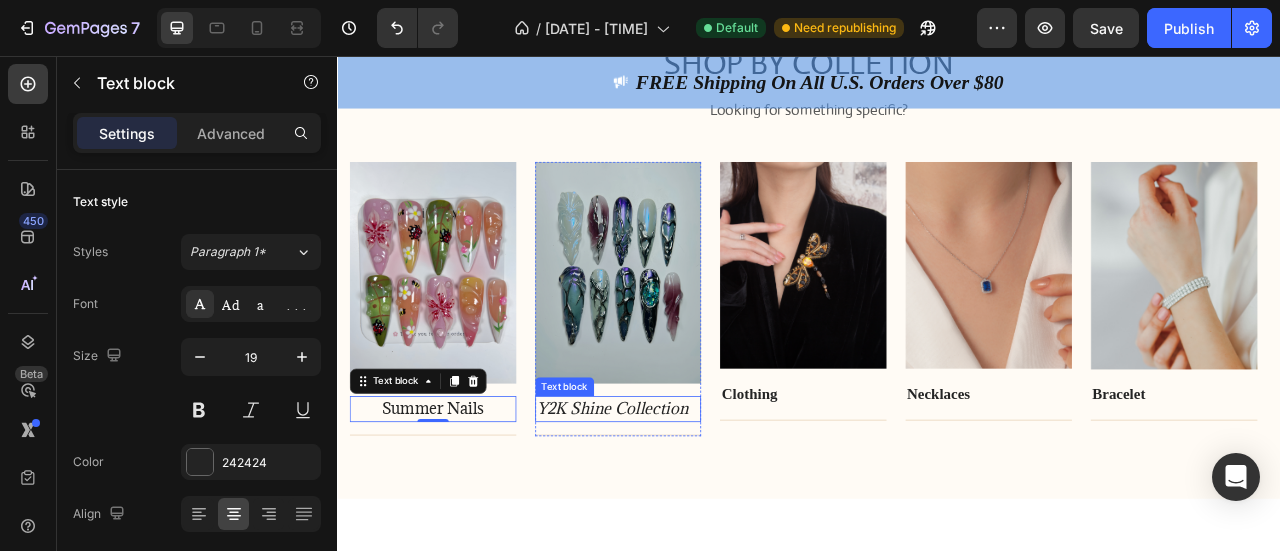 click on "Y2K Shine Collection" at bounding box center (686, 504) 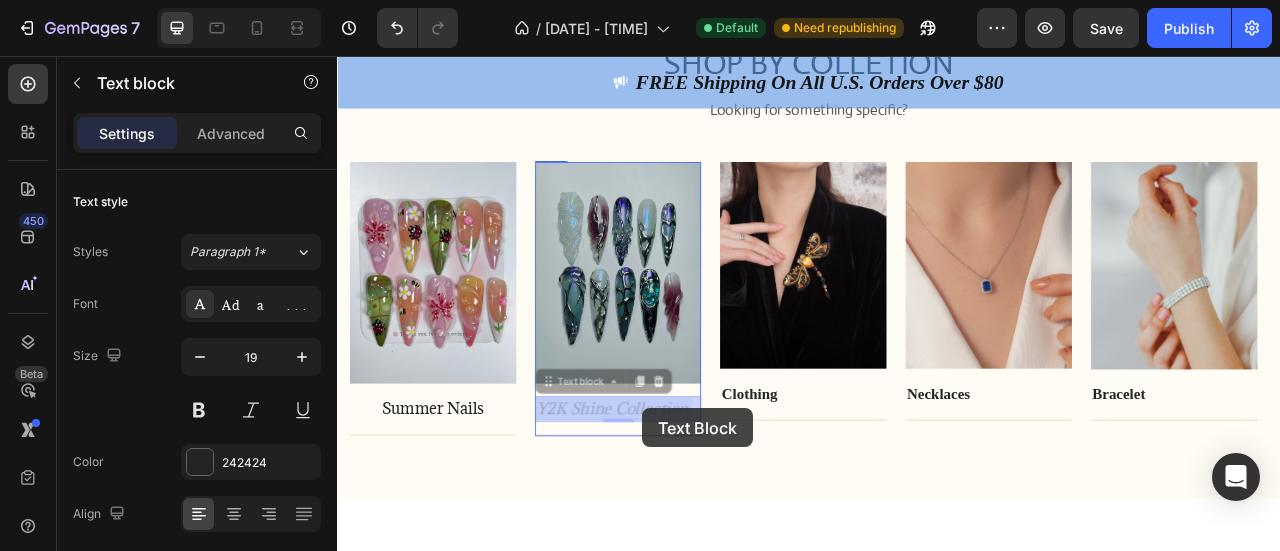 drag, startPoint x: 588, startPoint y: 500, endPoint x: 723, endPoint y: 507, distance: 135.18137 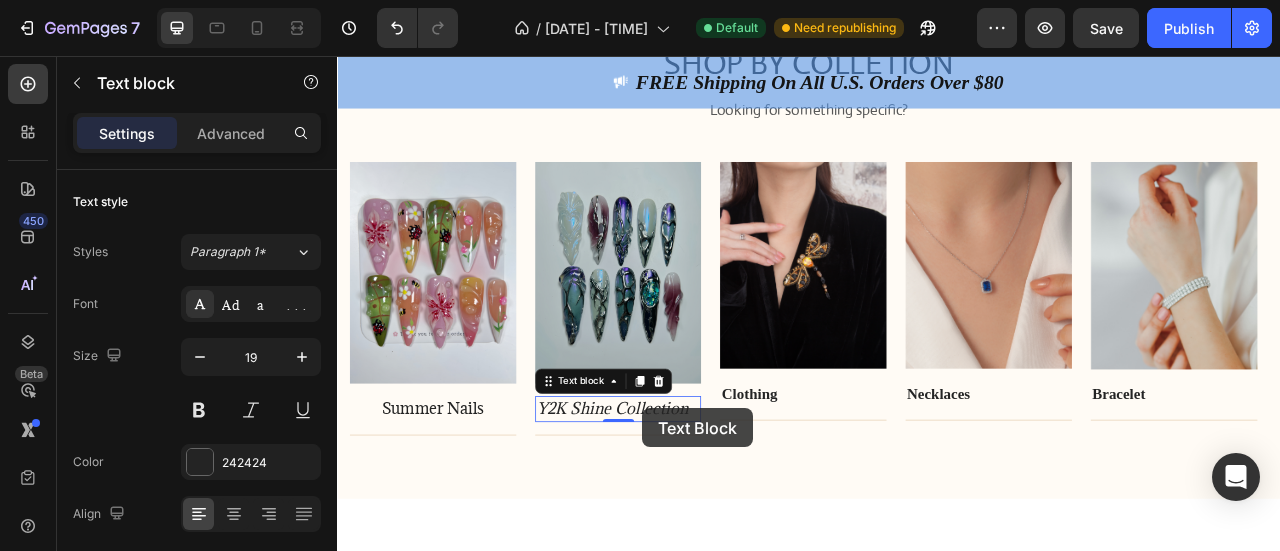 scroll, scrollTop: 5198, scrollLeft: 0, axis: vertical 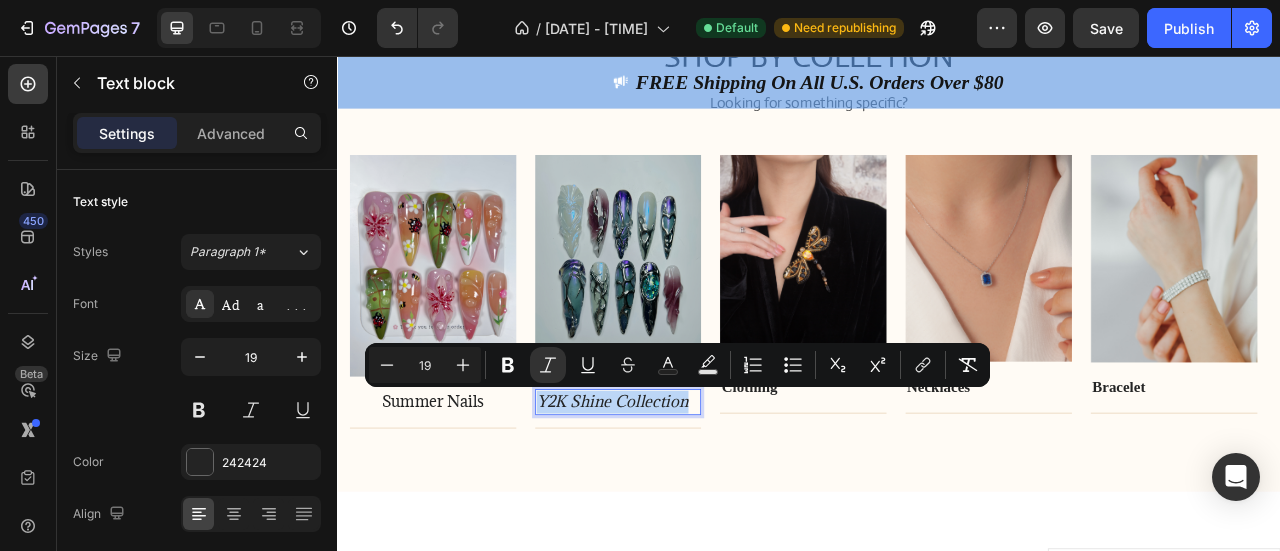 drag, startPoint x: 595, startPoint y: 483, endPoint x: 781, endPoint y: 490, distance: 186.13167 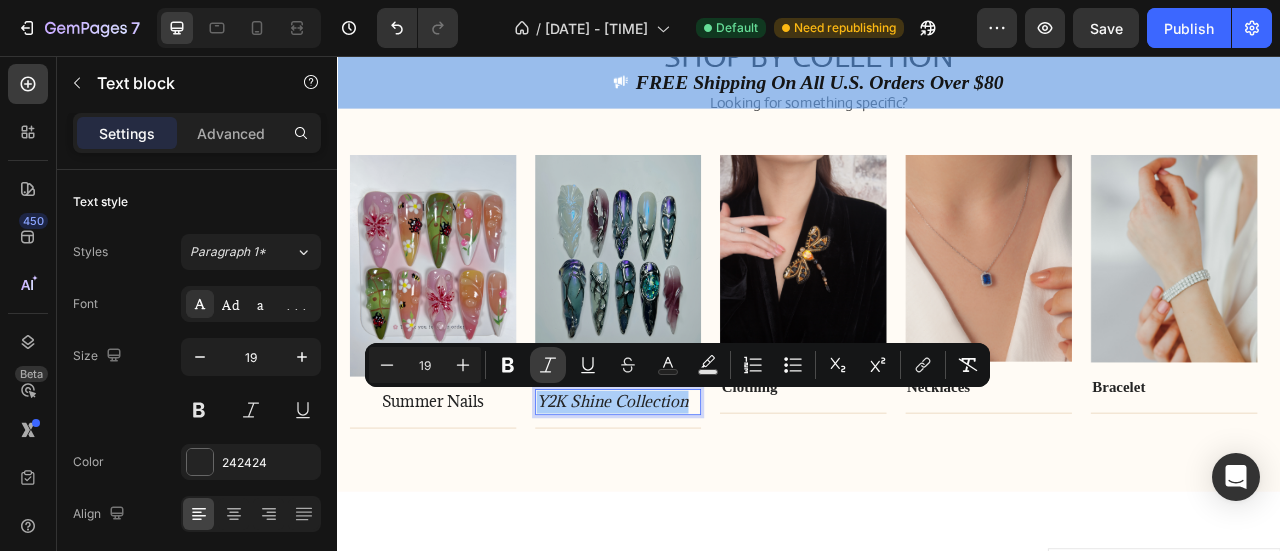 click 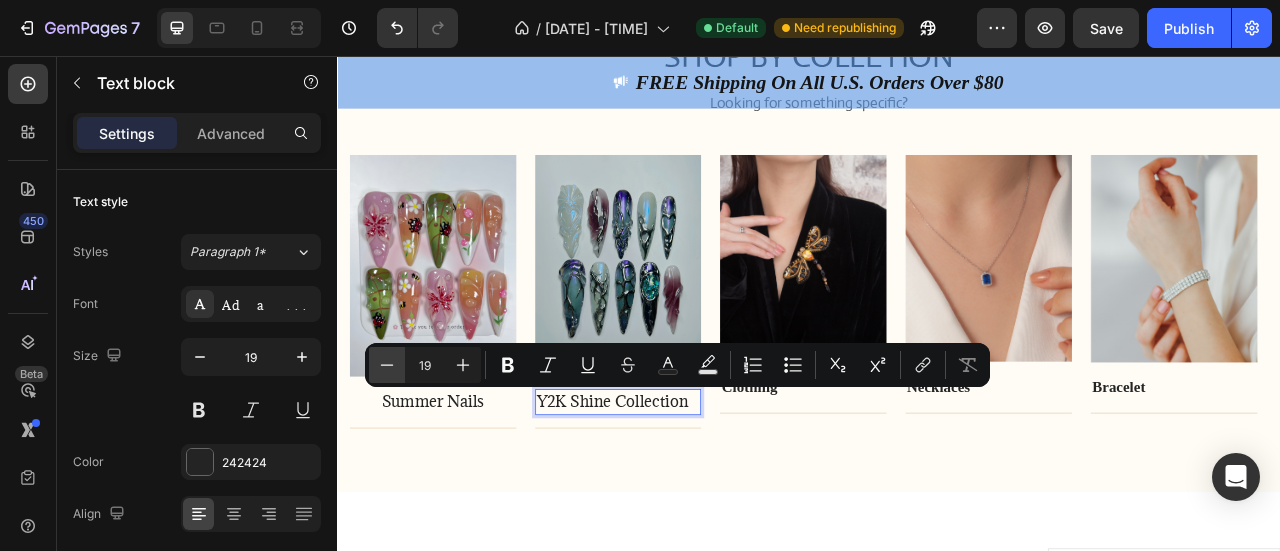click 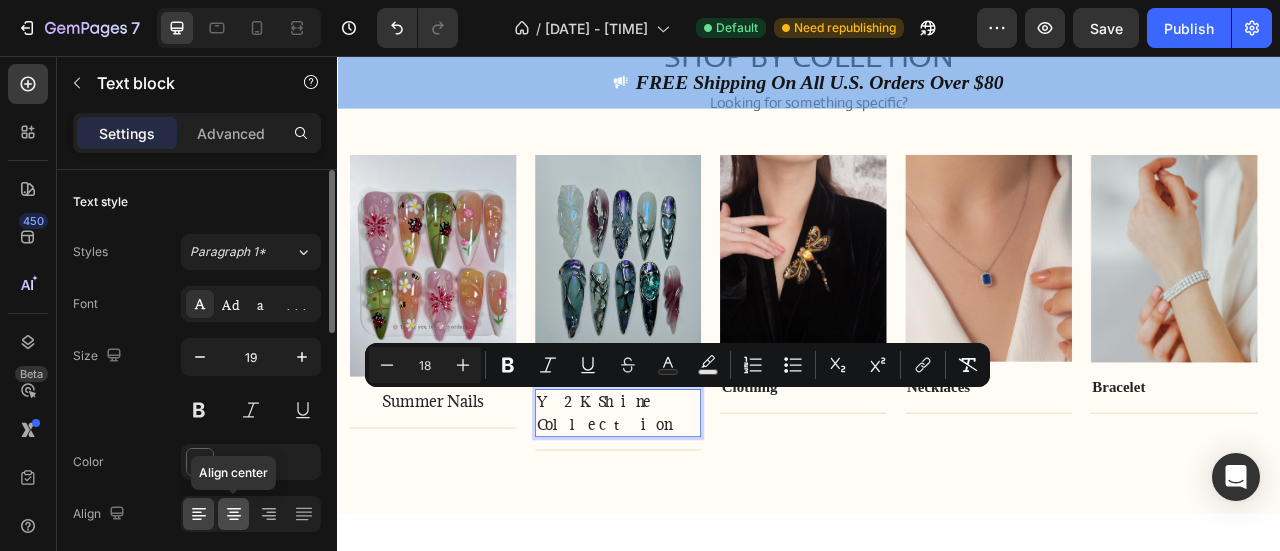 click 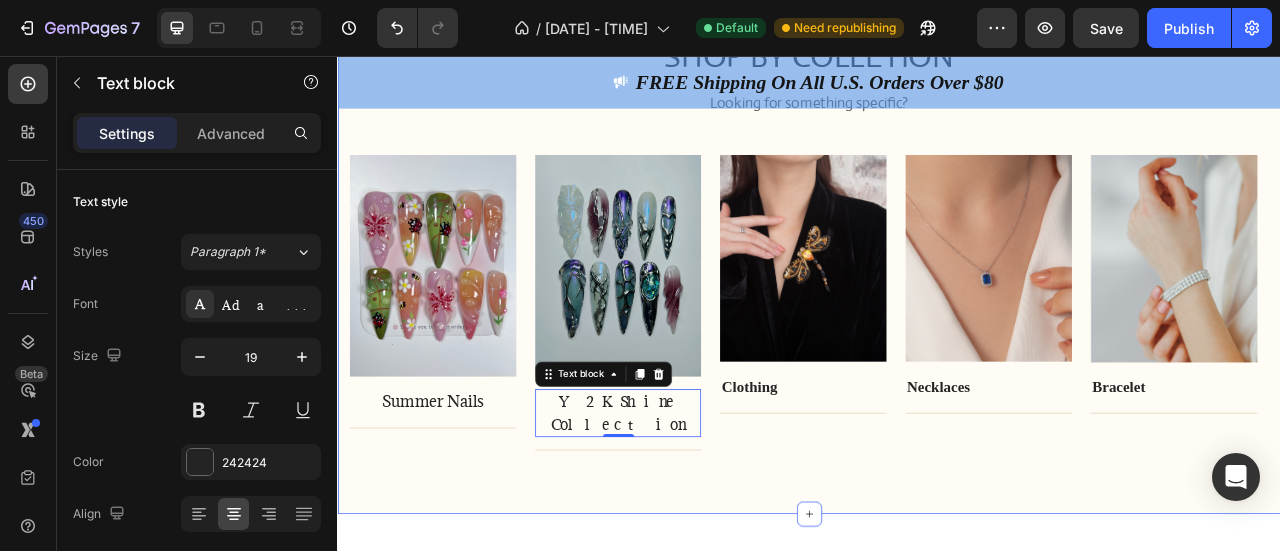 click on "SHOP BY COLLETION Heading Looking for something specific? Text block Row Image Summer Nails Text block                Title Line Row Image Y2K Shine Collection Text block   0                Title Line Row Image Clothing Text block                Title Line Row Image Necklaces Text block                Title Line Row Image Bracelet Text block                Title Line Row Carousel Row Section 8" at bounding box center (937, 293) 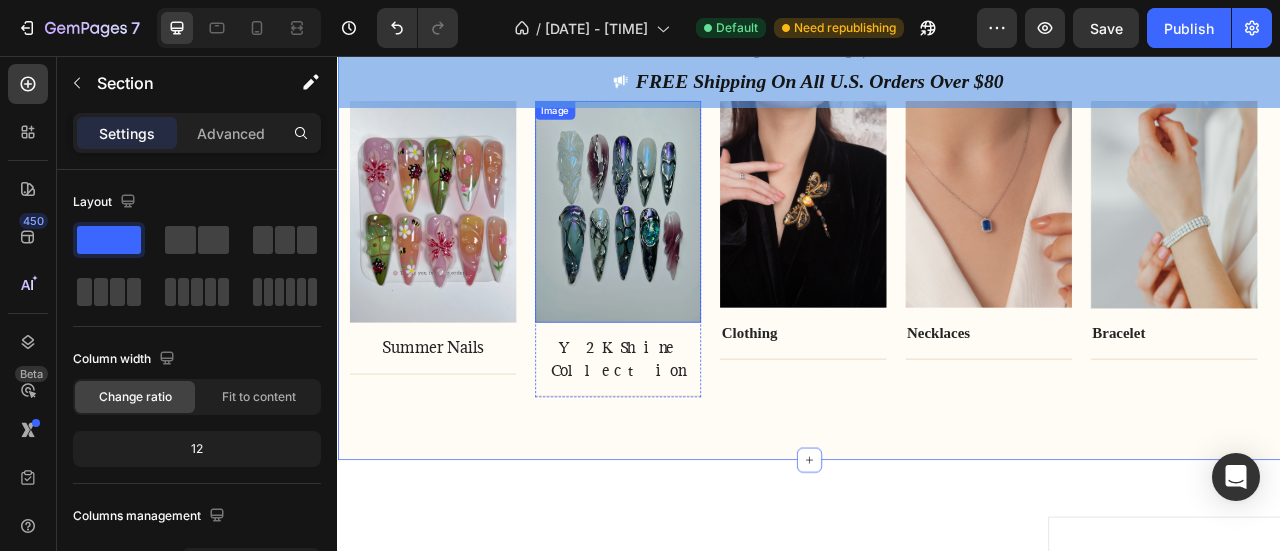 scroll, scrollTop: 5298, scrollLeft: 0, axis: vertical 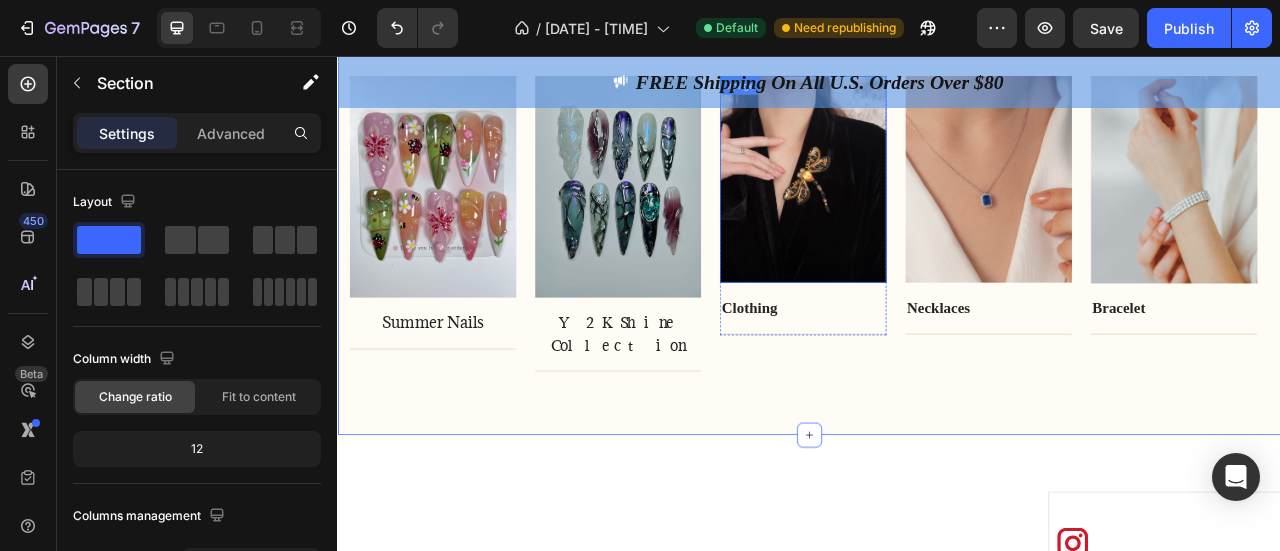 click at bounding box center (929, 212) 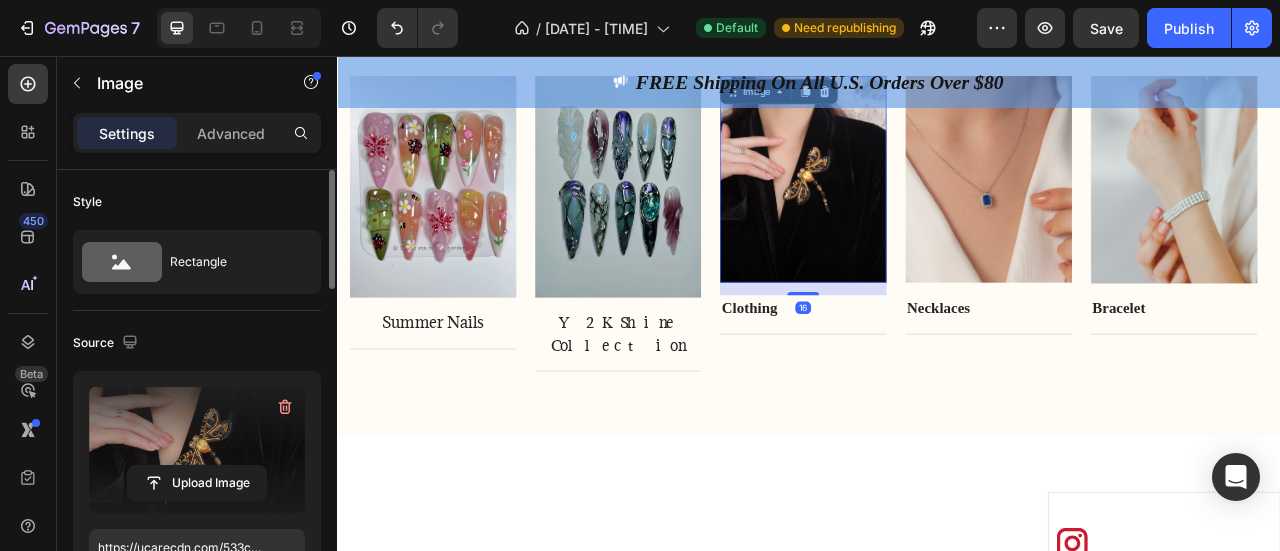 click at bounding box center (197, 450) 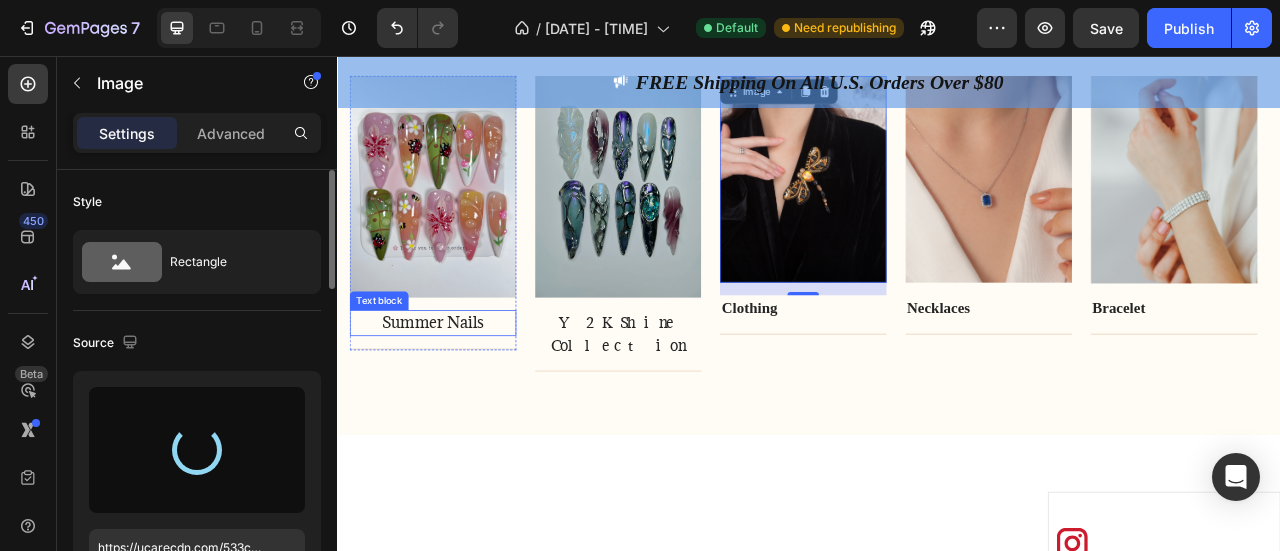 type on "https://cdn.shopify.com/s/files/1/0943/8740/5095/files/gempages_577309425811850228-d2a70b2c-2ad3-4463-ac02-4f9952d41c99.jpg" 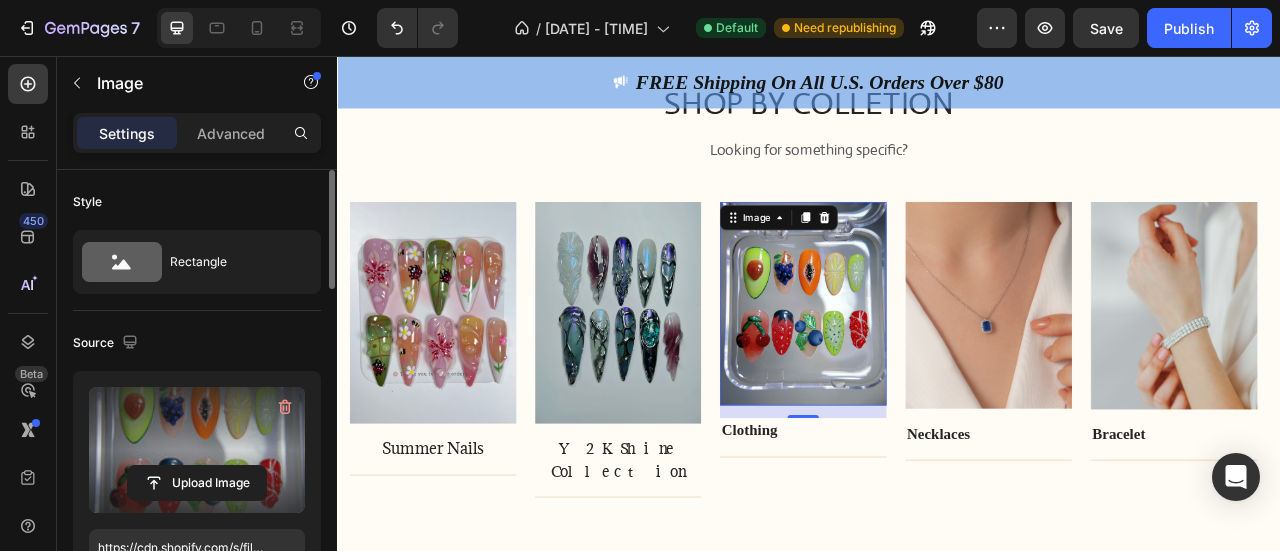 scroll, scrollTop: 5098, scrollLeft: 0, axis: vertical 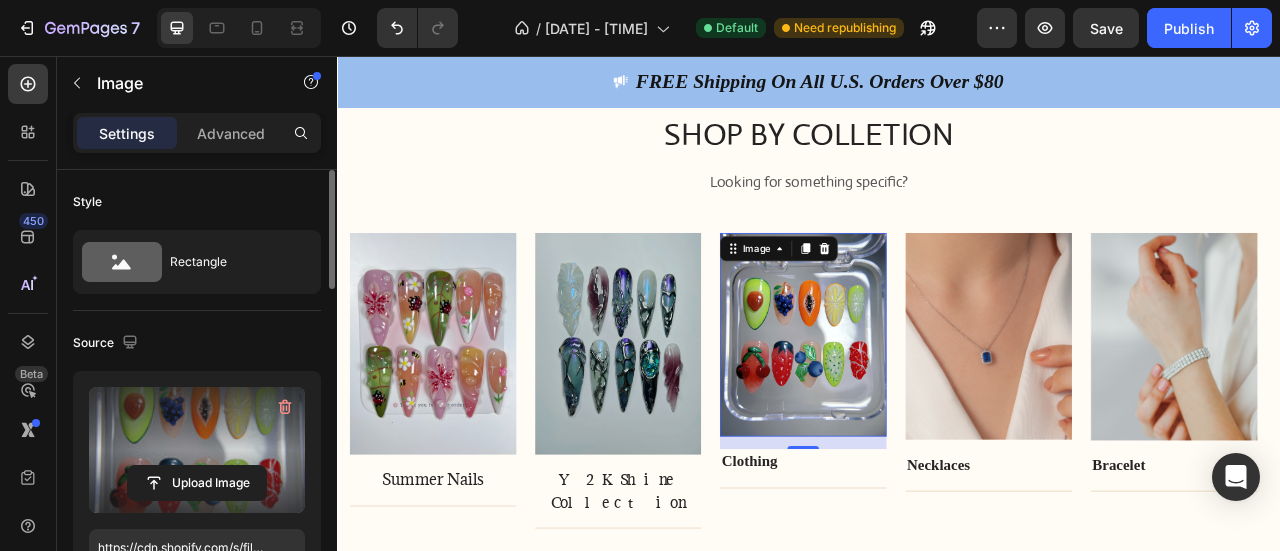 click at bounding box center (929, 411) 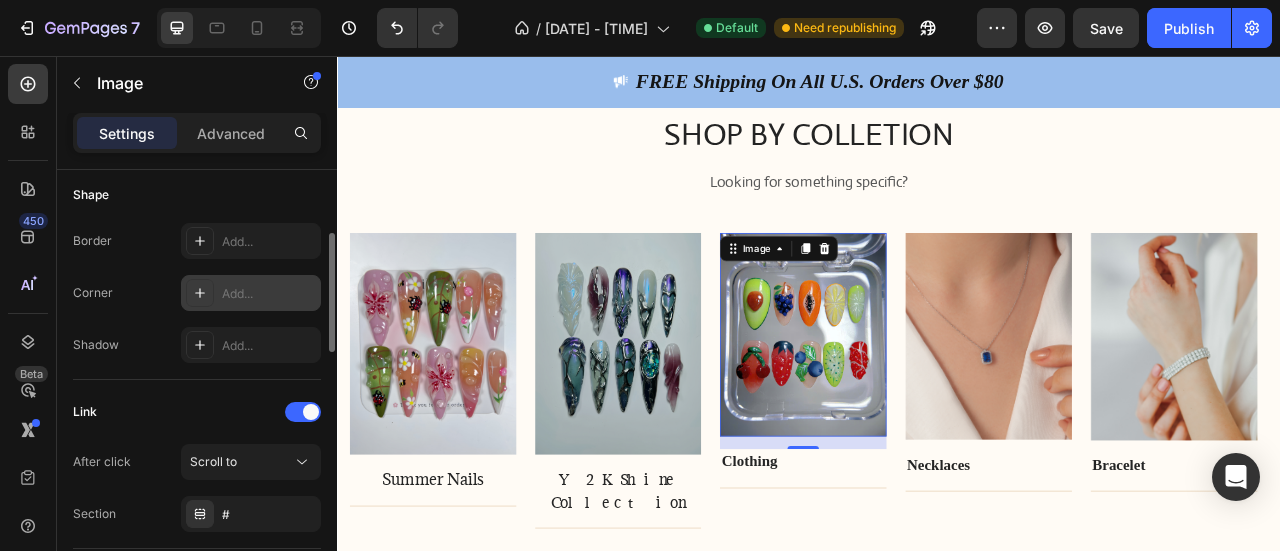 scroll, scrollTop: 400, scrollLeft: 0, axis: vertical 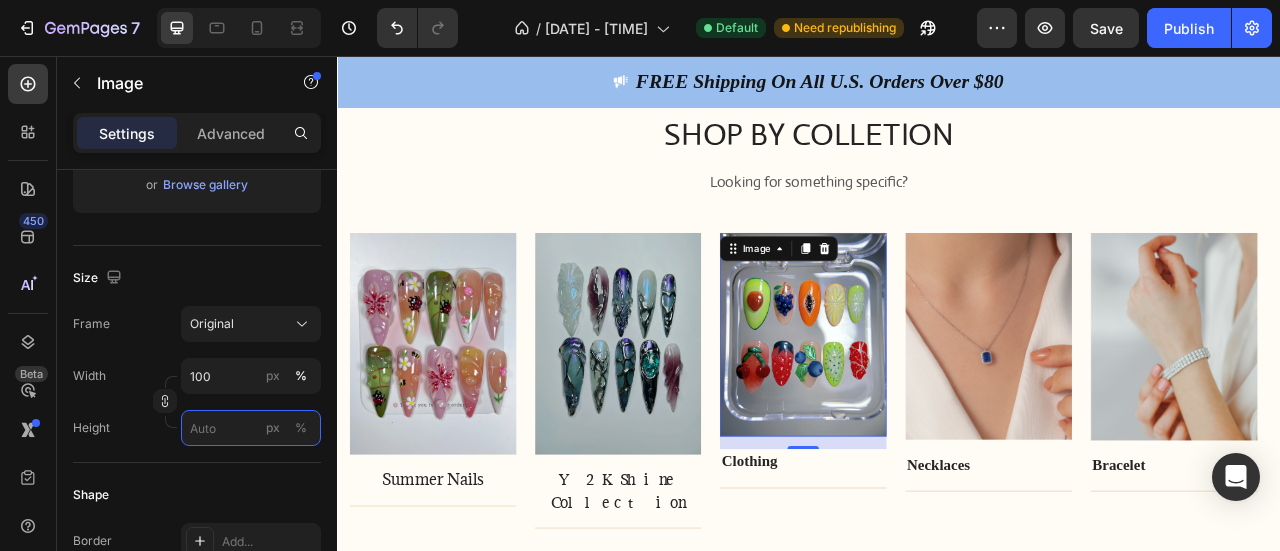 click on "px %" at bounding box center (251, 428) 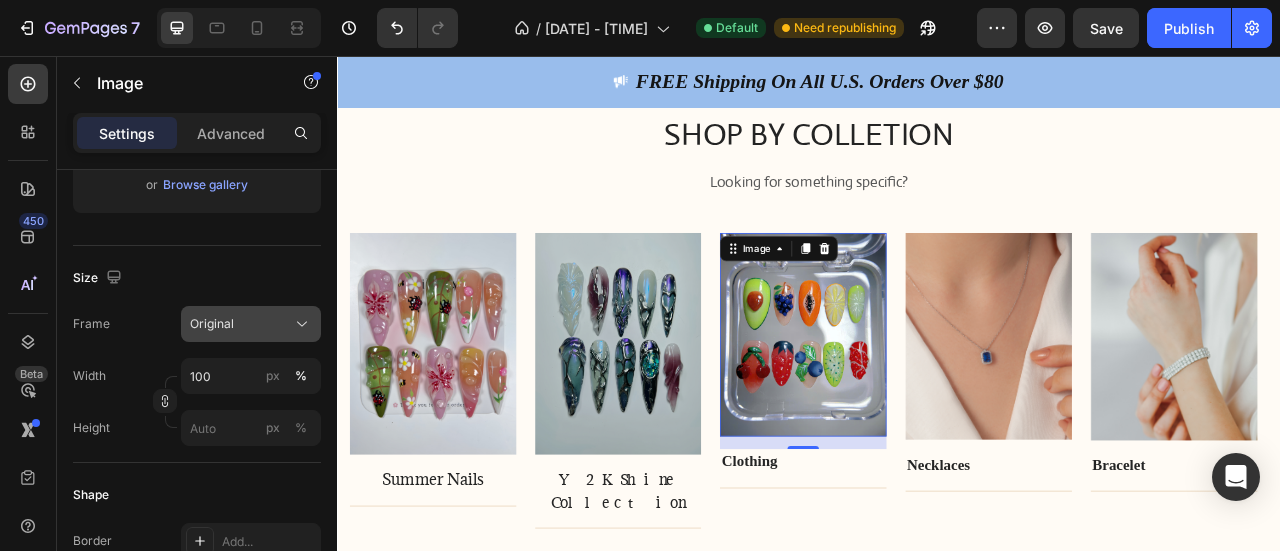 click on "Original" at bounding box center (212, 324) 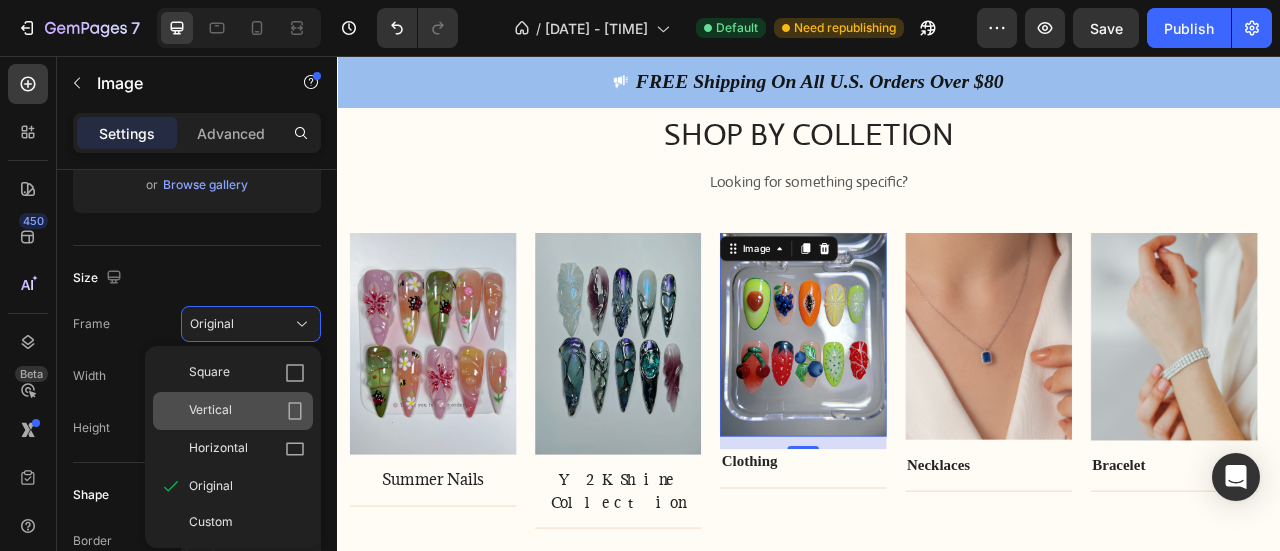 click on "Vertical" at bounding box center (210, 411) 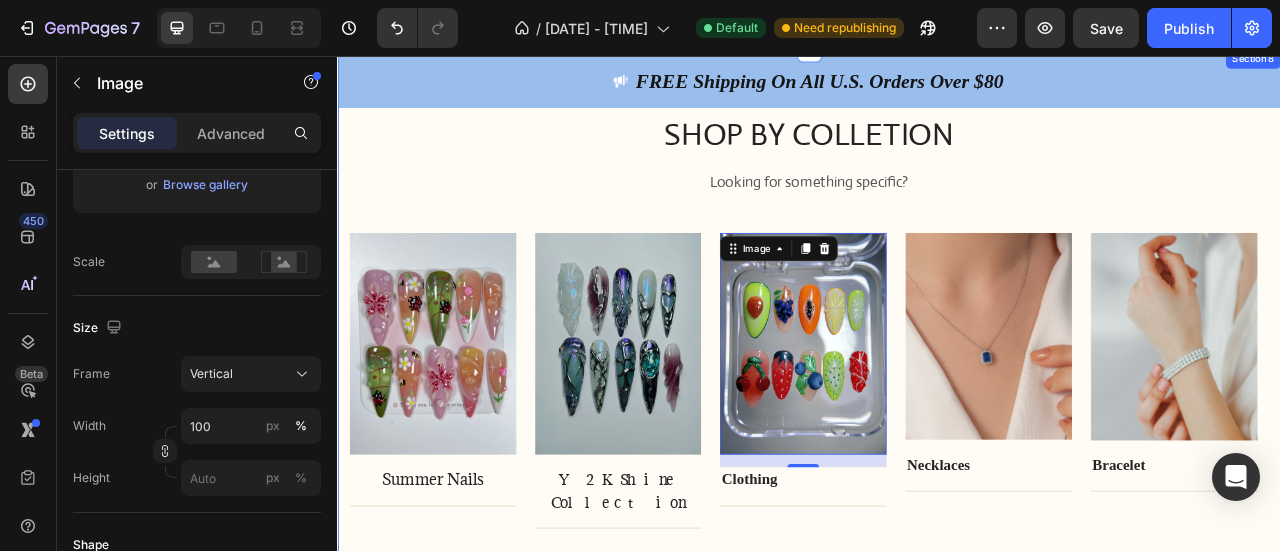 click on "SHOP BY COLLETION Heading Looking for something specific? Text block Row Image Summer Nails Text block                Title Line Row Image Y2K Shine Collection Text block                Title Line Row Image   16 Clothing Text block                Title Line Row Image Necklaces Text block                Title Line Row Image Bracelet Text block                Title Line Row Carousel Row Section 8" at bounding box center [937, 393] 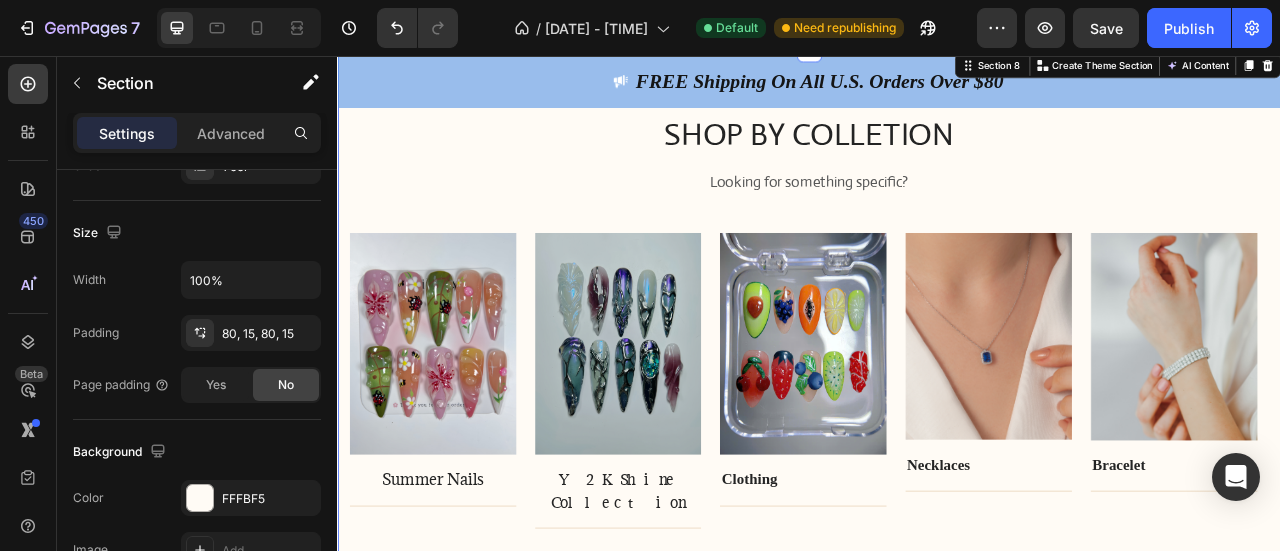 scroll, scrollTop: 0, scrollLeft: 0, axis: both 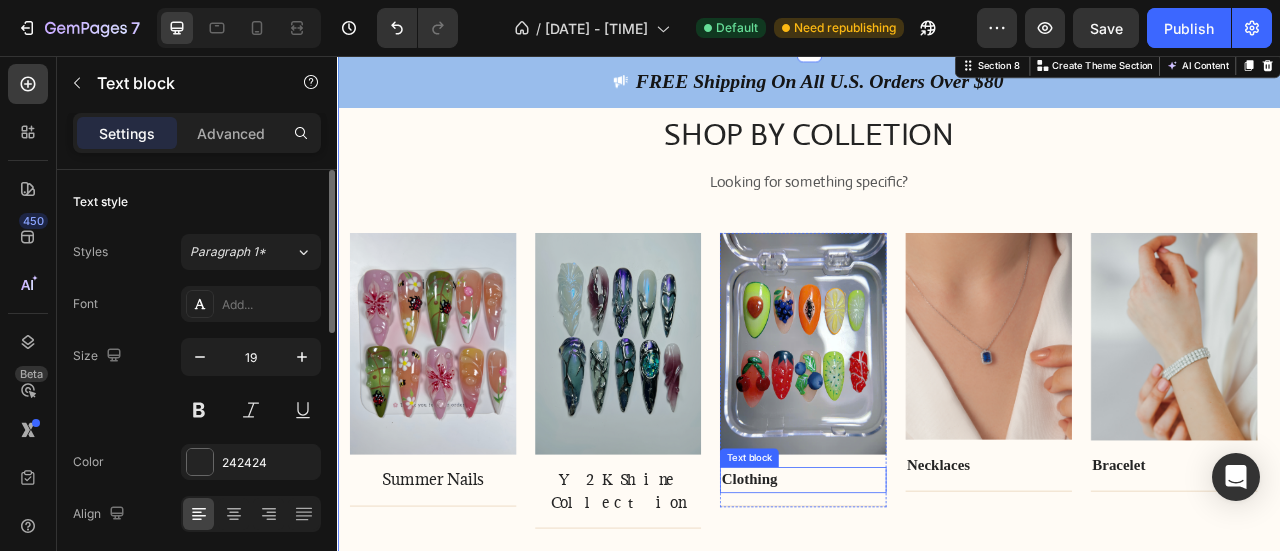 click on "Clothing" at bounding box center (929, 595) 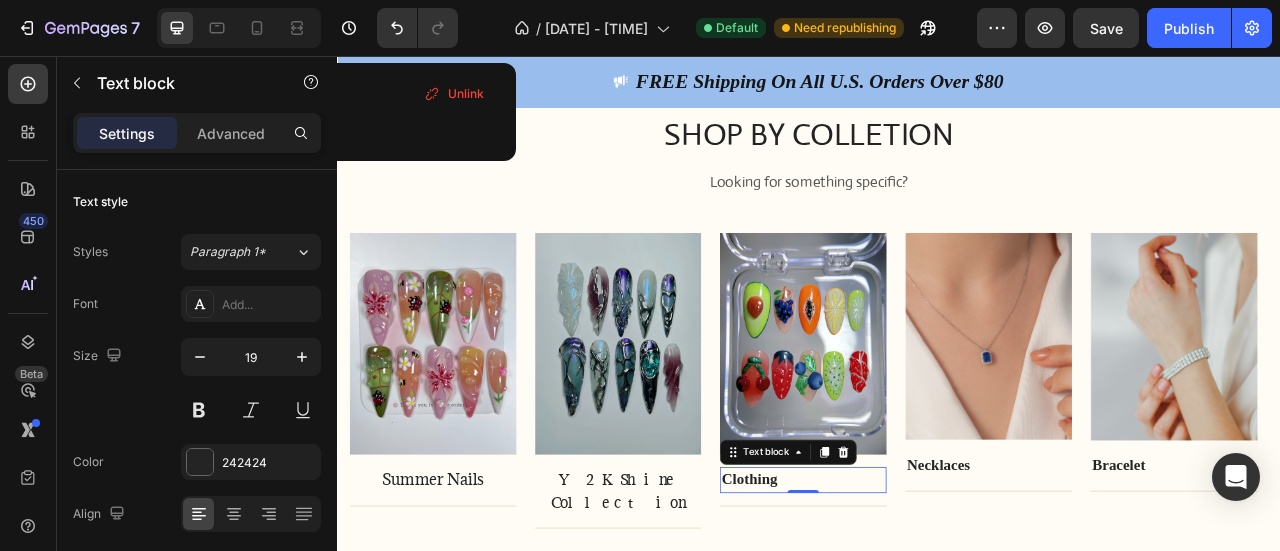 click on "Clothing" at bounding box center [929, 595] 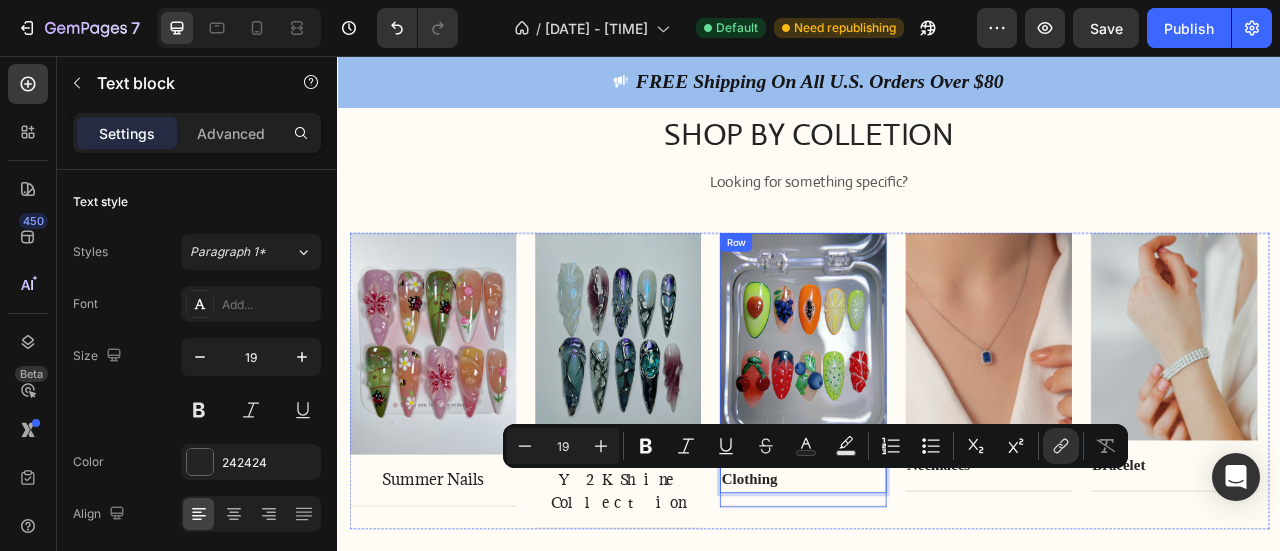 drag, startPoint x: 910, startPoint y: 590, endPoint x: 798, endPoint y: 572, distance: 113.43721 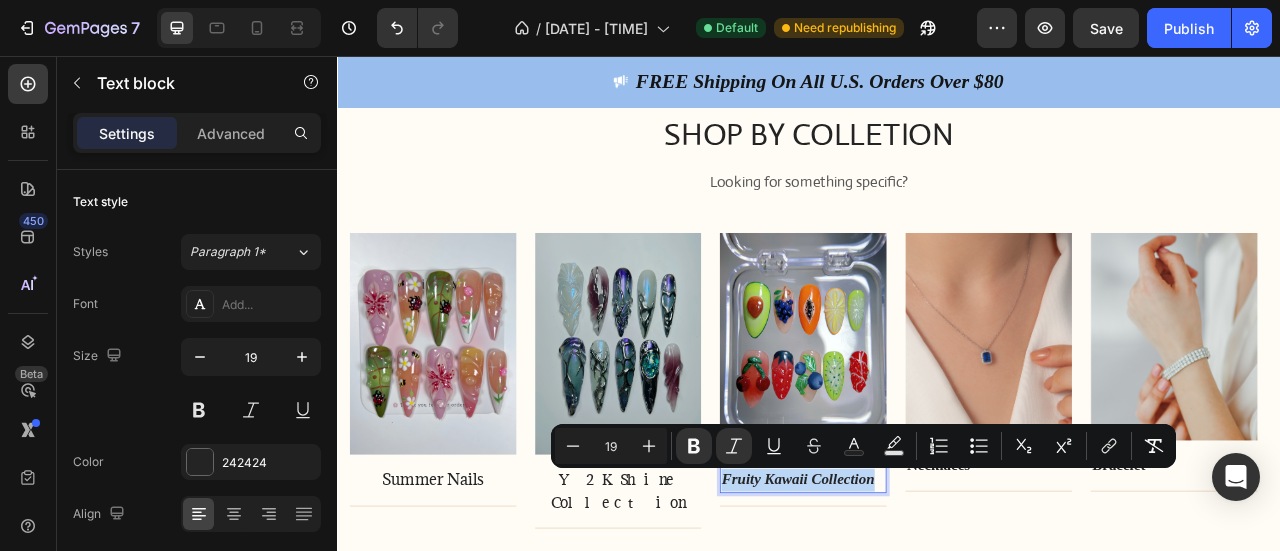 drag, startPoint x: 868, startPoint y: 592, endPoint x: 1022, endPoint y: 595, distance: 154.02922 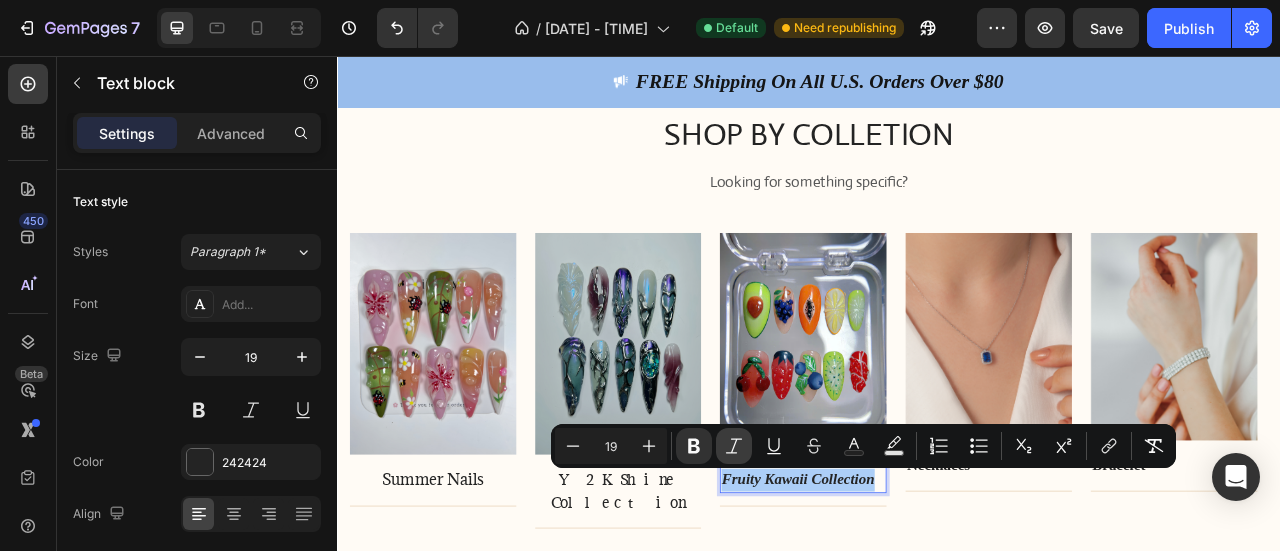 click 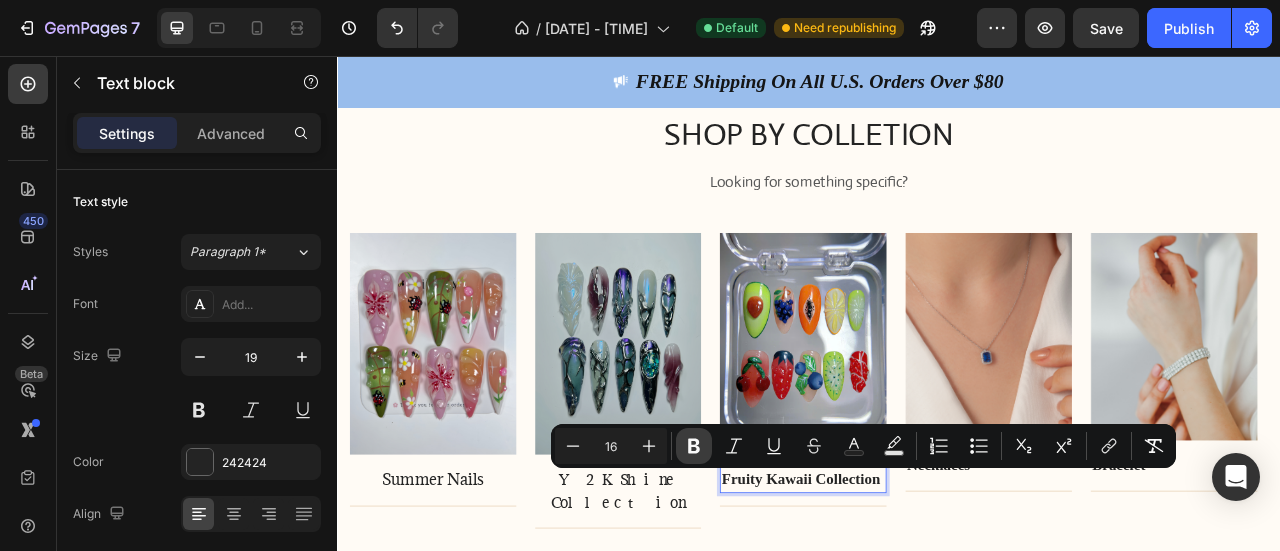 click 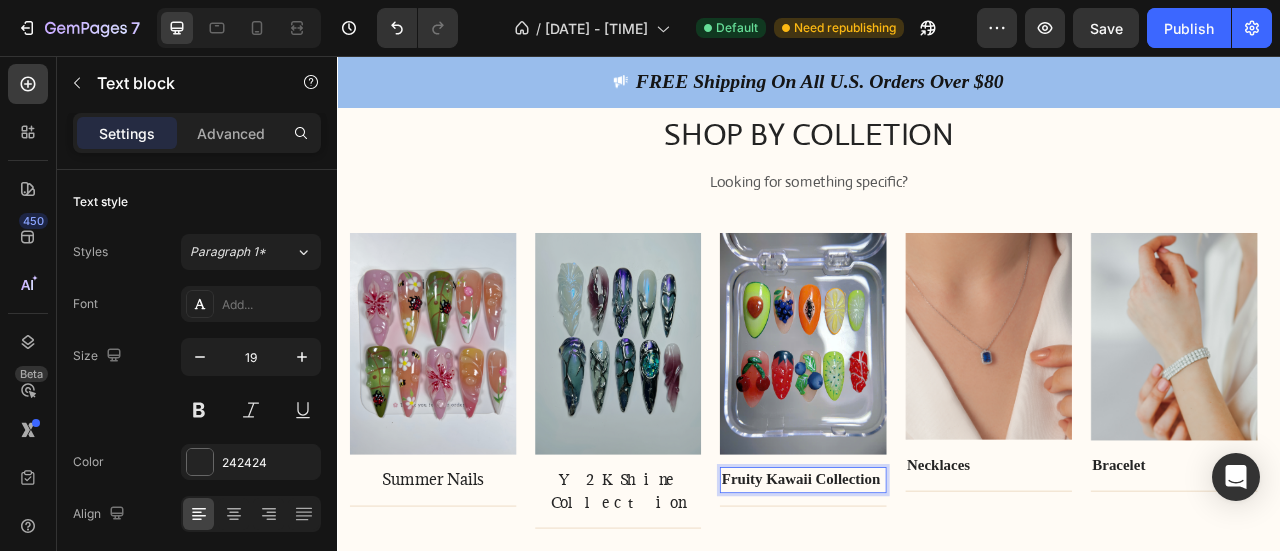 click on "Fruity Kawaii Collection" at bounding box center [929, 595] 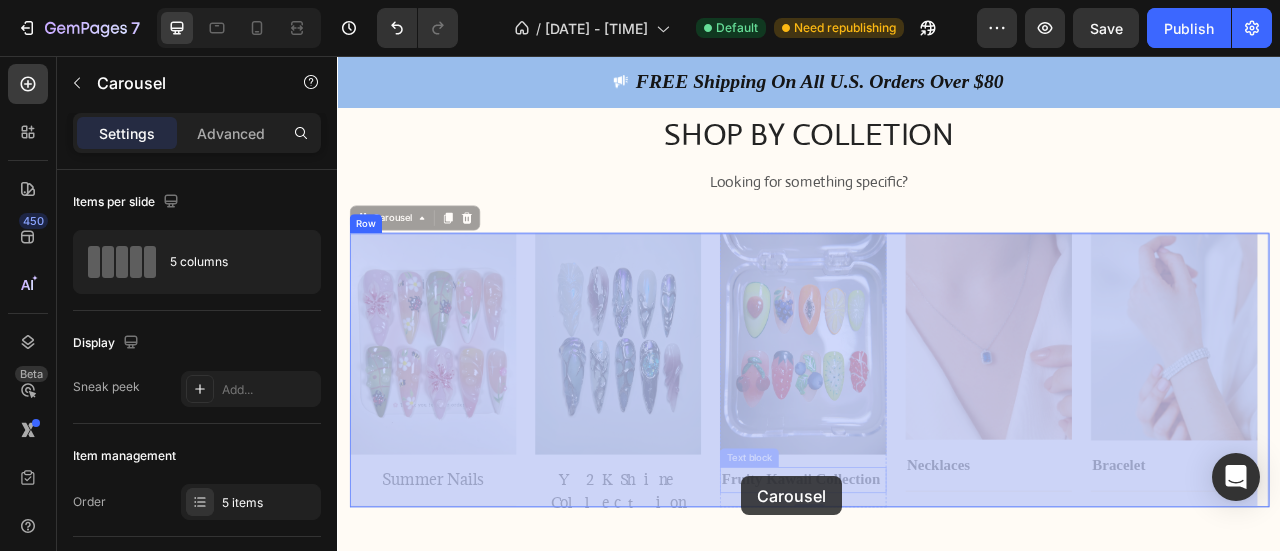 drag, startPoint x: 822, startPoint y: 590, endPoint x: 876, endPoint y: 596, distance: 54.33231 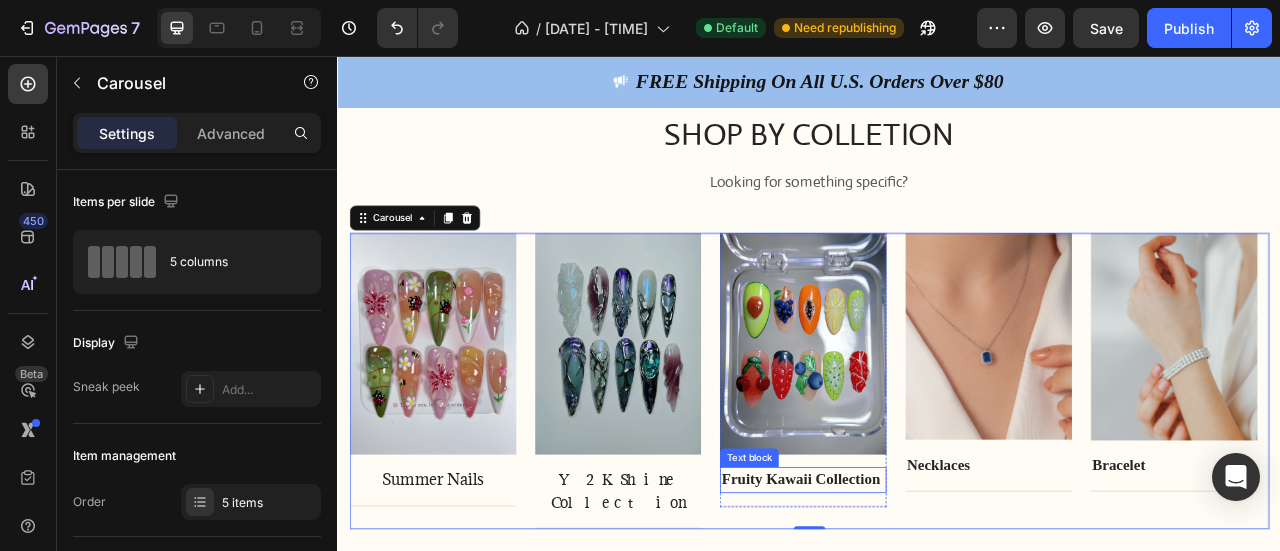 click on "SHOP BY COLLETION Heading Looking for something specific? Text block Row Image Summer Nails Text block                Title Line Row Image Y2K Shine Collection Text block                Title Line Row Image Fruity Kawaii Collection Text block                Title Line Row Image Necklaces Text block                Title Line Row Image Bracelet Text block                Title Line Row Carousel   0 Row Section 8" at bounding box center [937, 393] 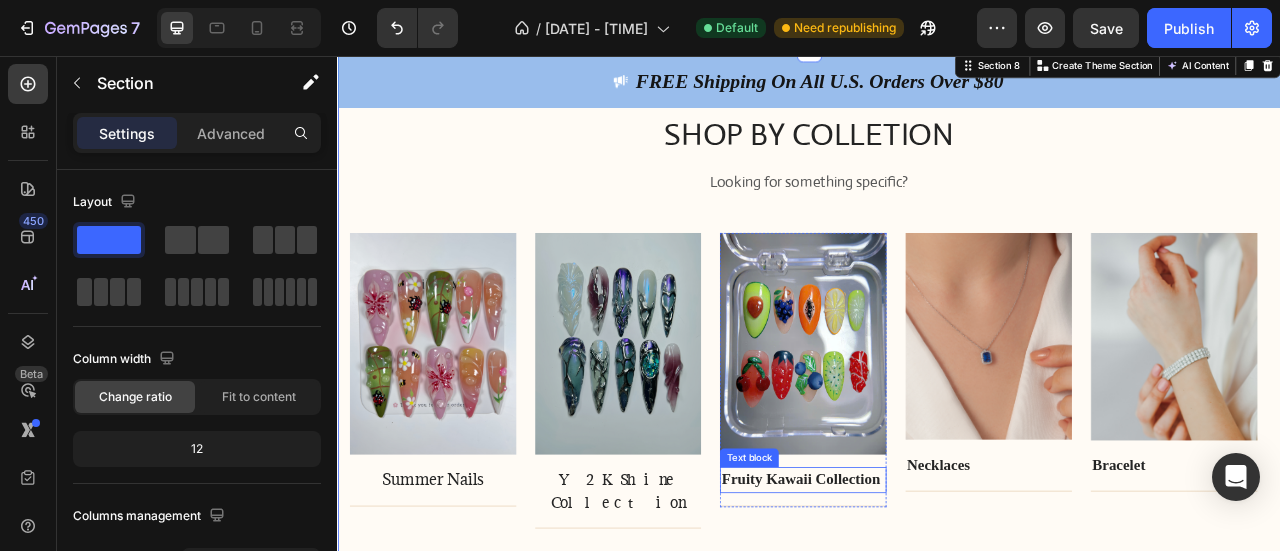 click on "Fruity Kawaii Collection" at bounding box center [929, 595] 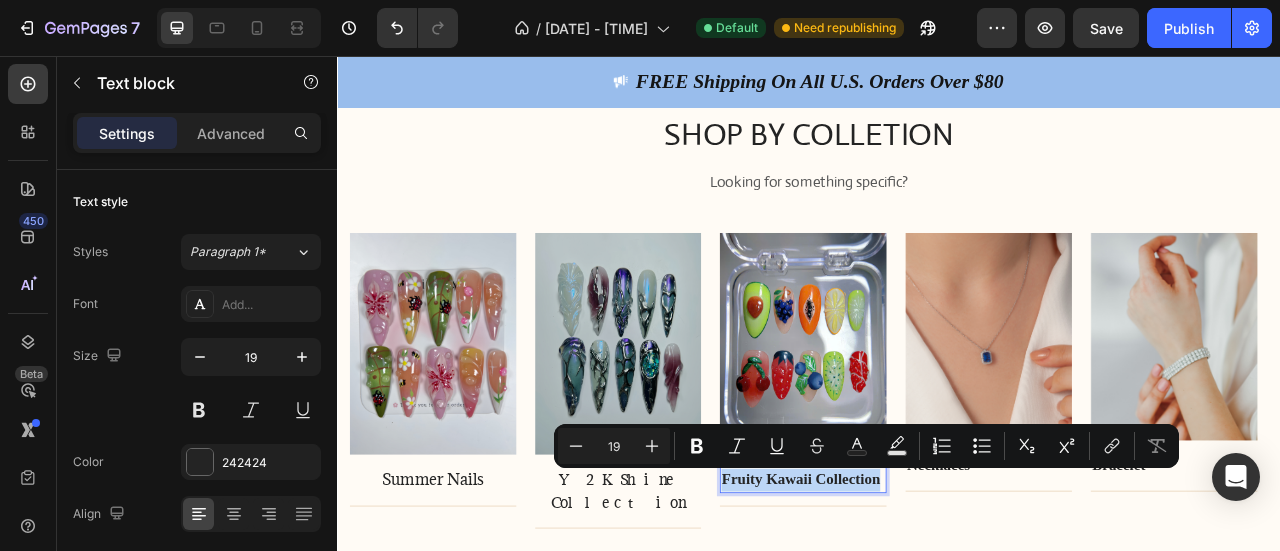 drag, startPoint x: 829, startPoint y: 587, endPoint x: 1027, endPoint y: 595, distance: 198.16154 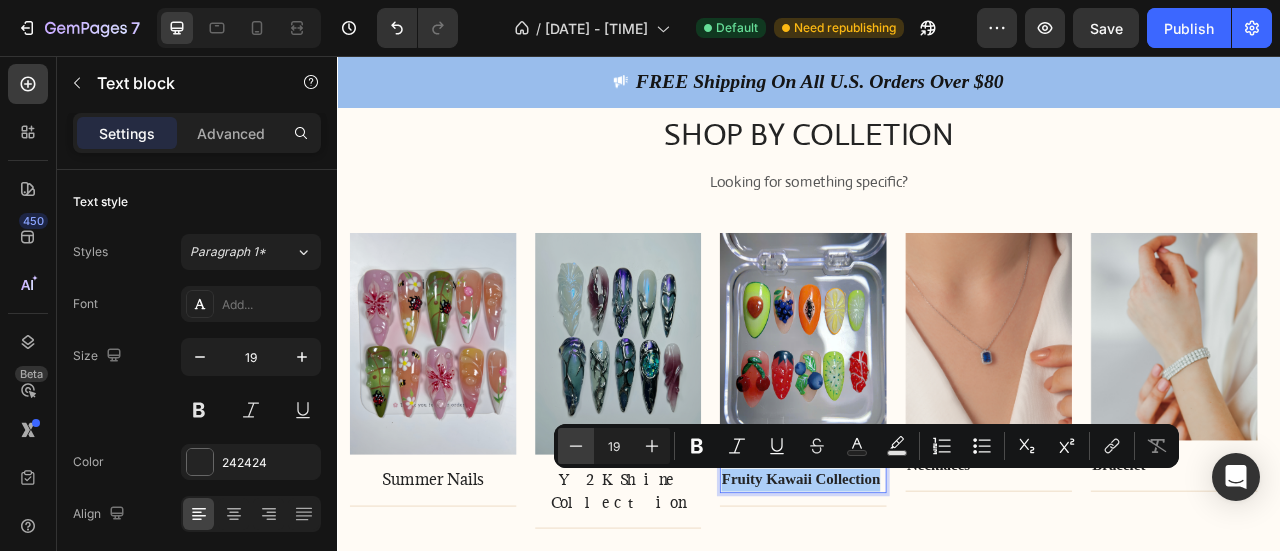 click 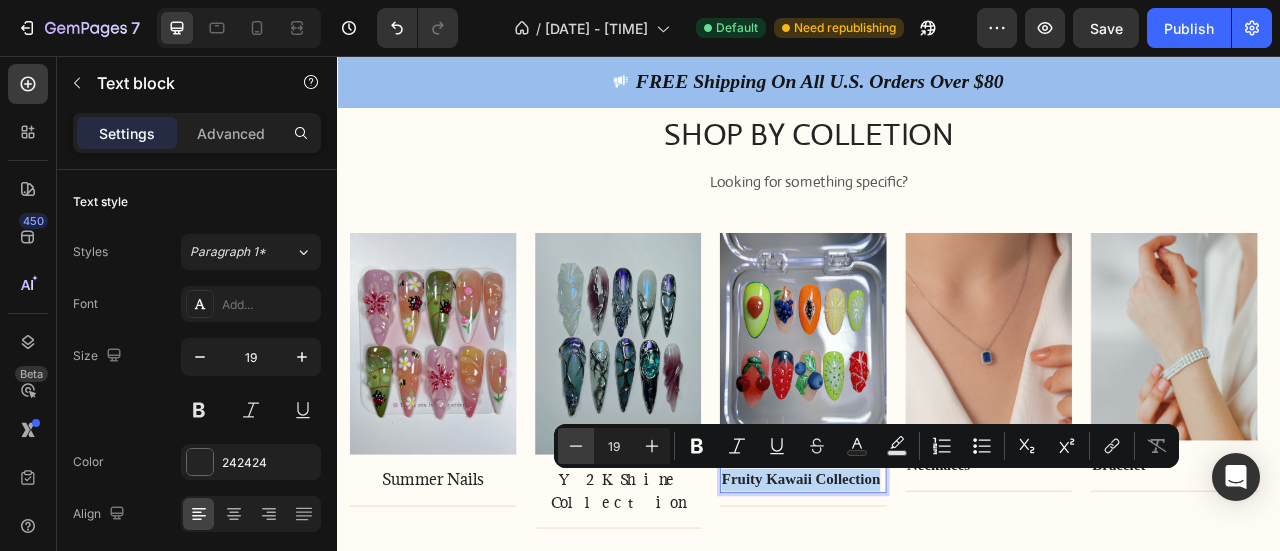 type on "18" 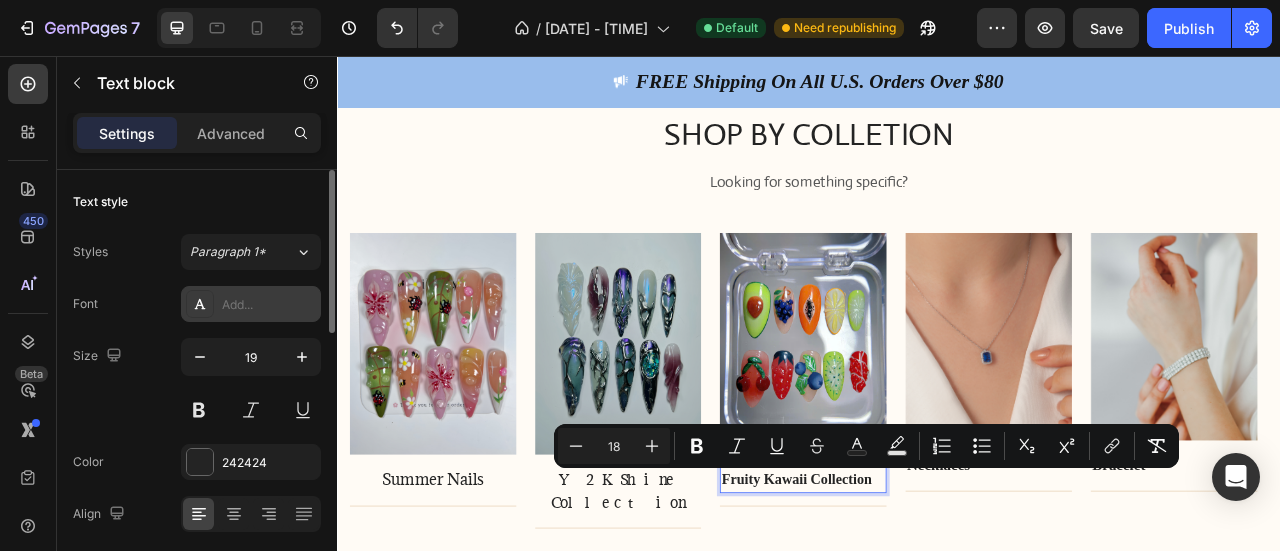 click 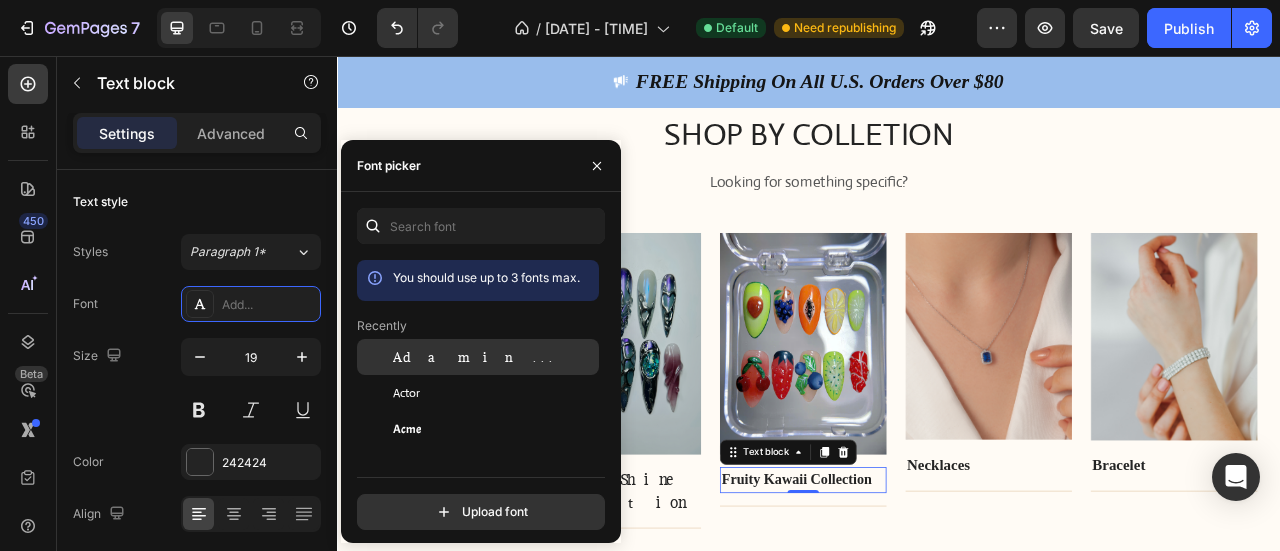 click on "Adamina" at bounding box center (476, 357) 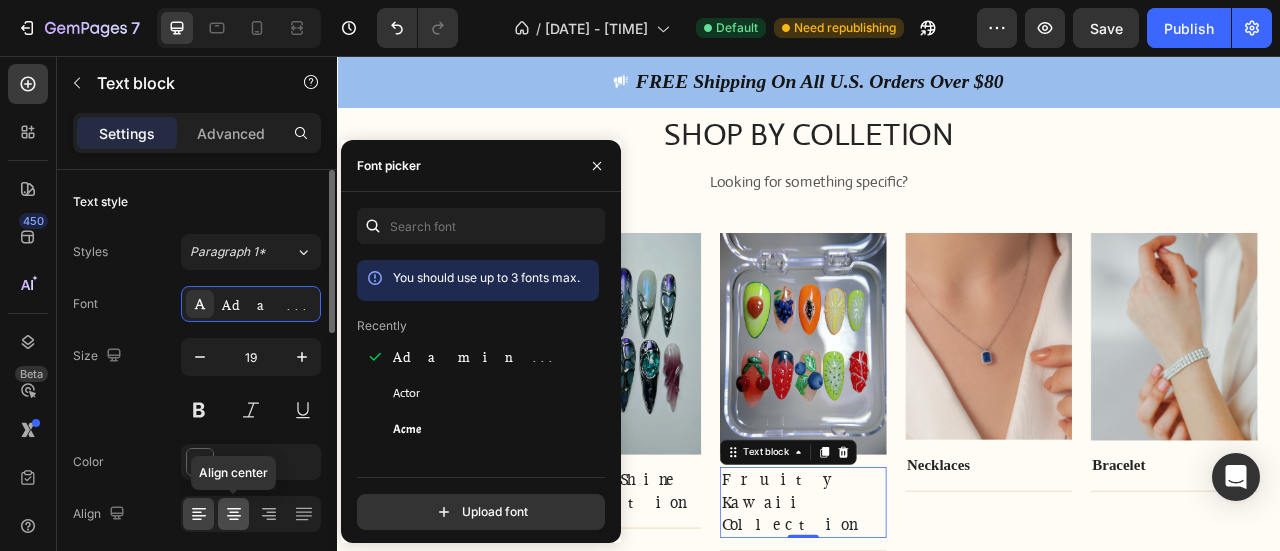 click 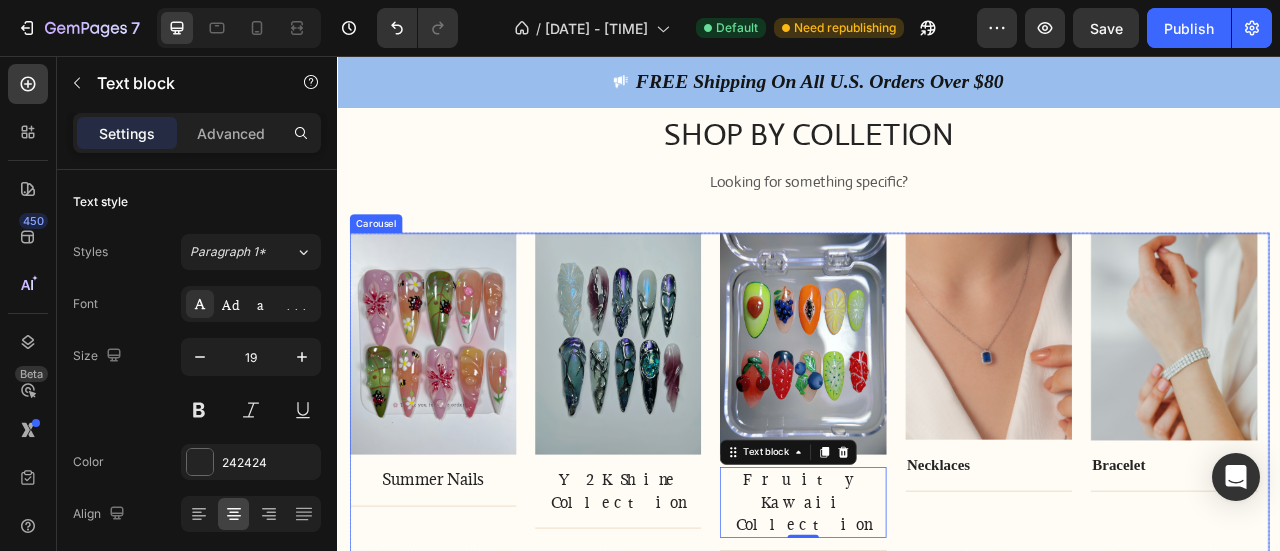 click on "Image Necklaces Text block                Title Line Row" at bounding box center (1165, 484) 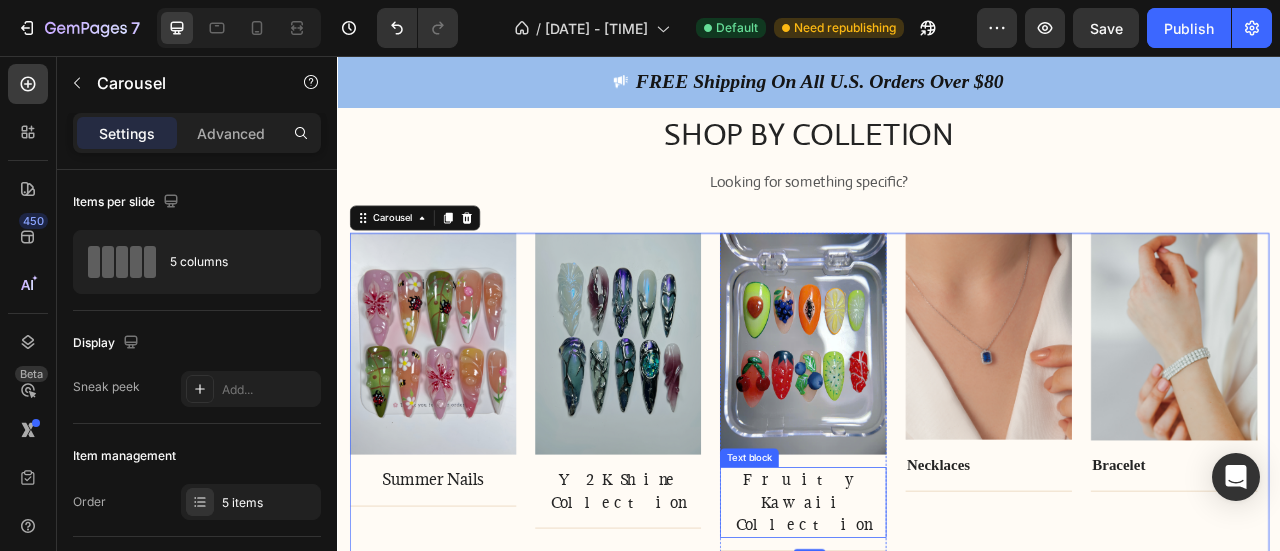 click on "Fruity Kawaii Collection" at bounding box center [929, 623] 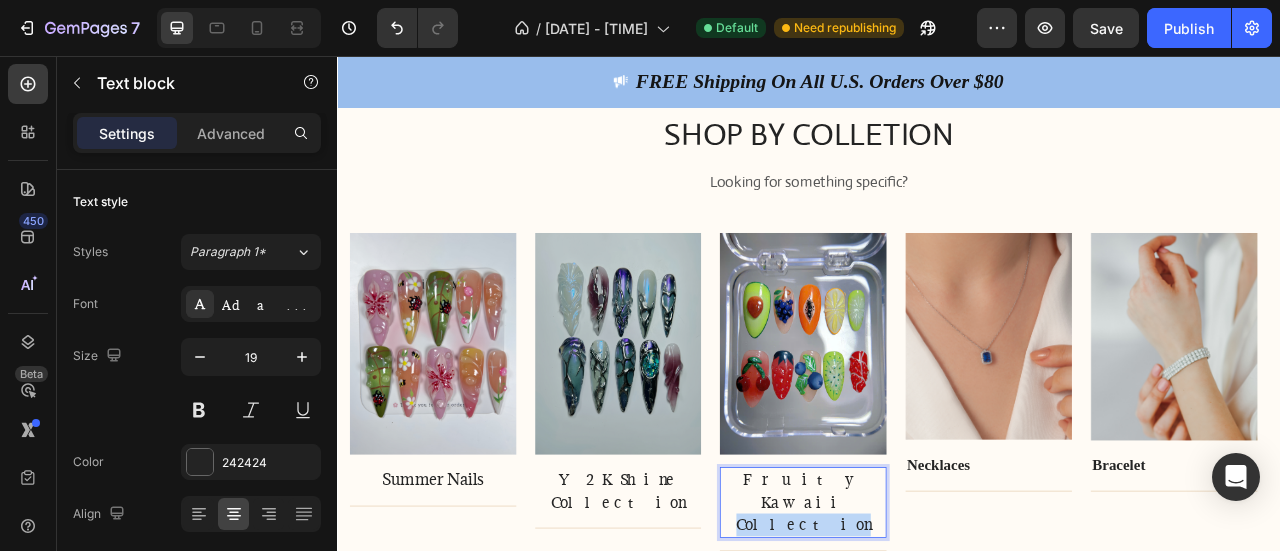 drag, startPoint x: 979, startPoint y: 628, endPoint x: 889, endPoint y: 626, distance: 90.02222 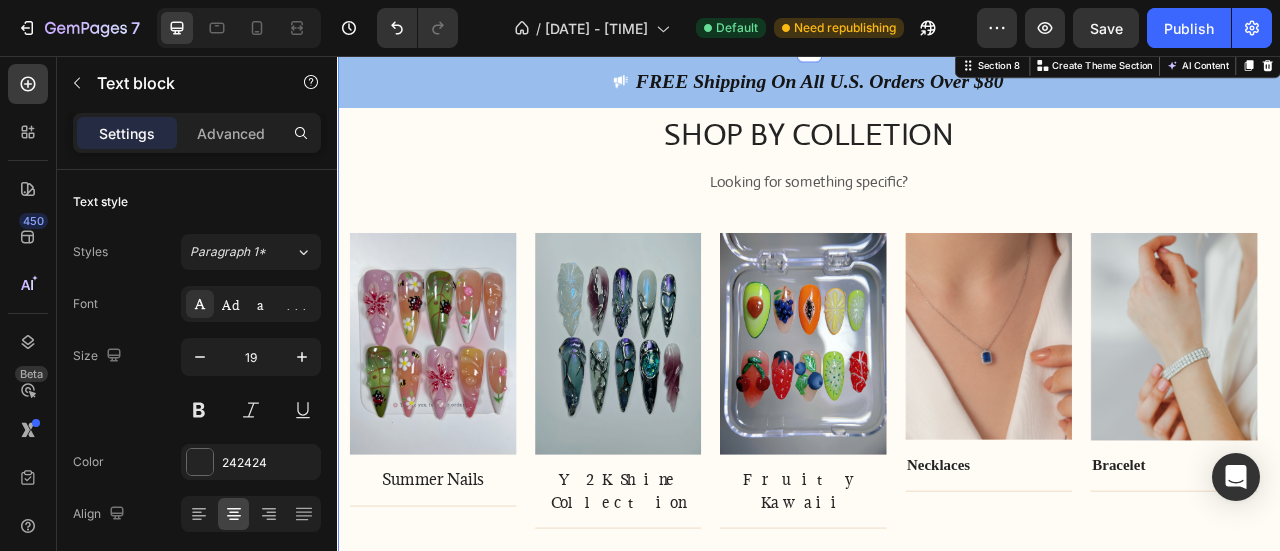 click on "SHOP BY COLLETION Heading Looking for something specific? Text block Row Image Summer Nails Text block                Title Line Row Image Y2K Shine Collection Text block                Title Line Row Image Fruity Kawaii  Text block                Title Line Row Image Necklaces Text block                Title Line Row Image Bracelet Text block                Title Line Row Carousel Row Section 8   You can create reusable sections Create Theme Section AI Content Write with GemAI What would you like to describe here? Tone and Voice Persuasive Product 3D Garden Glam Colorful Floral Nail Art Set | Hello Sunshine with Bright and Bold Press-On Nails Show more Generate" at bounding box center [937, 393] 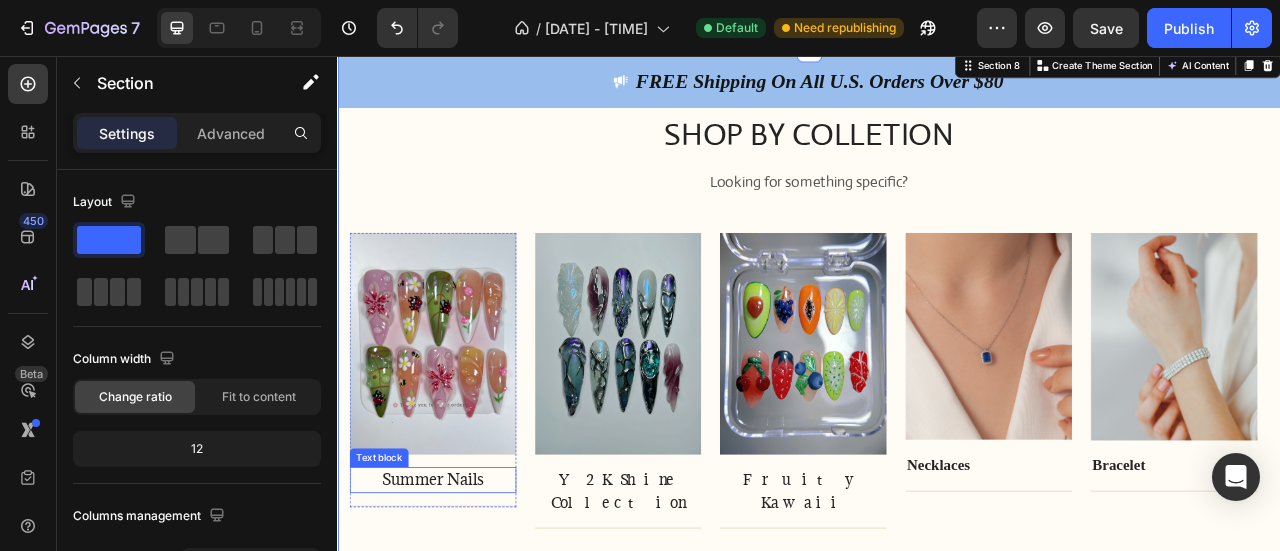 click on "Summer Nails" at bounding box center [458, 595] 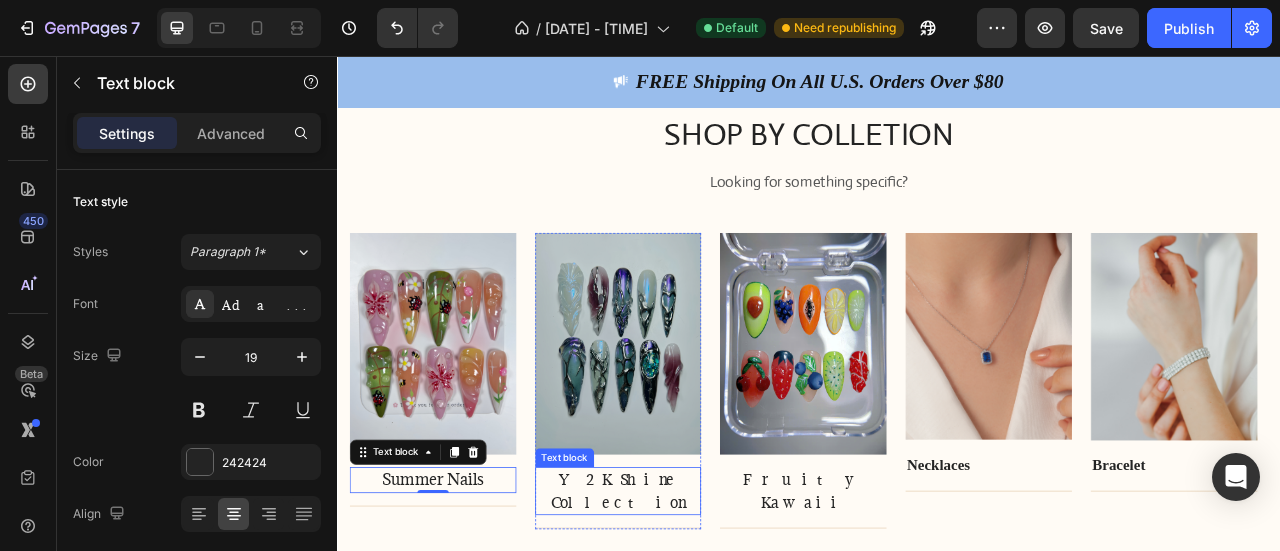 click on "Y2K Shine Collection" at bounding box center [693, 609] 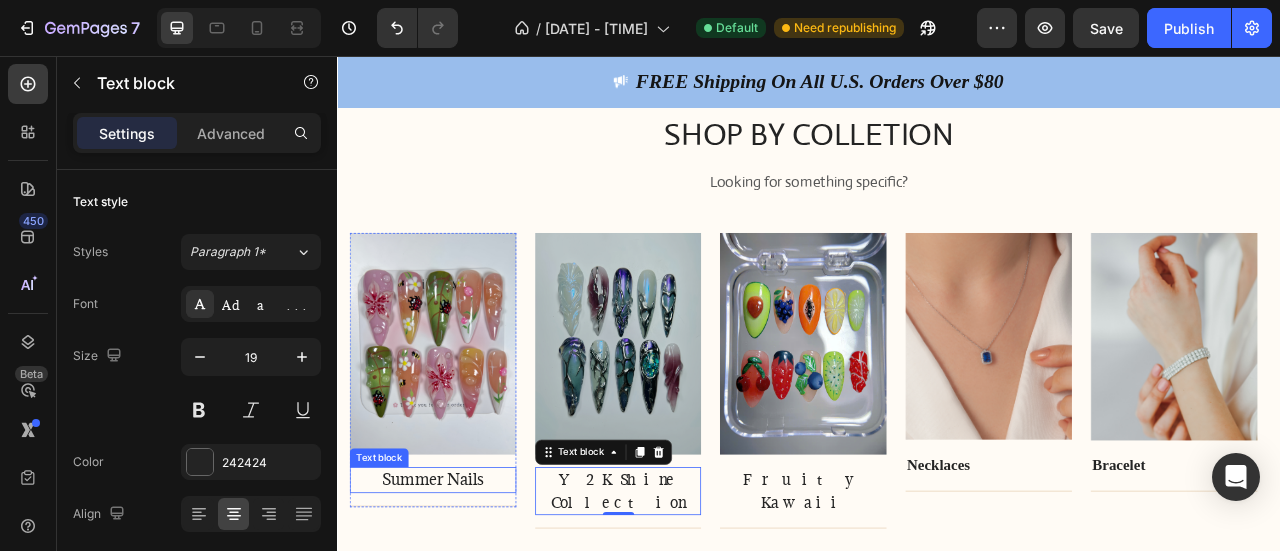 click on "Summer Nails" at bounding box center [458, 595] 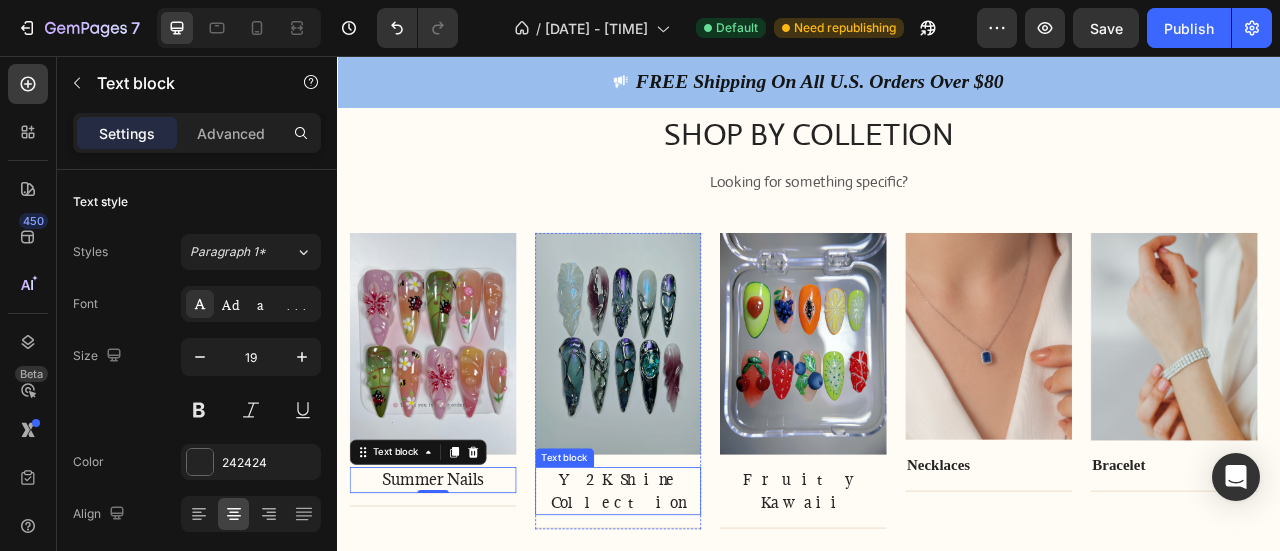 click on "Y2K Shine Collection" at bounding box center [693, 609] 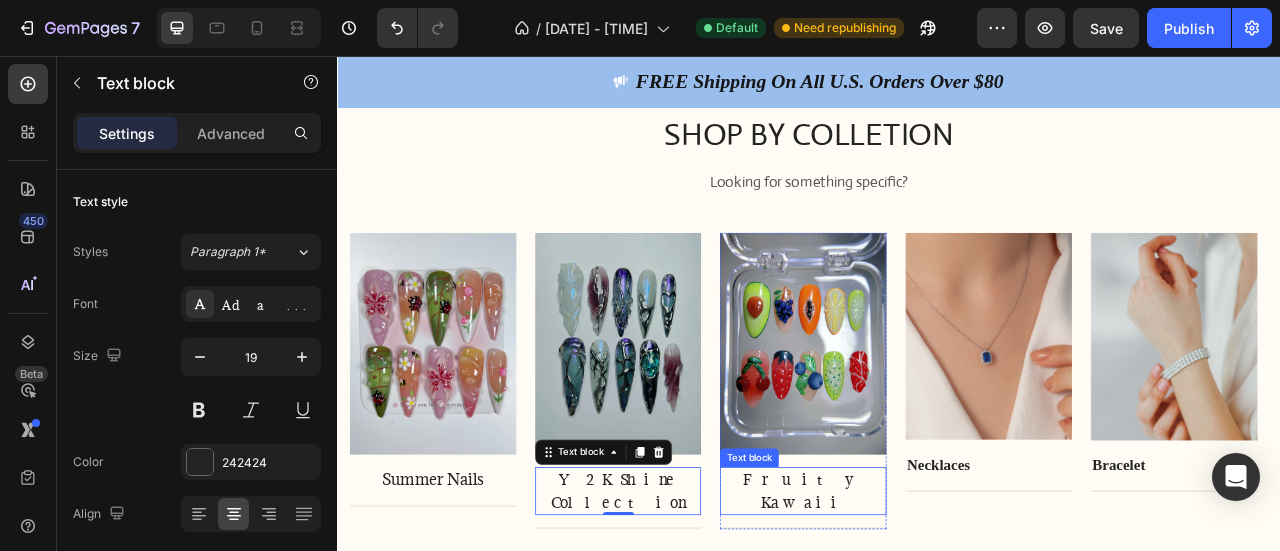 click on "Fruity Kawaii" at bounding box center (929, 609) 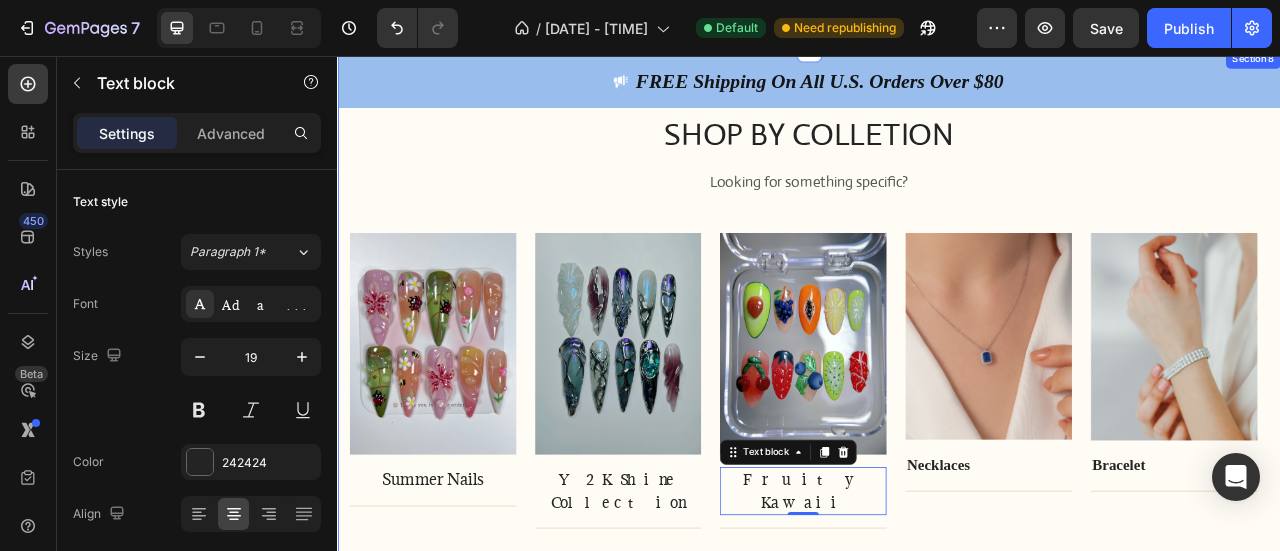 click on "SHOP BY COLLETION Heading Looking for something specific? Text block Row Image Summer Nails Text block                Title Line Row Image Y2K Shine Collection Text block                Title Line Row Image Fruity Kawaii  Text block   0                Title Line Row Image Necklaces Text block                Title Line Row Image Bracelet Text block                Title Line Row Carousel Row Section 8" at bounding box center (937, 393) 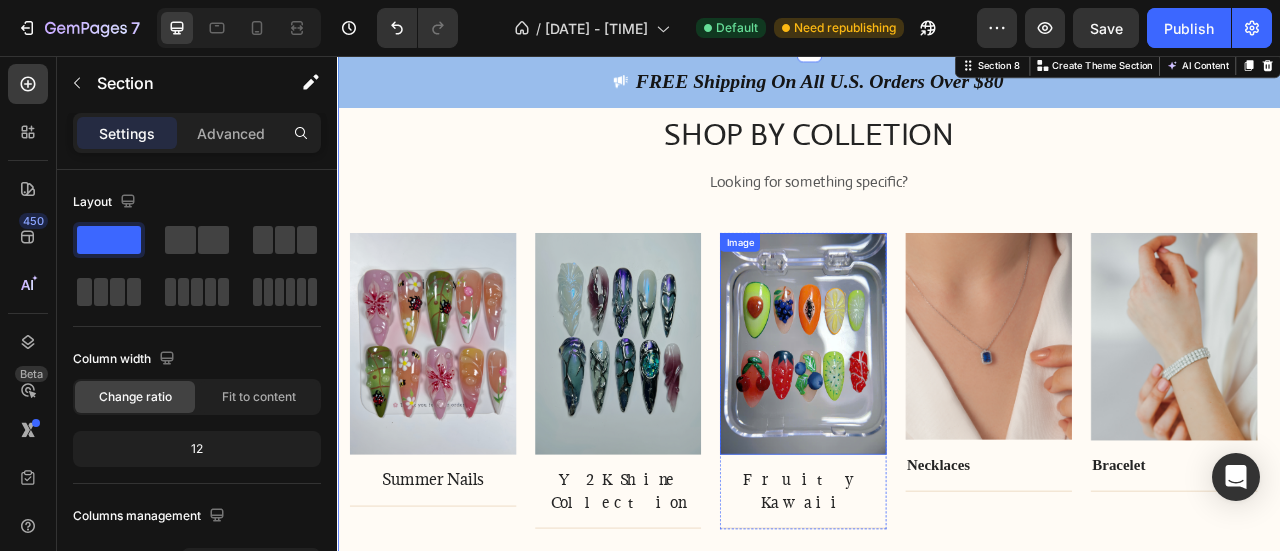 scroll, scrollTop: 5198, scrollLeft: 0, axis: vertical 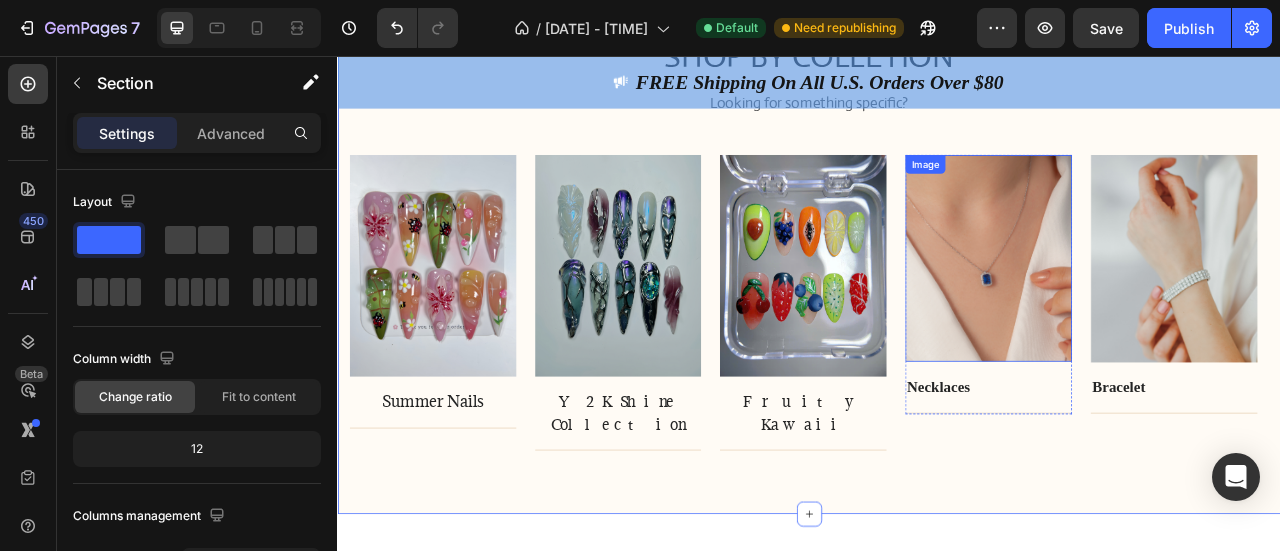 click at bounding box center (1165, 312) 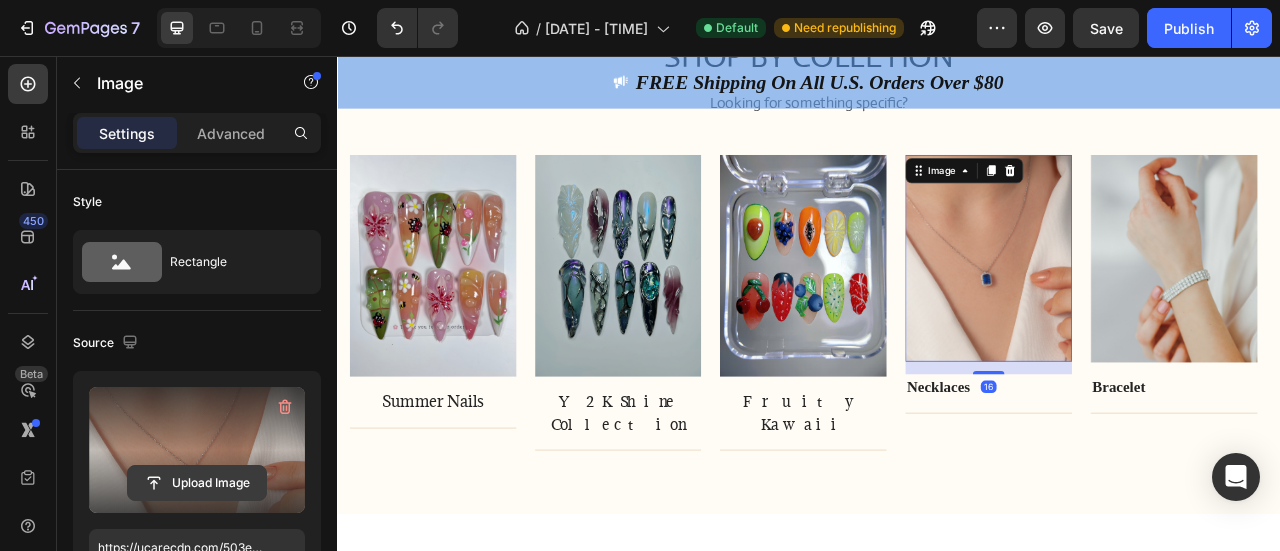 click 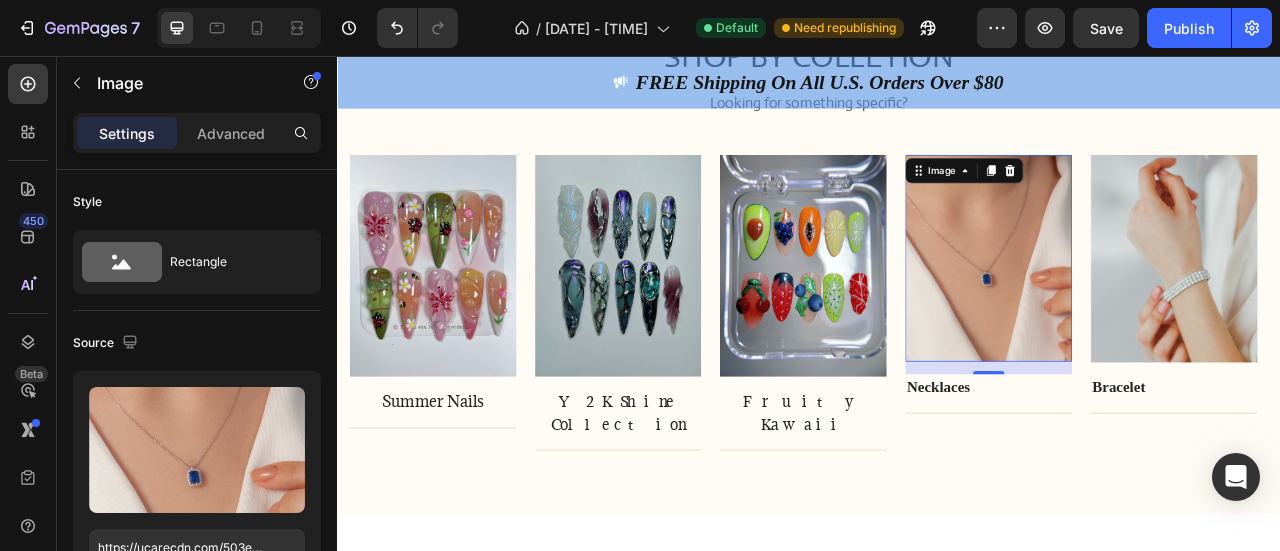 click at bounding box center (1165, 312) 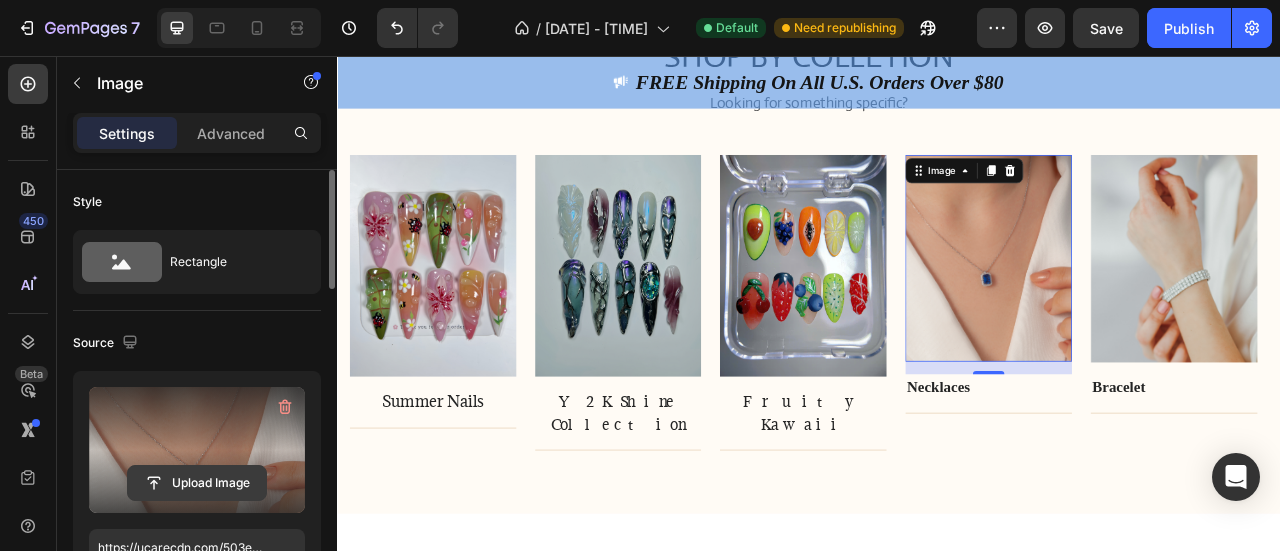 click 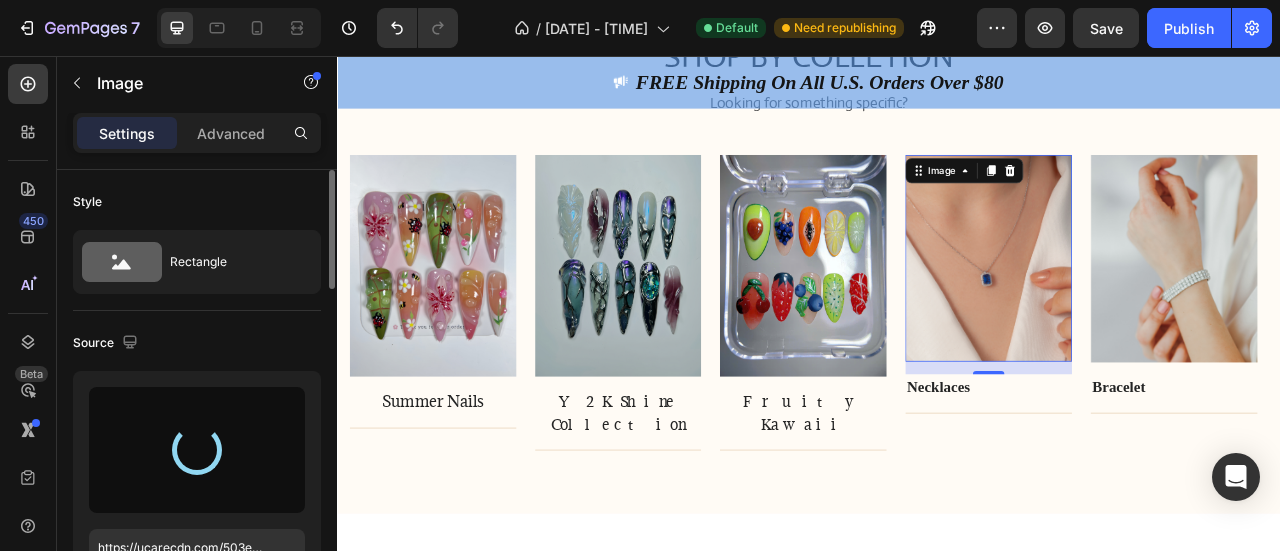 type on "https://cdn.shopify.com/s/files/1/0943/8740/5095/files/gempages_577309425811850228-3480f3cc-4dff-45e2-8582-2ba0ab834174.jpg" 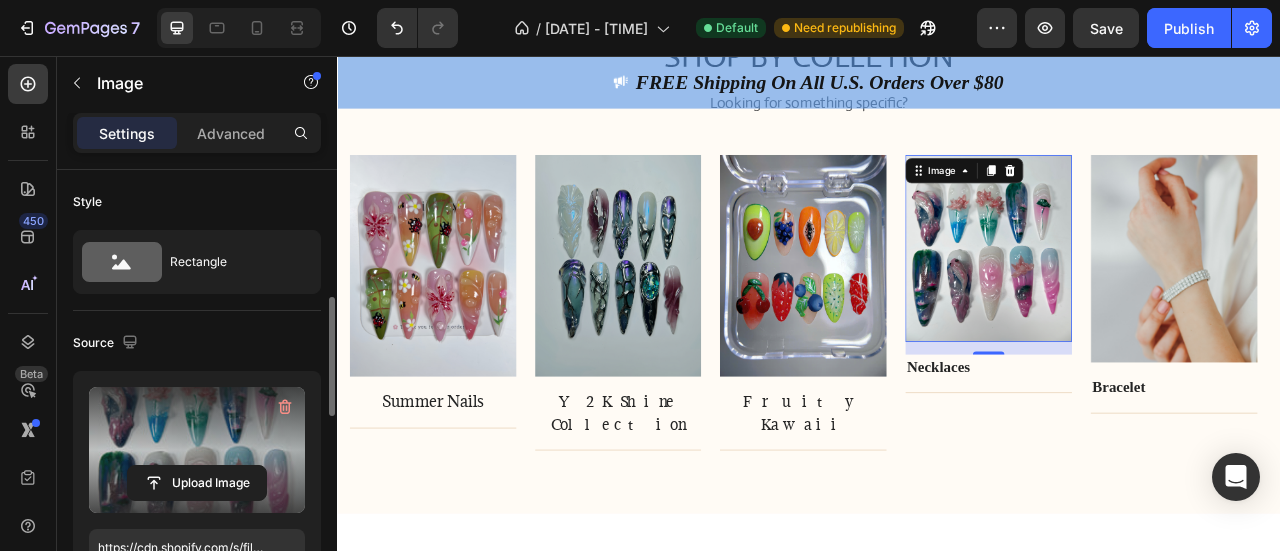 scroll, scrollTop: 200, scrollLeft: 0, axis: vertical 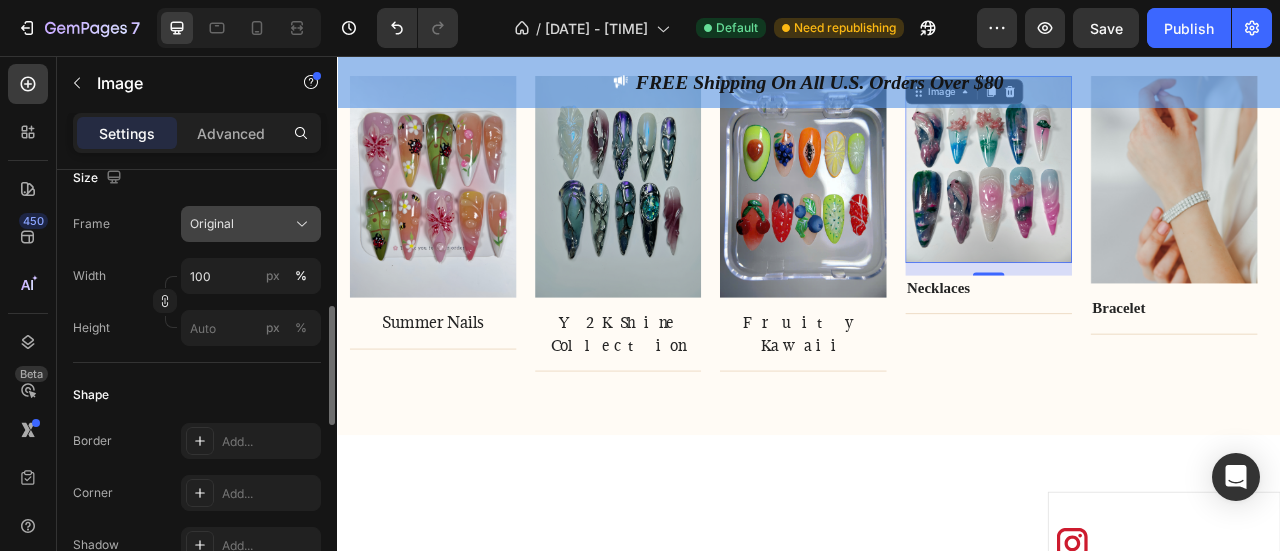 click on "Original" 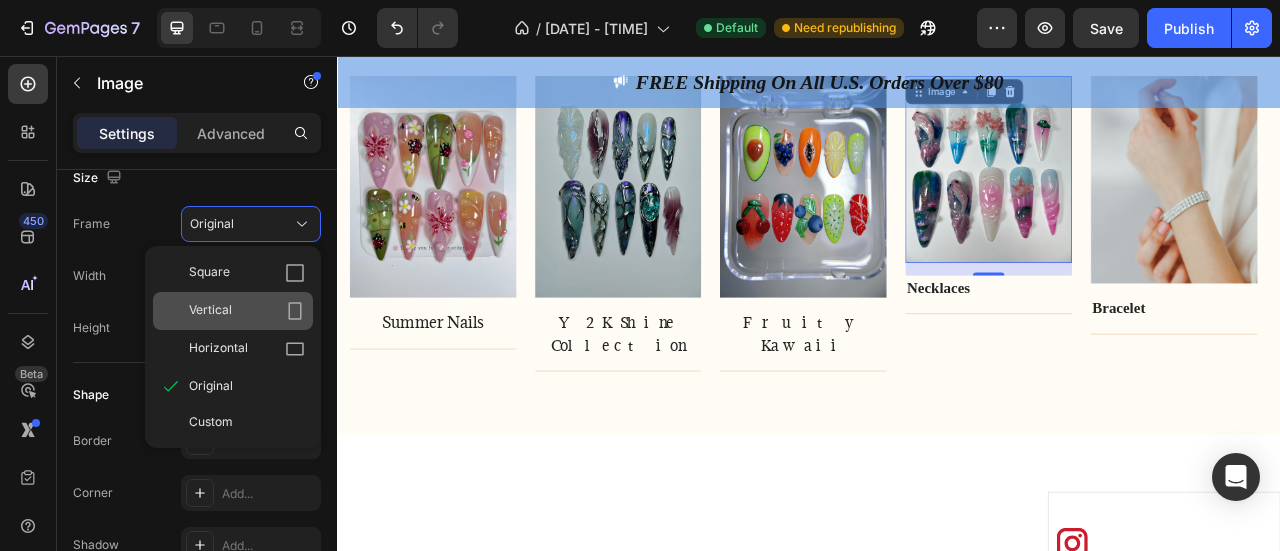click on "Vertical" 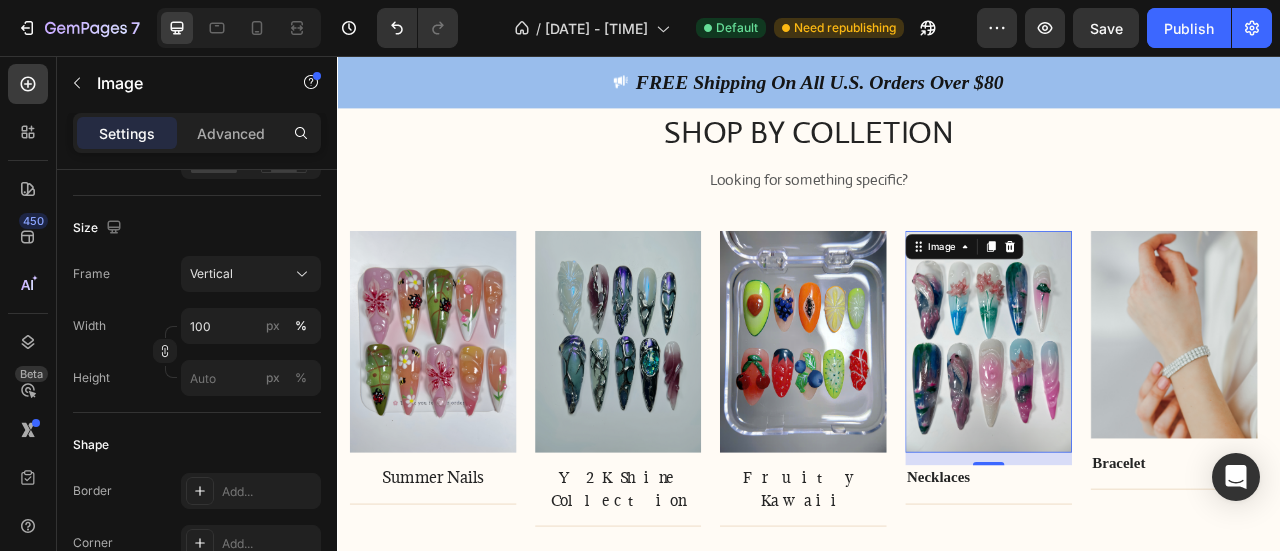 scroll, scrollTop: 5098, scrollLeft: 0, axis: vertical 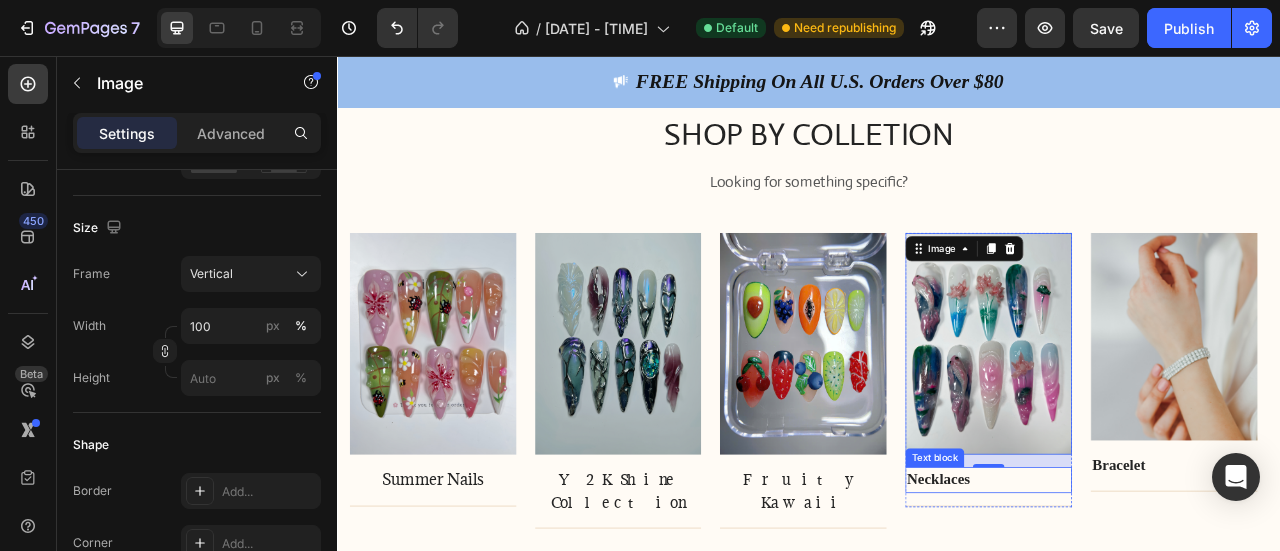 click on "Necklaces" at bounding box center (1101, 594) 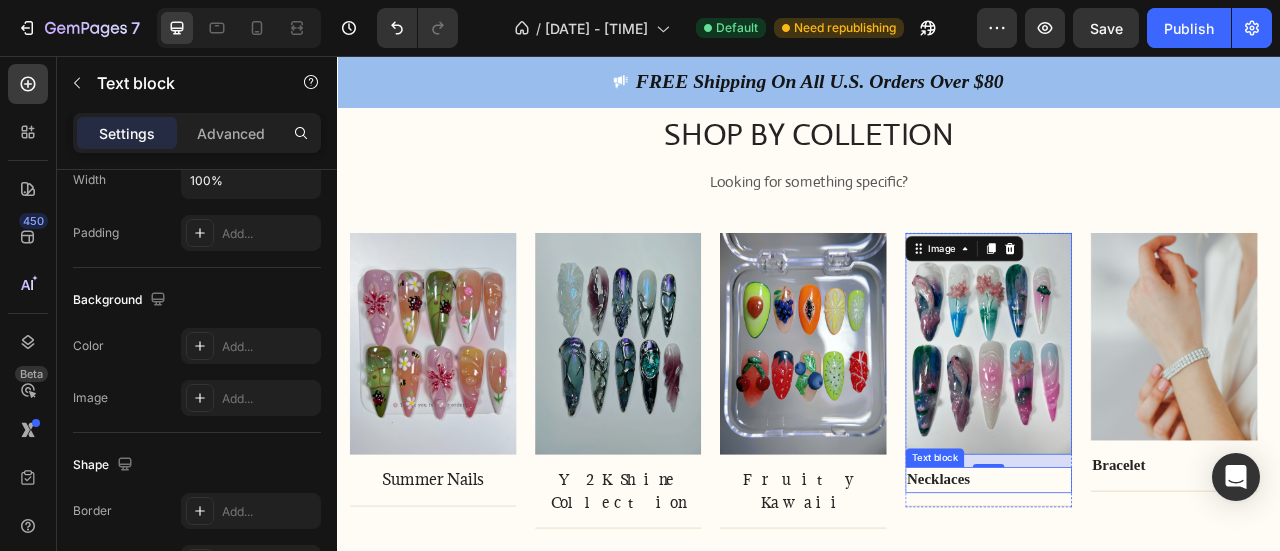 scroll, scrollTop: 0, scrollLeft: 0, axis: both 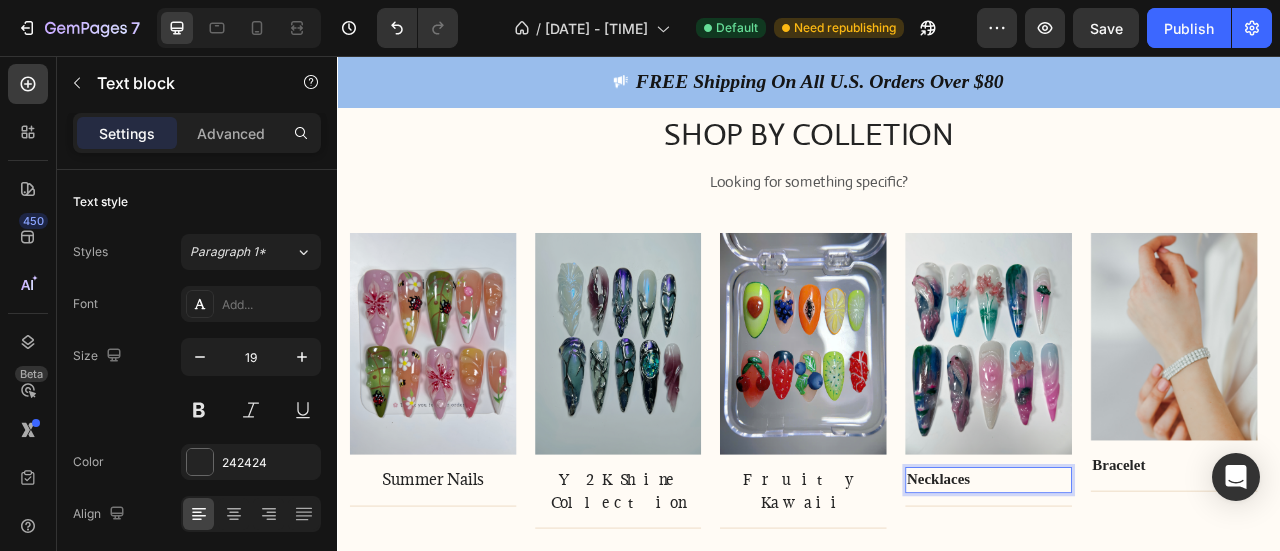 click on "Necklaces" at bounding box center [1165, 595] 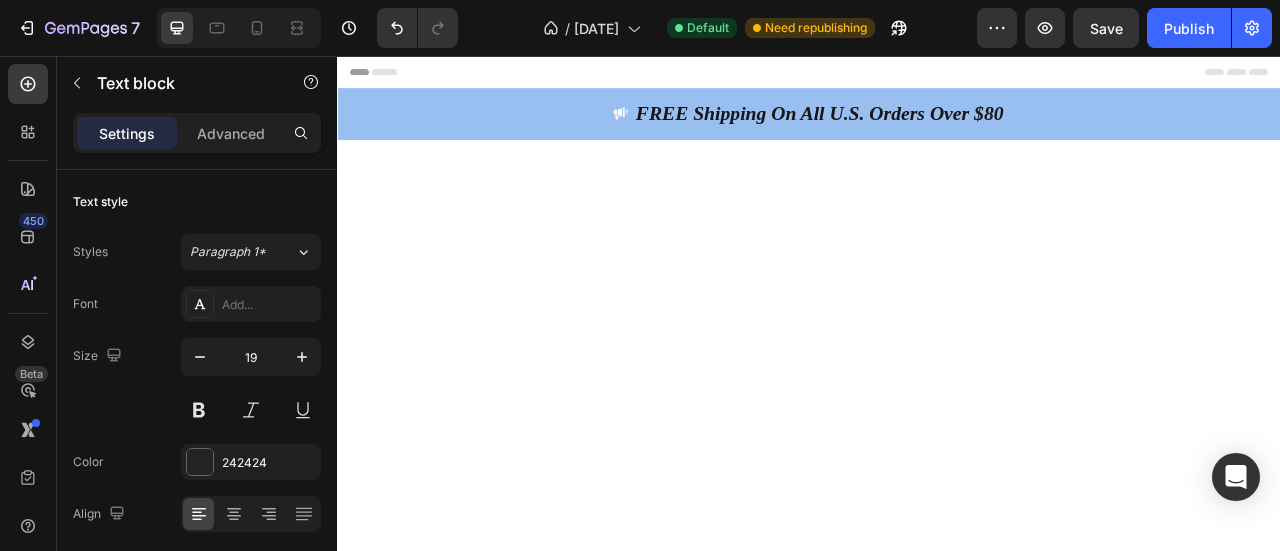 scroll, scrollTop: 5098, scrollLeft: 0, axis: vertical 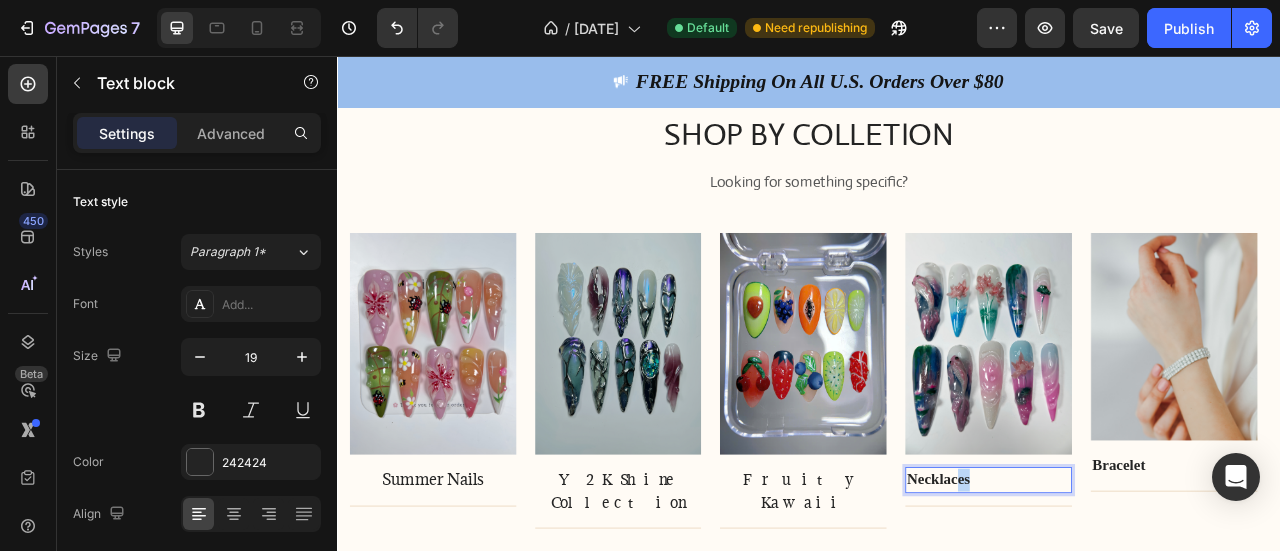 click on "Image Summer Nails Text block Title Line Row Image Y2K Shine Collection Text block Title Line Row Image Fruity Kawaii Text block Title Line Row Image Necklaces Text block 0 Title Line Row Image Bracelet Text block Title Line Row" at bounding box center (937, 469) 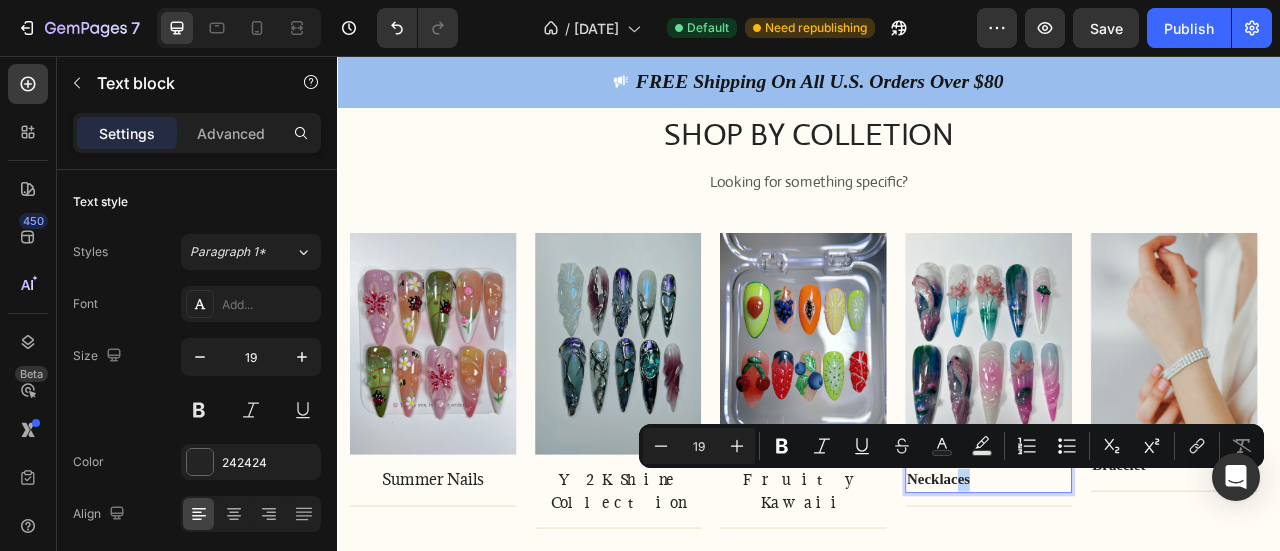 click on "Necklaces" at bounding box center [1165, 595] 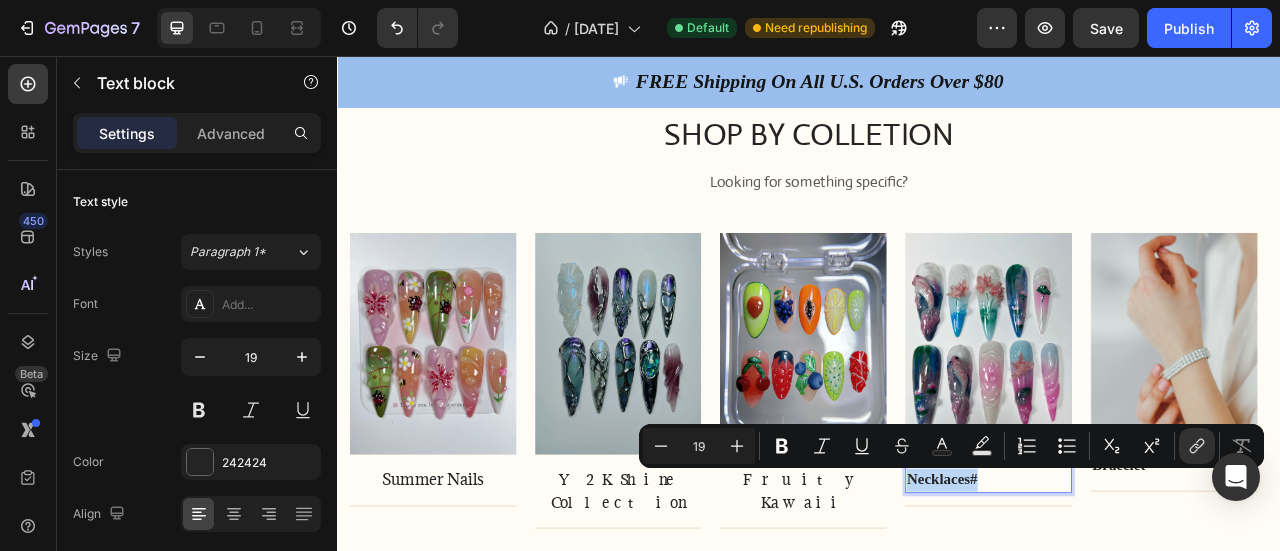 drag, startPoint x: 1151, startPoint y: 586, endPoint x: 1061, endPoint y: 602, distance: 91.411156 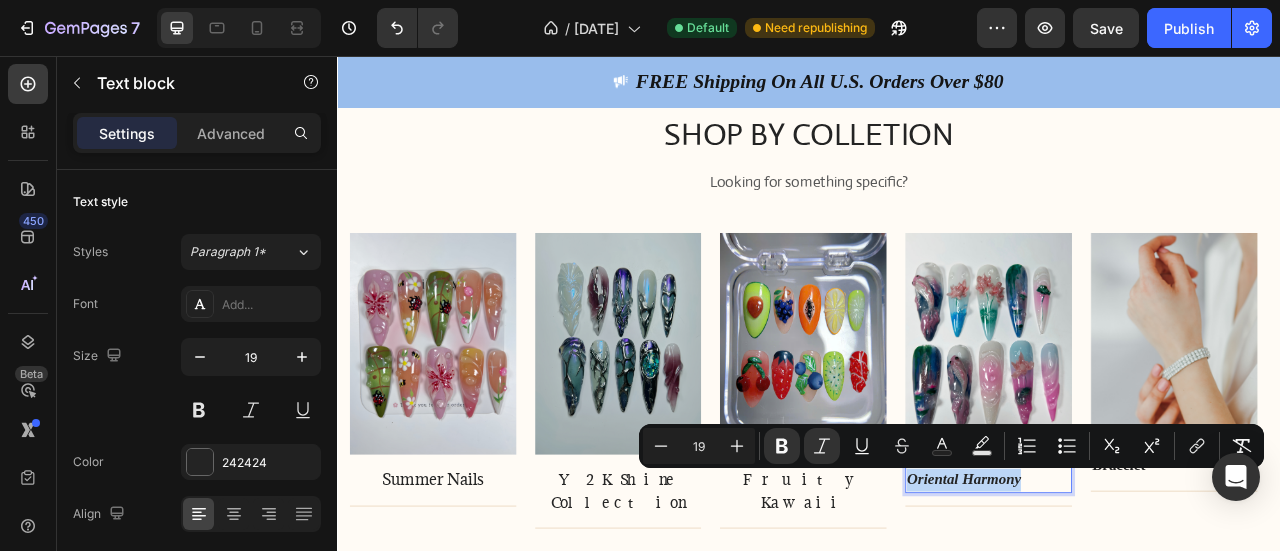drag, startPoint x: 1212, startPoint y: 593, endPoint x: 1065, endPoint y: 595, distance: 147.01361 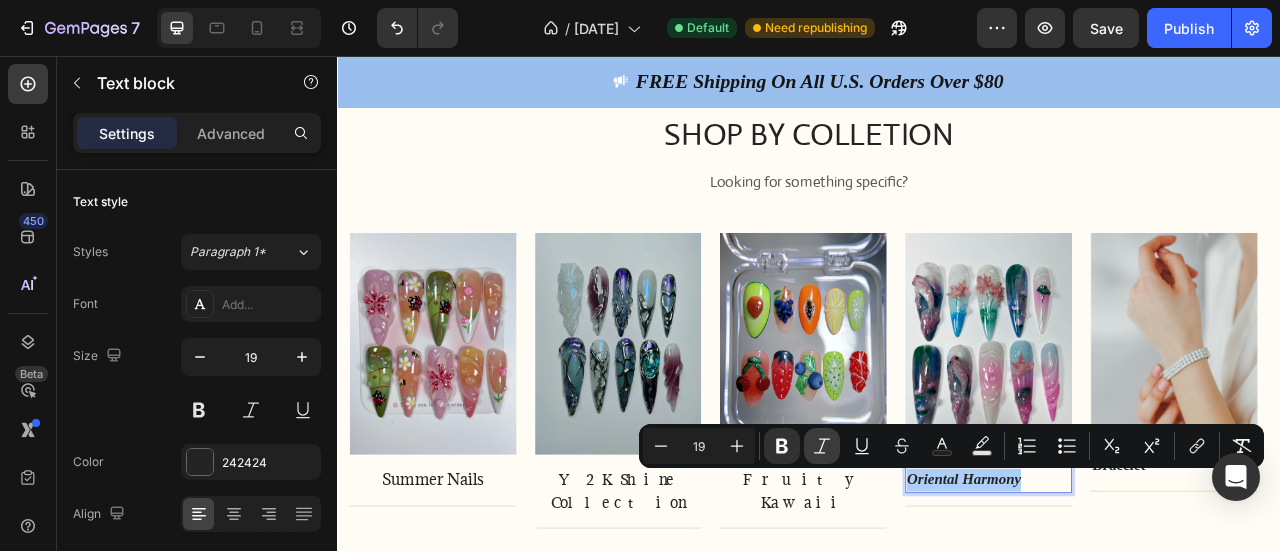 click 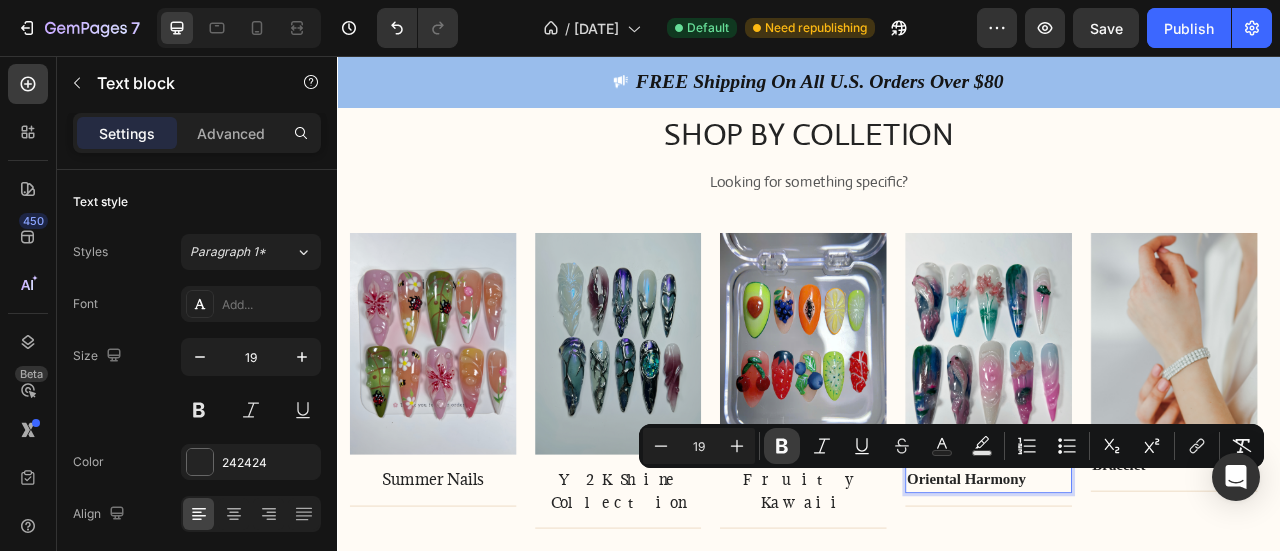 click 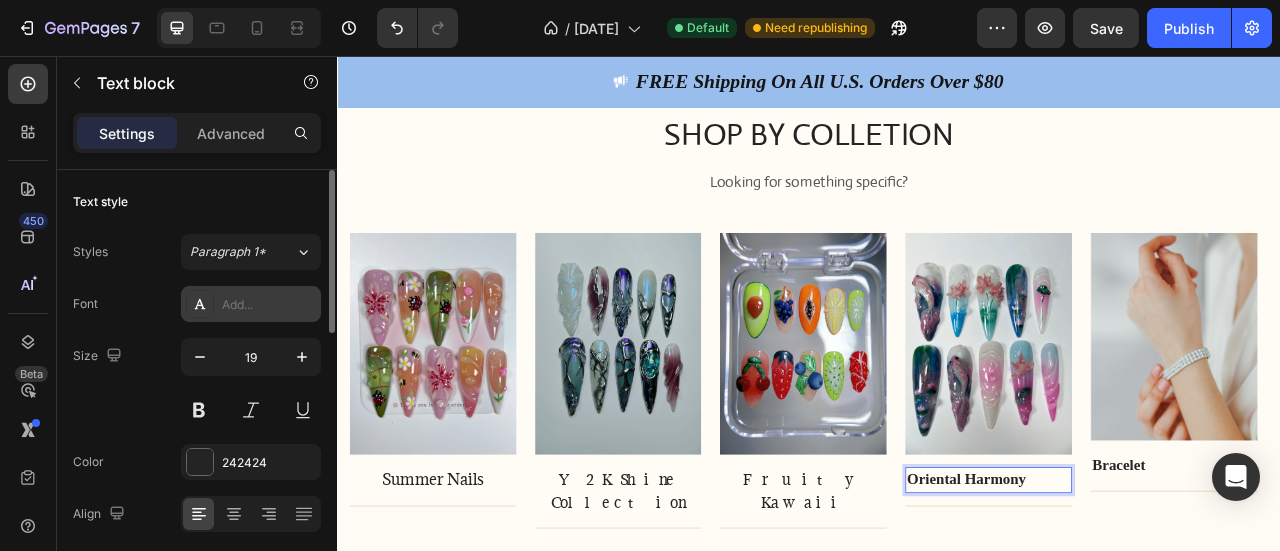 click 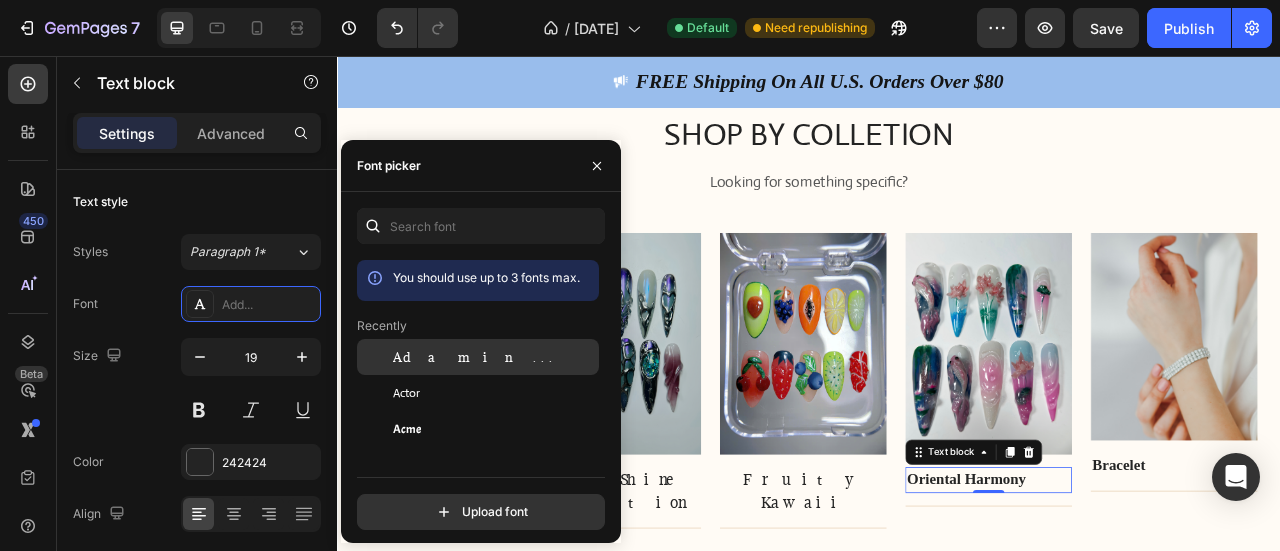 click on "Adamina" at bounding box center [476, 357] 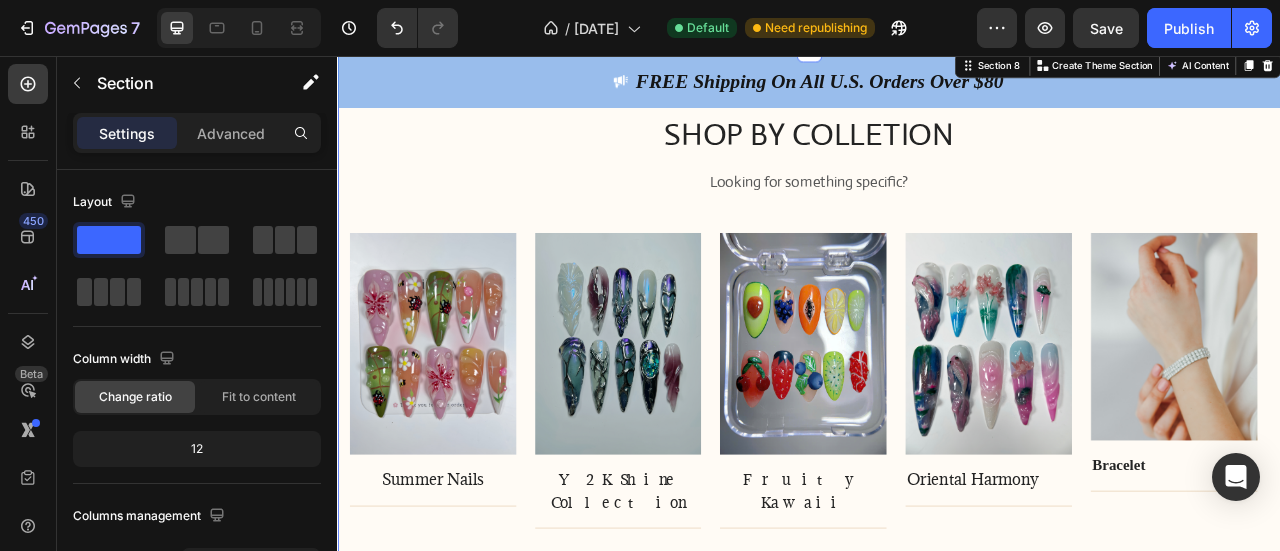 click on "SHOP BY COLLETION Heading Looking for something specific? Text block Row Image Summer Nails Text block Title Line Row Image Y2K Shine Collection Text block Title Line Row Image Fruity Kawaii Text block Title Line Row Image Oriental Harmony Text block Title Line Row Image Bracelet Text block Title Line Row Carousel Row Section 8 You can create reusable sections Create Theme Section AI Content Write with GemAI What would you like to describe here? Tone and Voice Persuasive Product 3D Garden Glam Colorful Floral Nail Art Set | Hello Sunshine with Bright and Bold Press-On Nails Show more Generate" at bounding box center [937, 393] 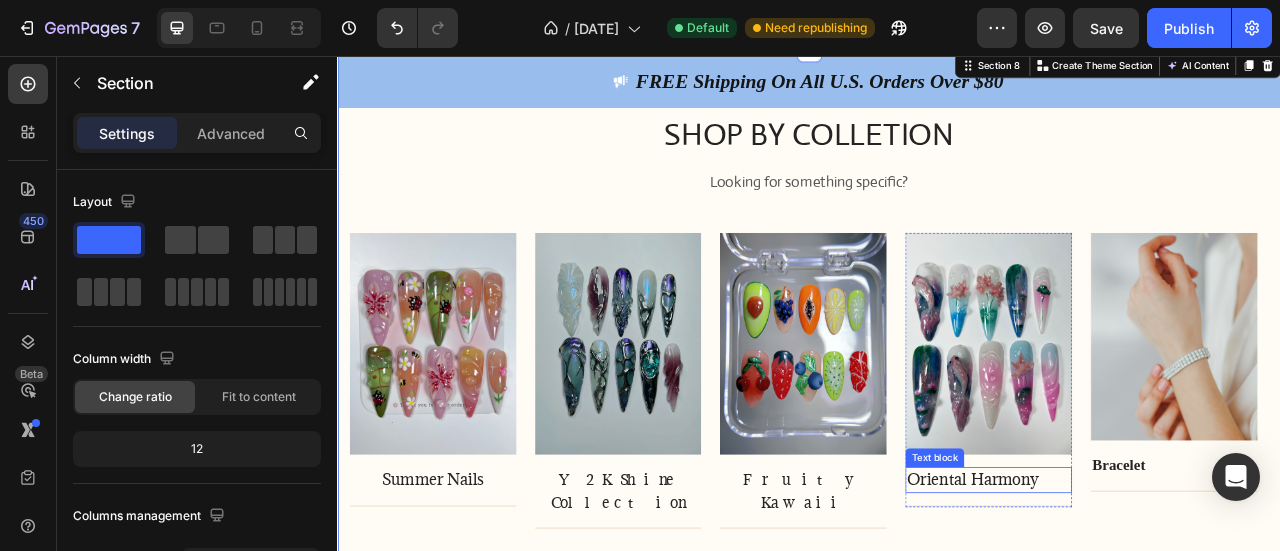 click on "Oriental Harmony" at bounding box center [1165, 595] 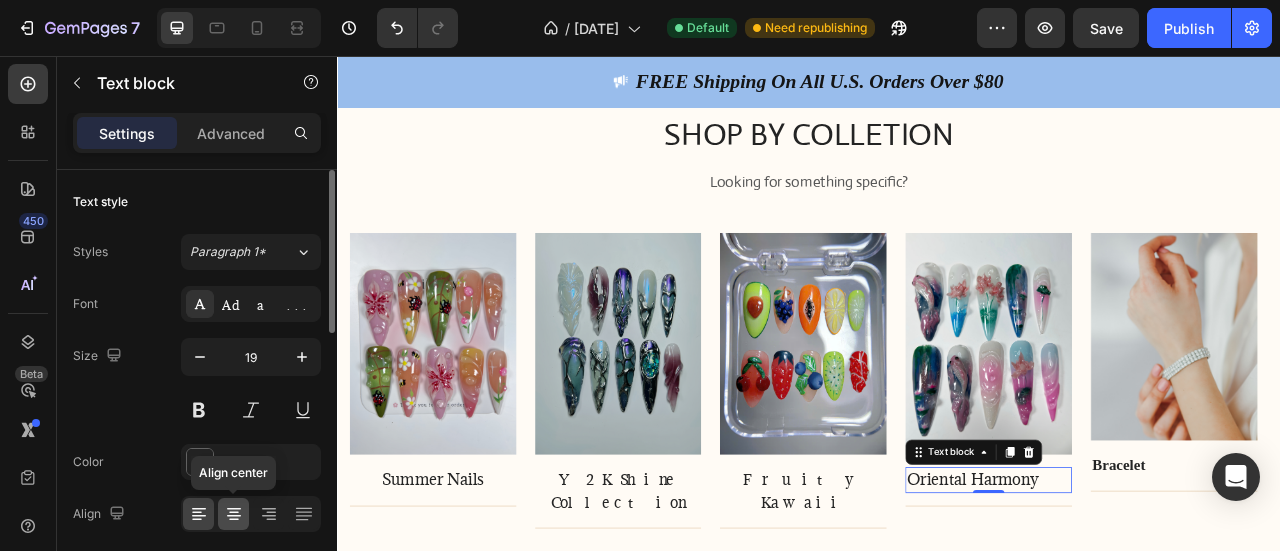 click 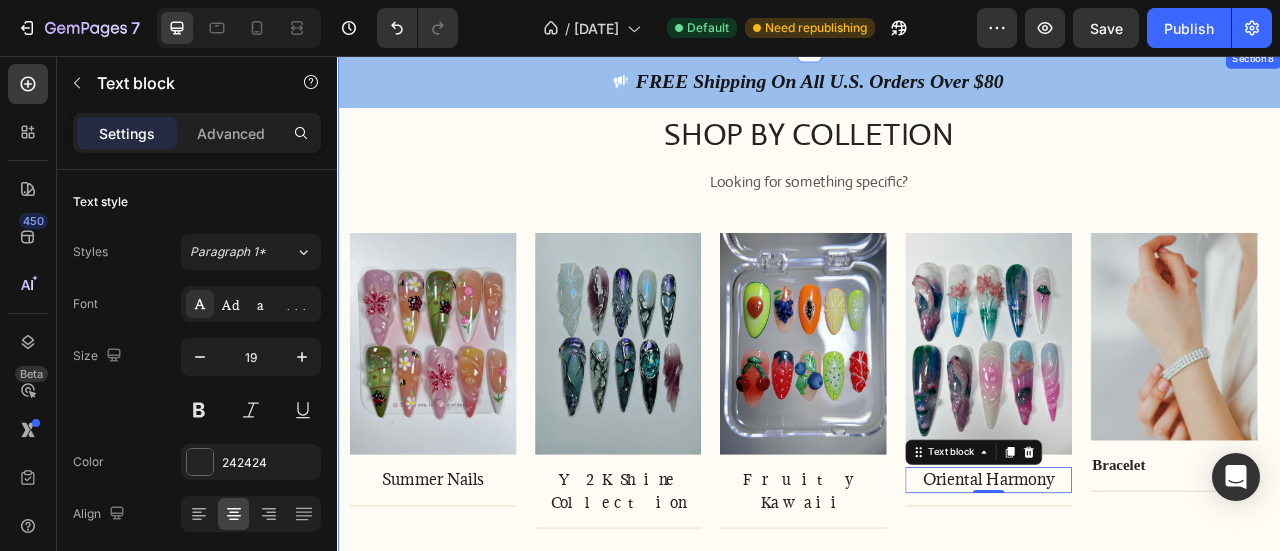 click on "SHOP BY COLLETION Heading Looking for something specific? Text block Row Image Summer Nails Text block Title Line Row Image Y2K Shine Collection Text block Title Line Row Image Fruity Kawaii Text block Title Line Row Image Oriental Harmony Text block 0 Title Line Row Image Bracelet Text block Title Line Row Carousel Row Section 8" at bounding box center [937, 393] 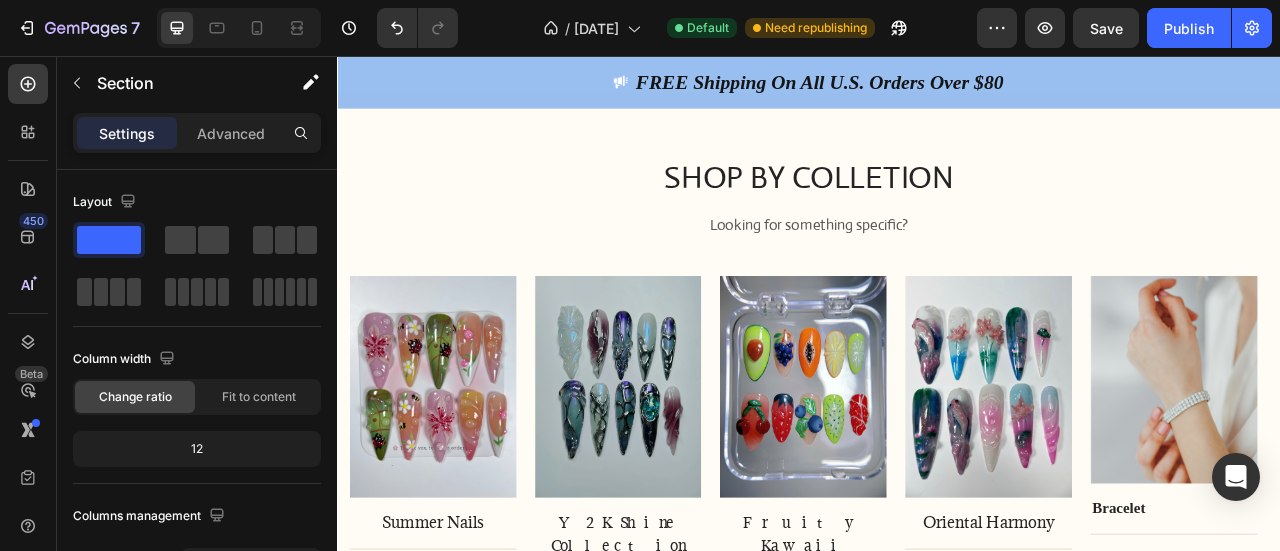 scroll, scrollTop: 5300, scrollLeft: 0, axis: vertical 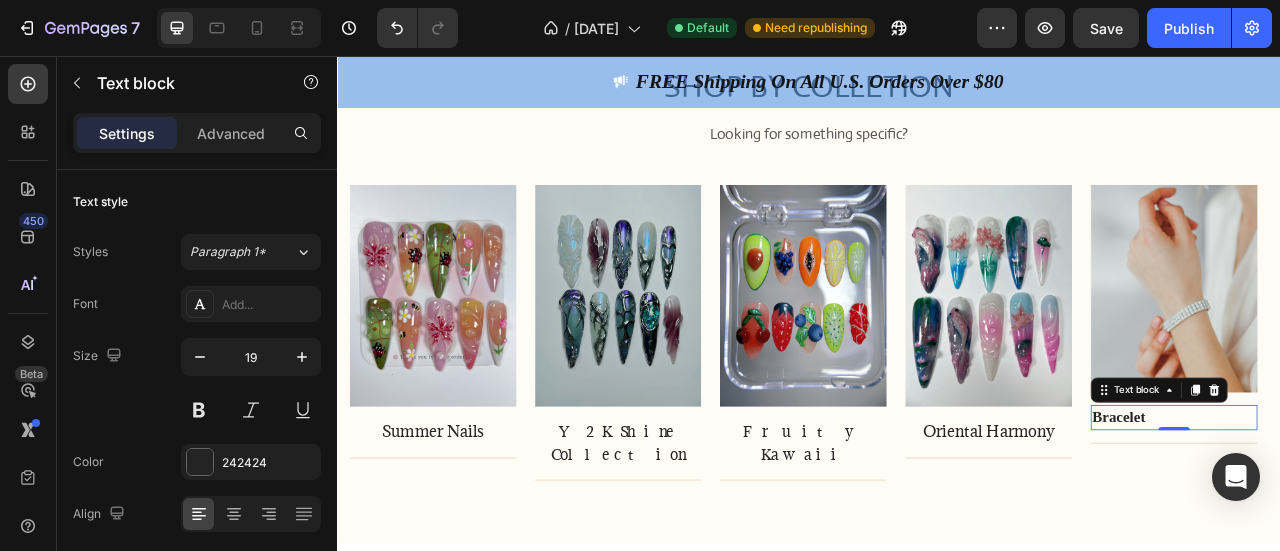 click on "Bracelet" at bounding box center [1401, 515] 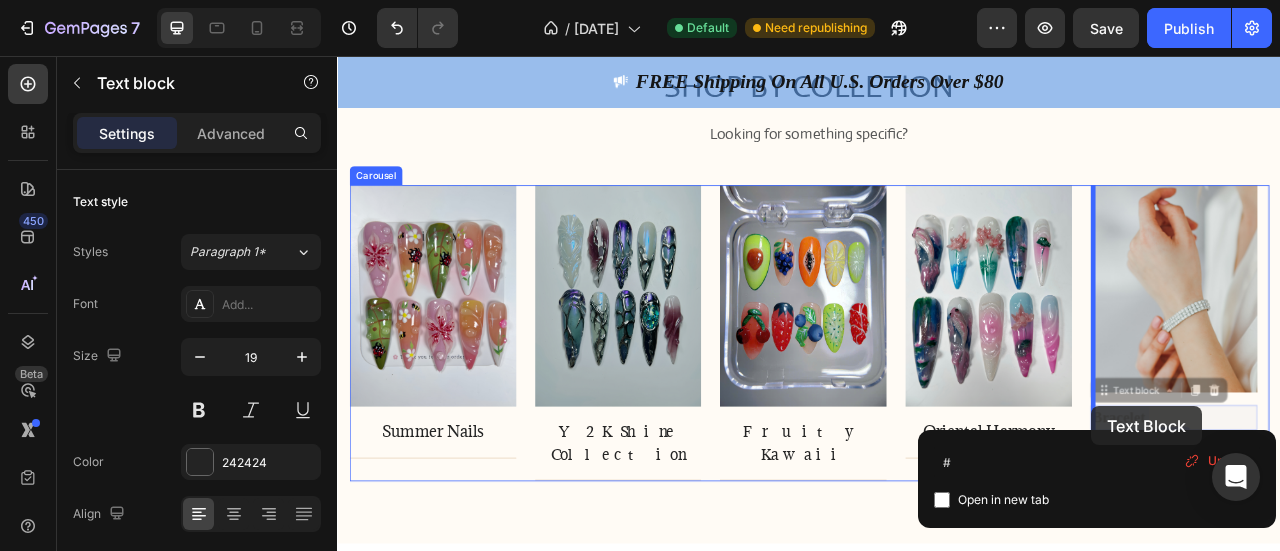 drag, startPoint x: 1384, startPoint y: 511, endPoint x: 1278, endPoint y: 505, distance: 106.16968 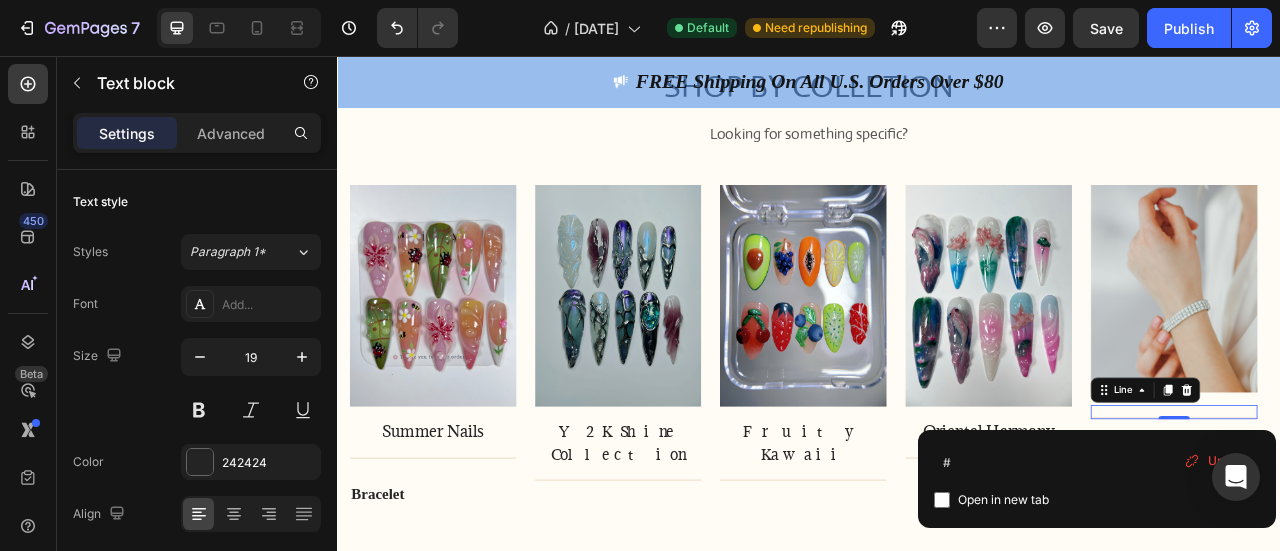click on "Title Line   0" at bounding box center [1401, 508] 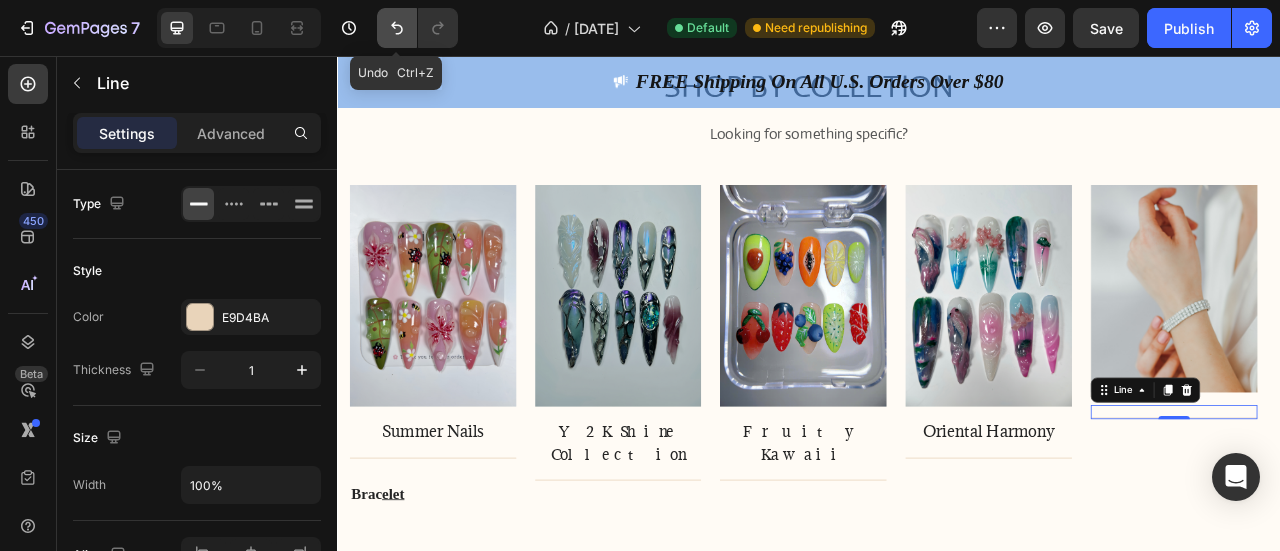 click 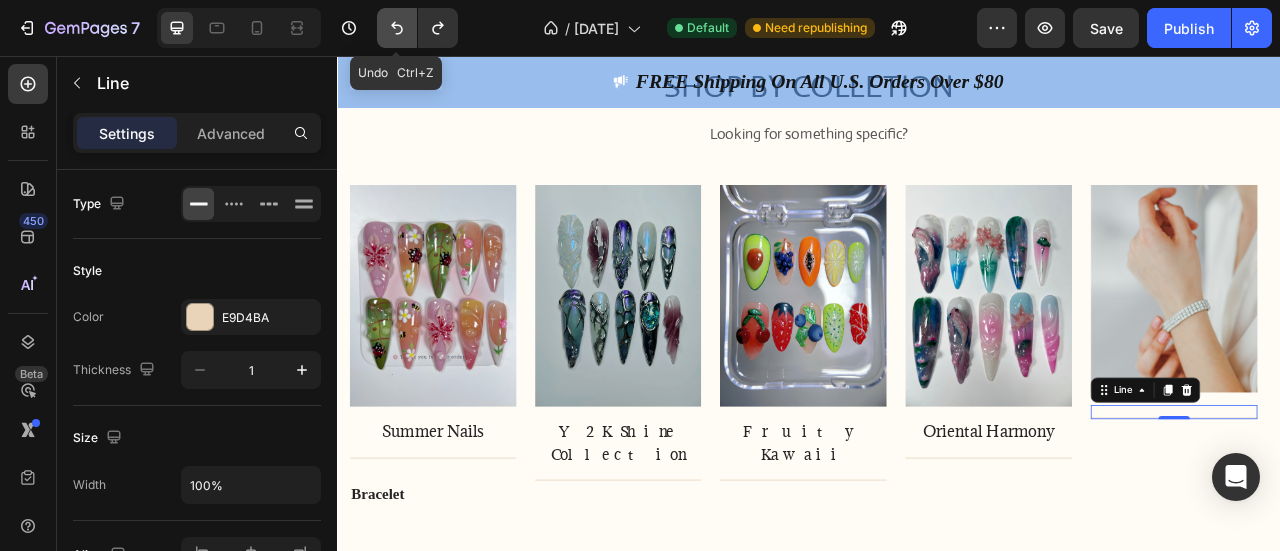 click 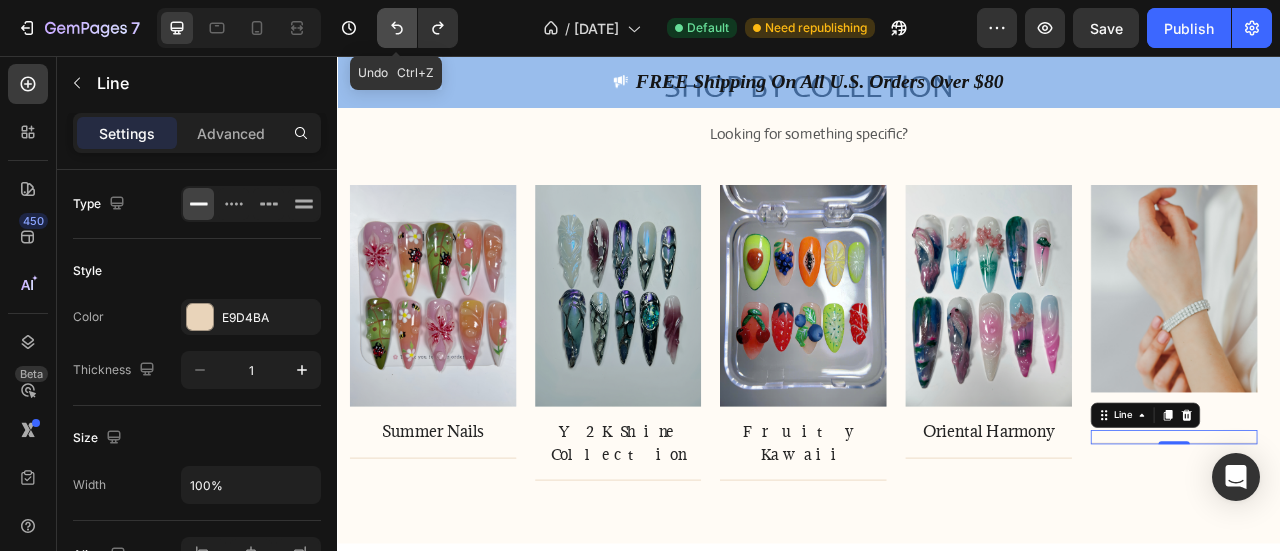 click 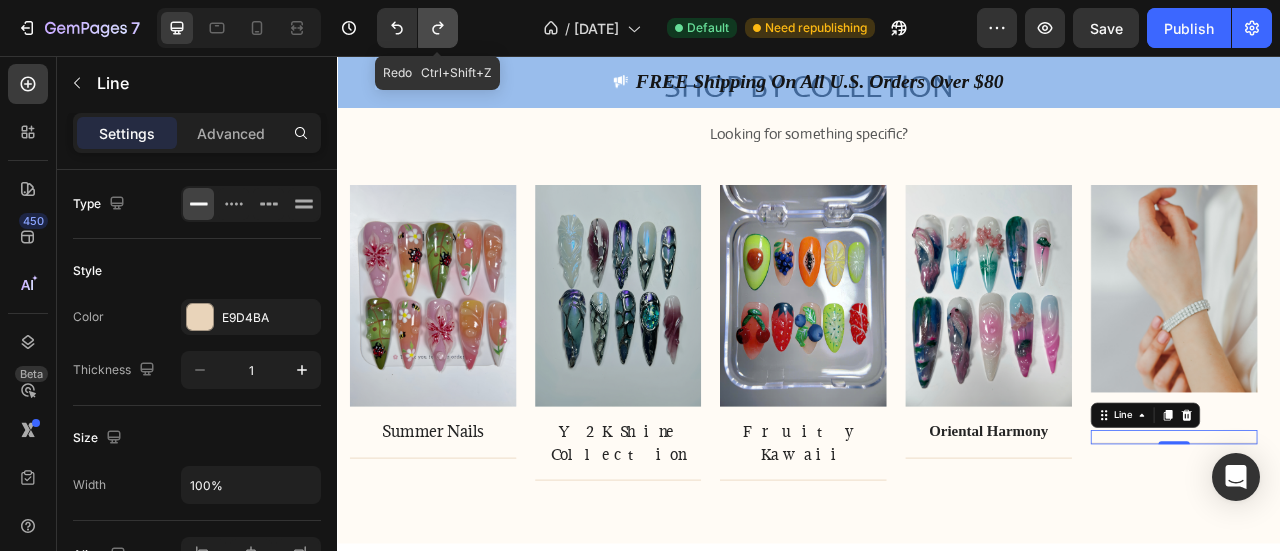 click 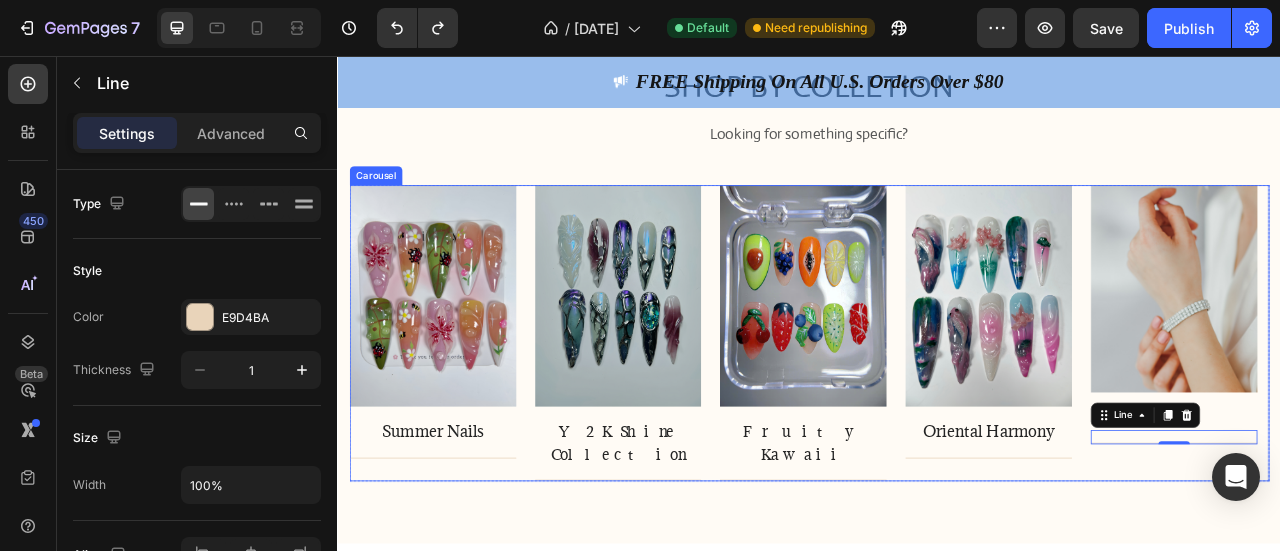 drag, startPoint x: 1291, startPoint y: 582, endPoint x: 1306, endPoint y: 560, distance: 26.627054 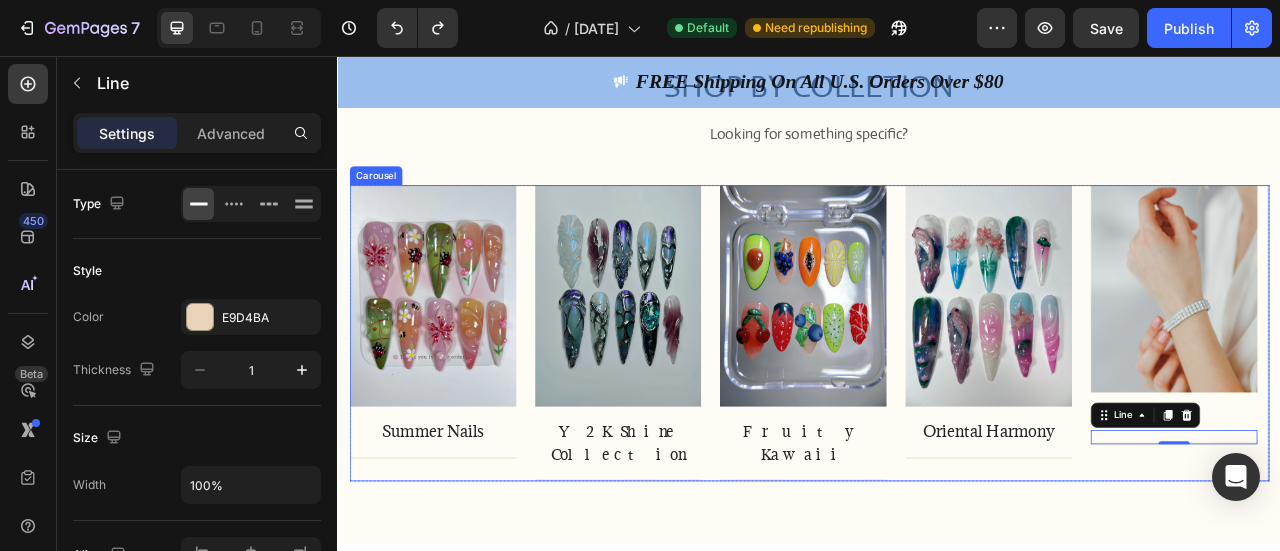click on "SHOP BY COLLETION Heading Looking for something specific? Text block Row Image Summer Nails Text block                Title Line Row Image Y2K Shine Collection Text block                Title Line Row Image Fruity Kawaii  Text block                Title Line Row Image Oriental Harmony Text block                Title Line Row Image Bracelet Text block                Title Line   0 Row Carousel Row Section 8" at bounding box center [937, 332] 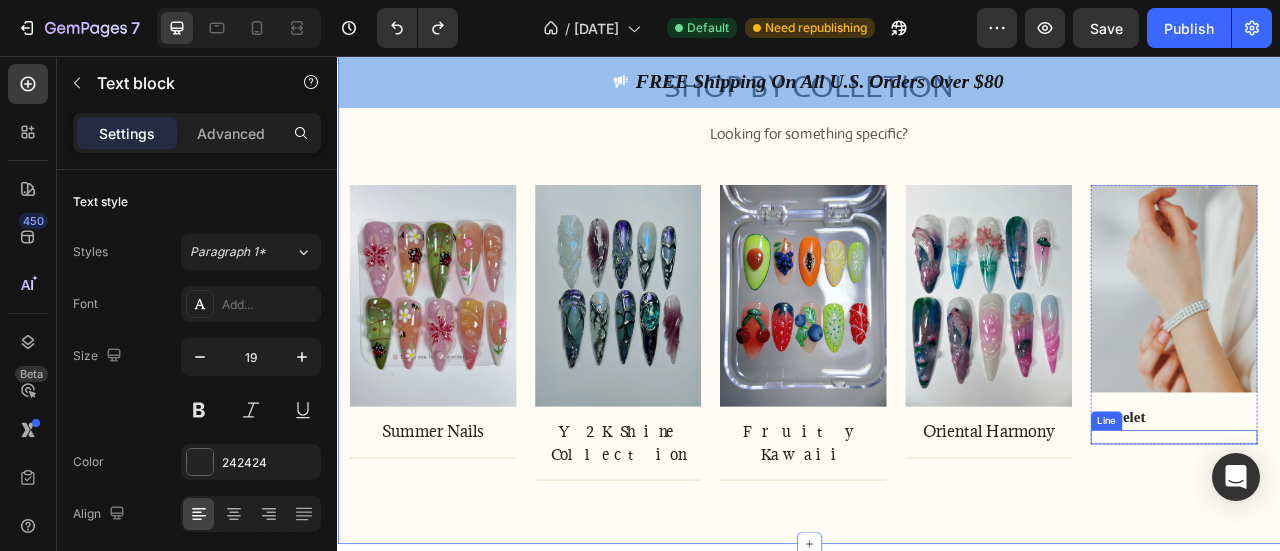 click on "Bracelet" at bounding box center (1331, 514) 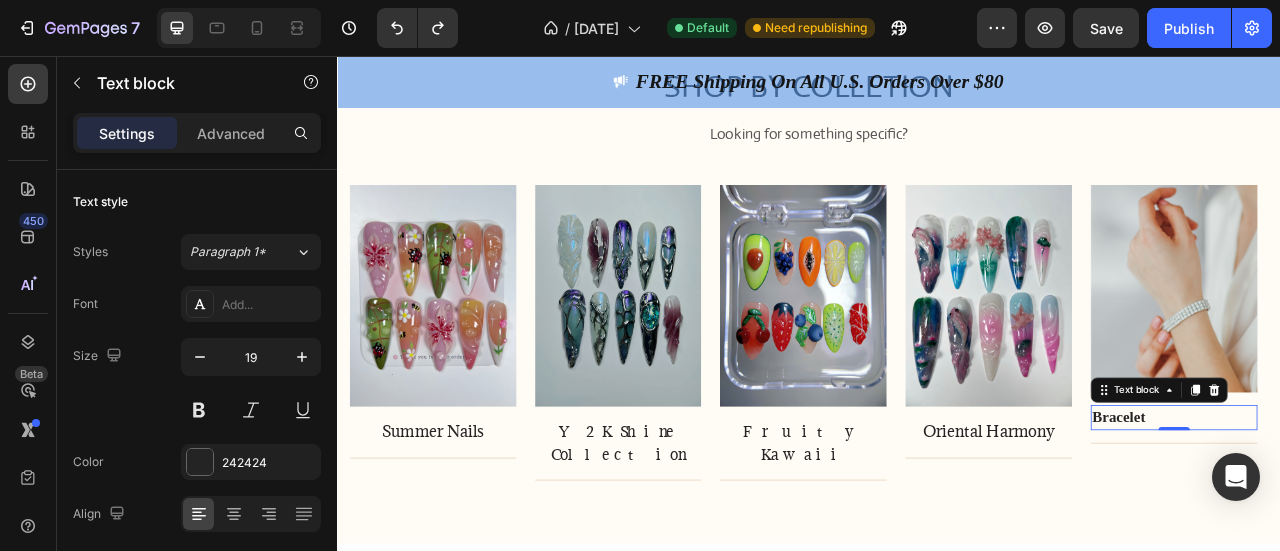 click on "Bracelet" at bounding box center [1401, 515] 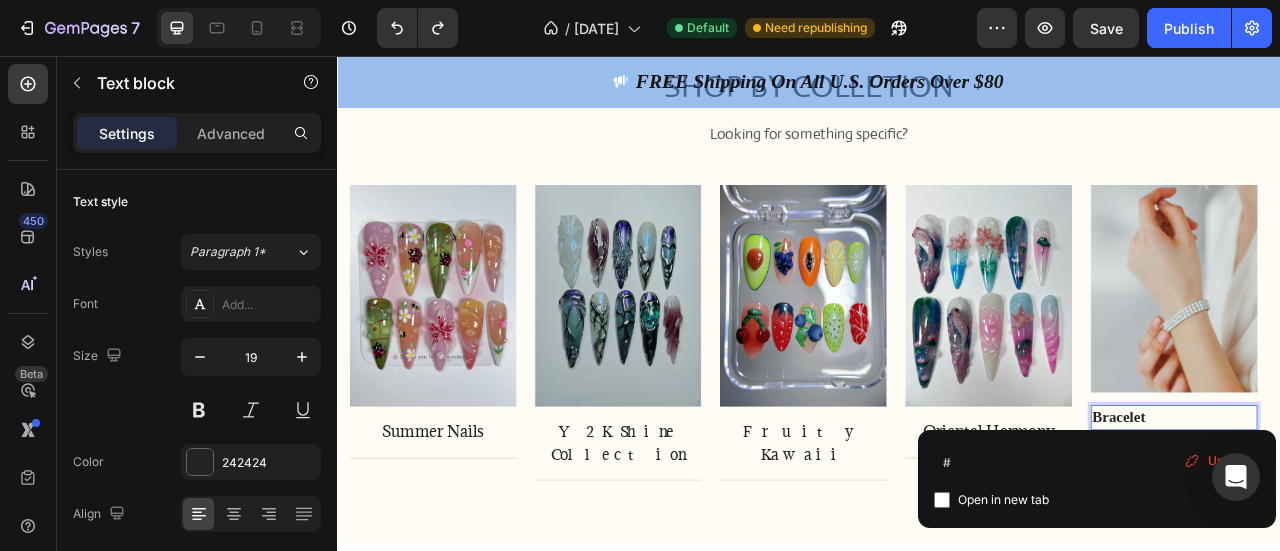 click on "Bracelet" at bounding box center (1401, 515) 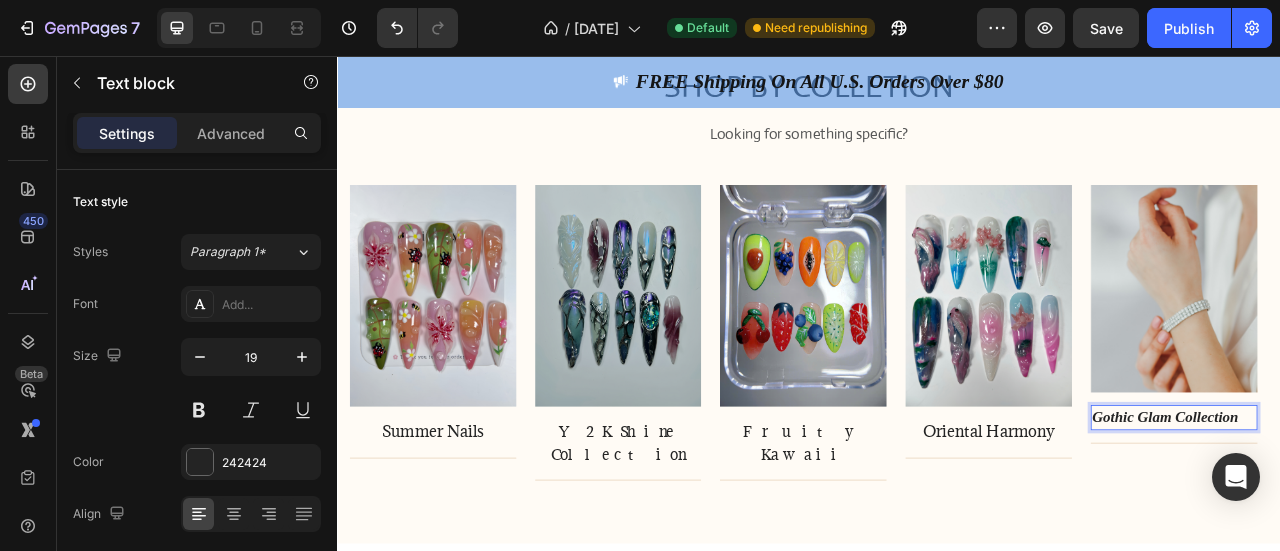 click on "Gothic Glam Collection" at bounding box center (1390, 514) 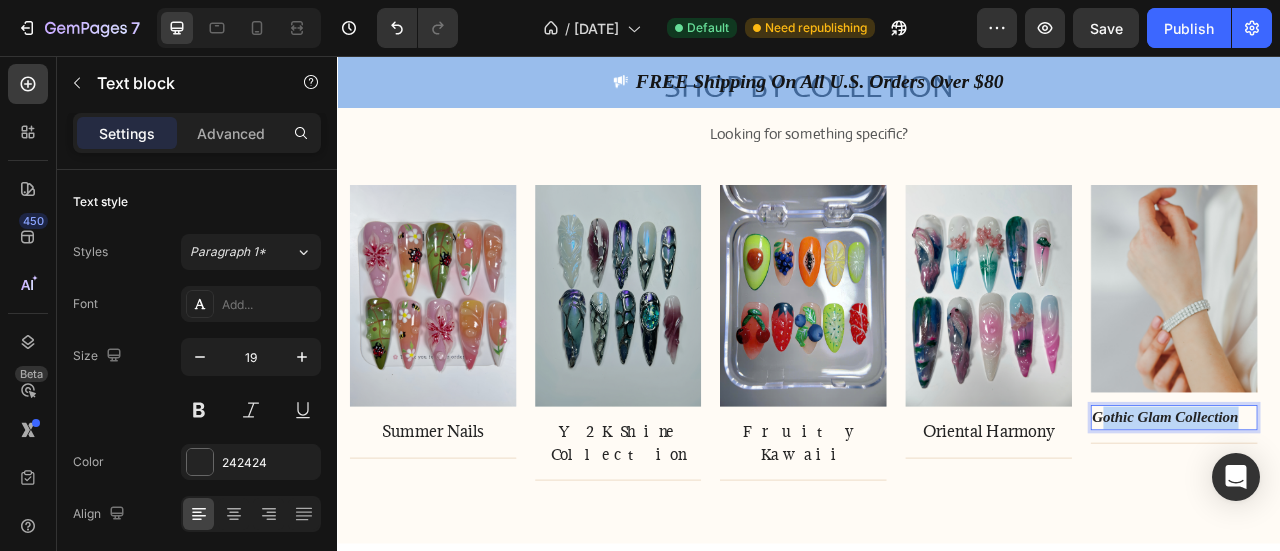 drag, startPoint x: 1304, startPoint y: 511, endPoint x: 1483, endPoint y: 511, distance: 179 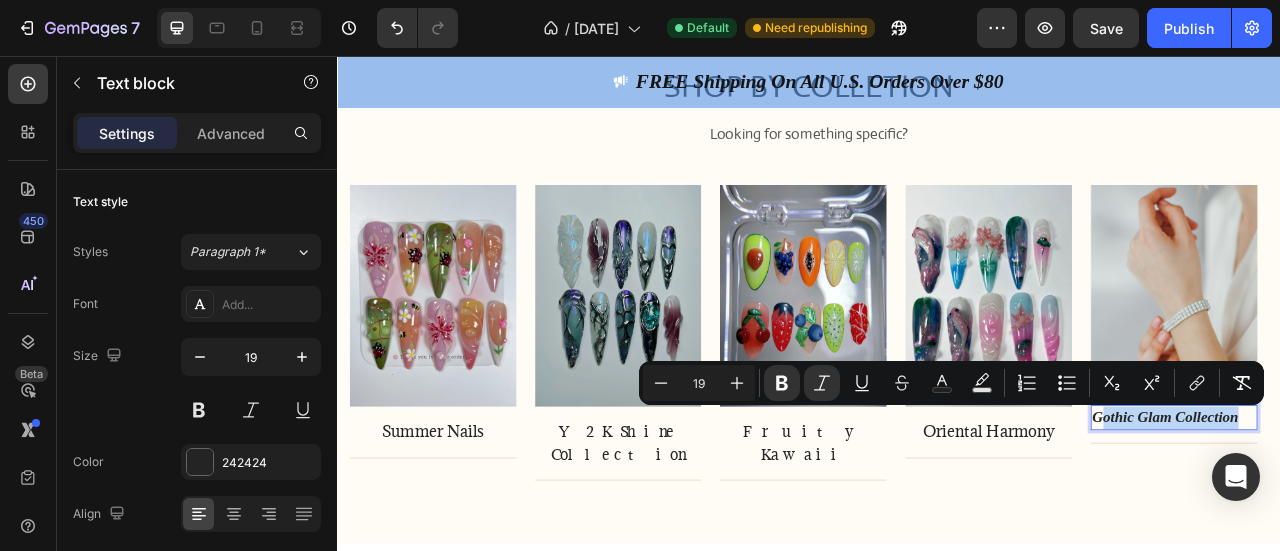 click on "Gothic Glam Collection" at bounding box center (1390, 514) 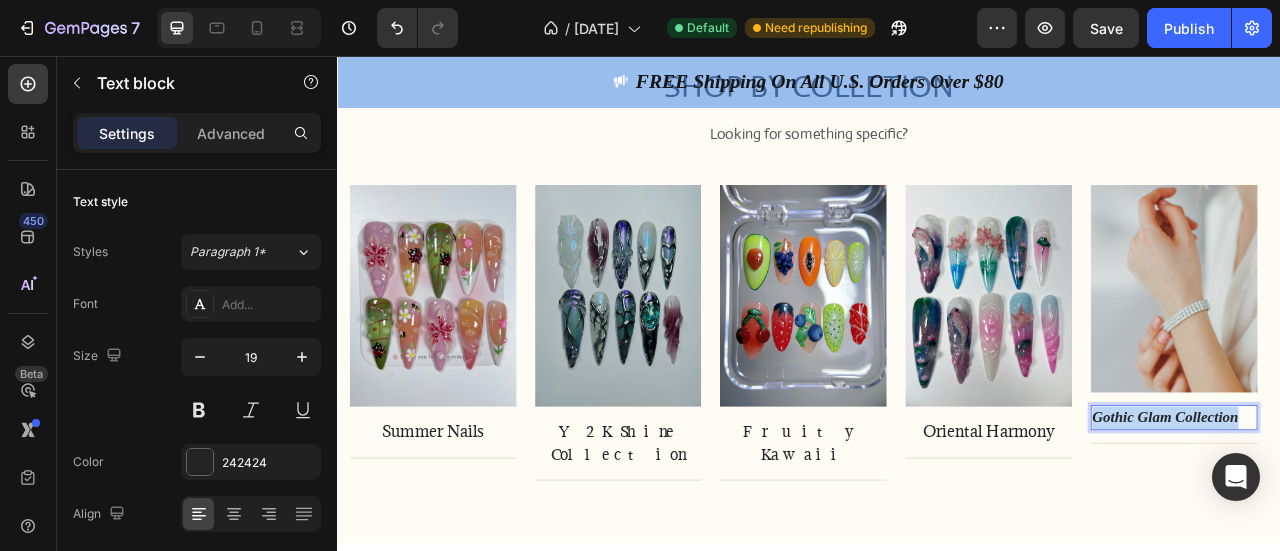 drag, startPoint x: 1487, startPoint y: 507, endPoint x: 1294, endPoint y: 510, distance: 193.02332 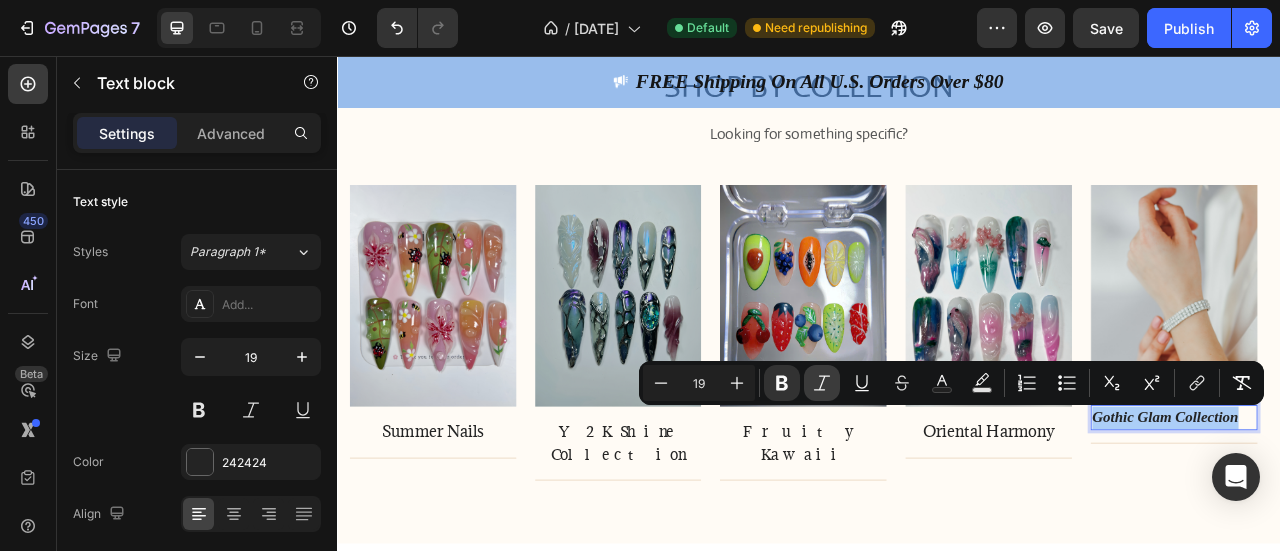 click 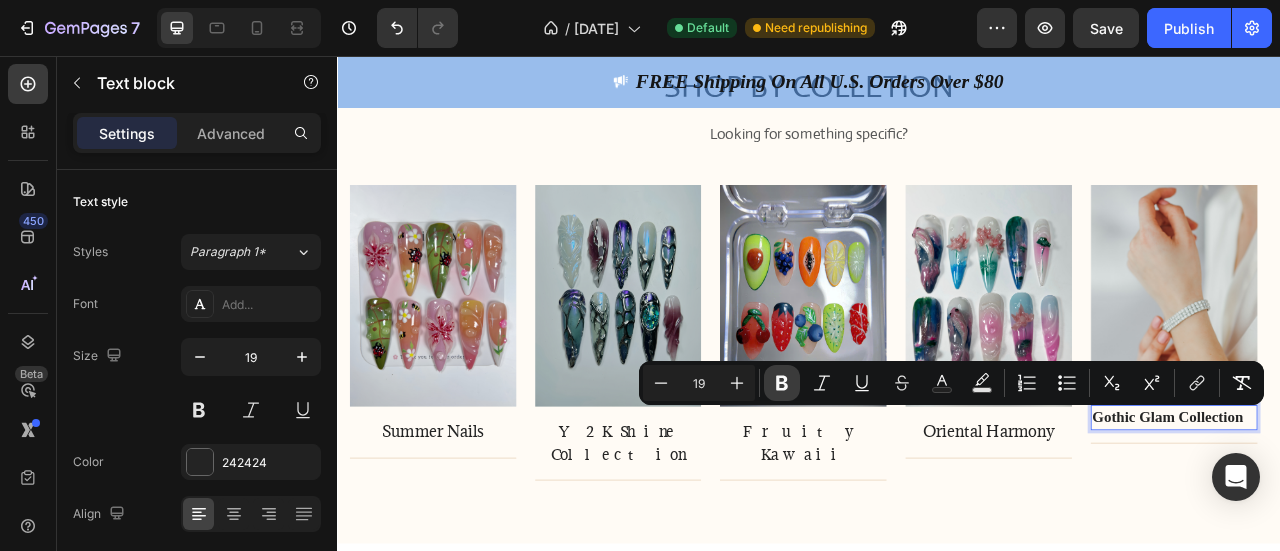 click 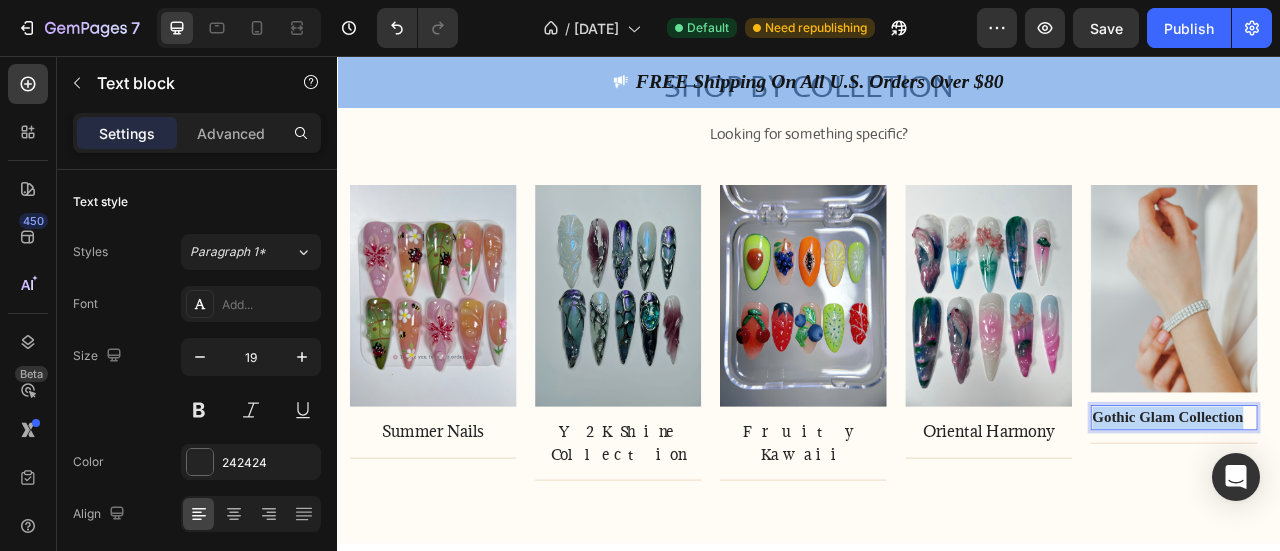 drag, startPoint x: 1302, startPoint y: 510, endPoint x: 1490, endPoint y: 516, distance: 188.09572 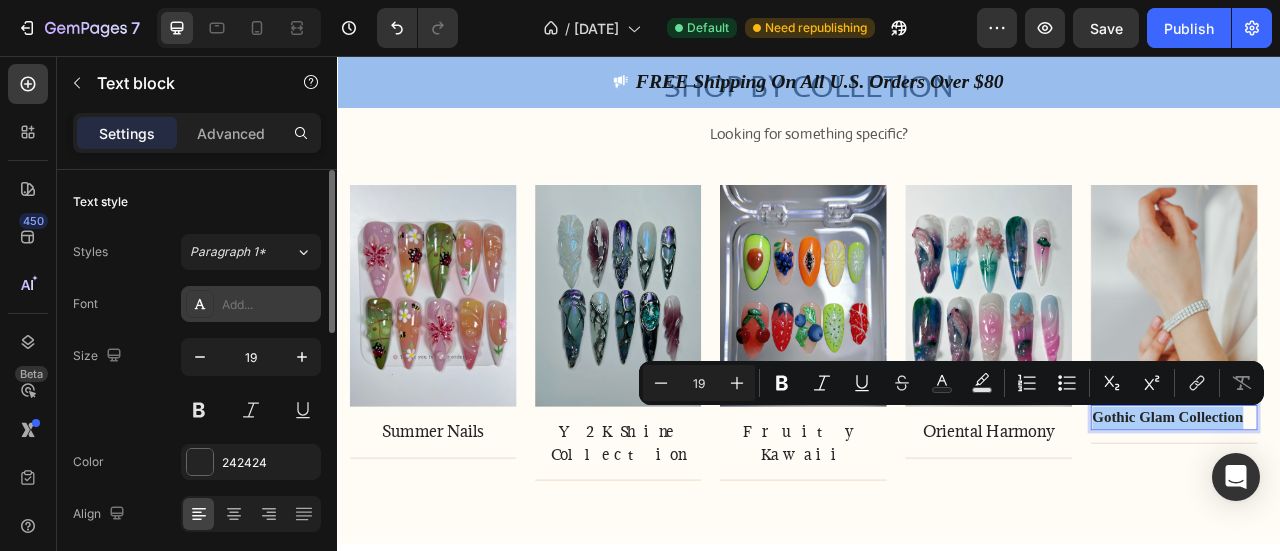 click at bounding box center (200, 304) 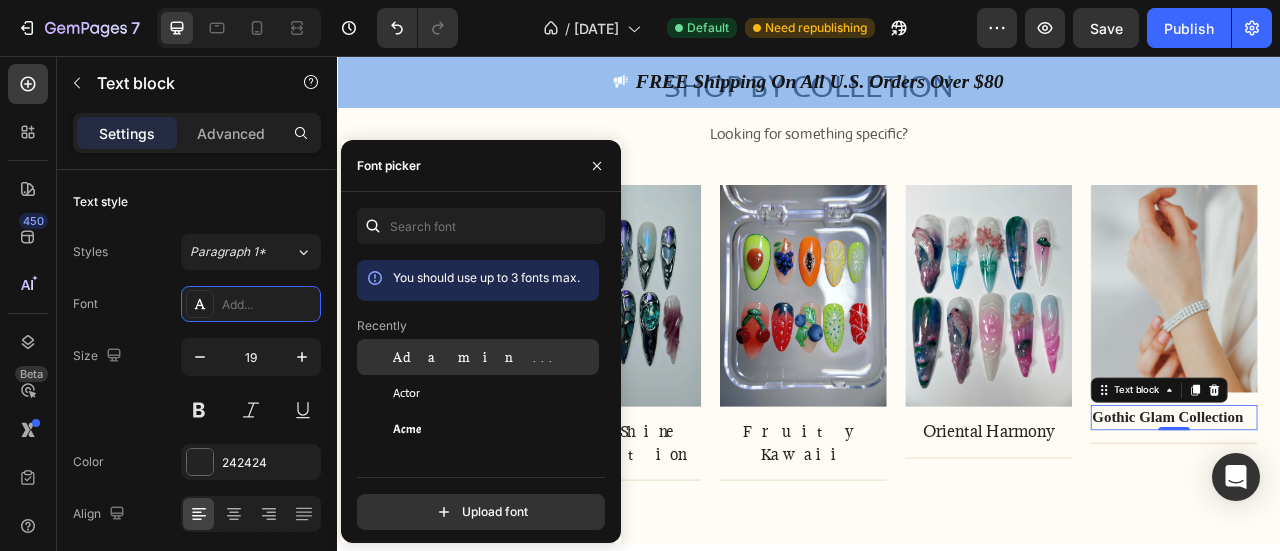 click on "Adamina" at bounding box center (476, 357) 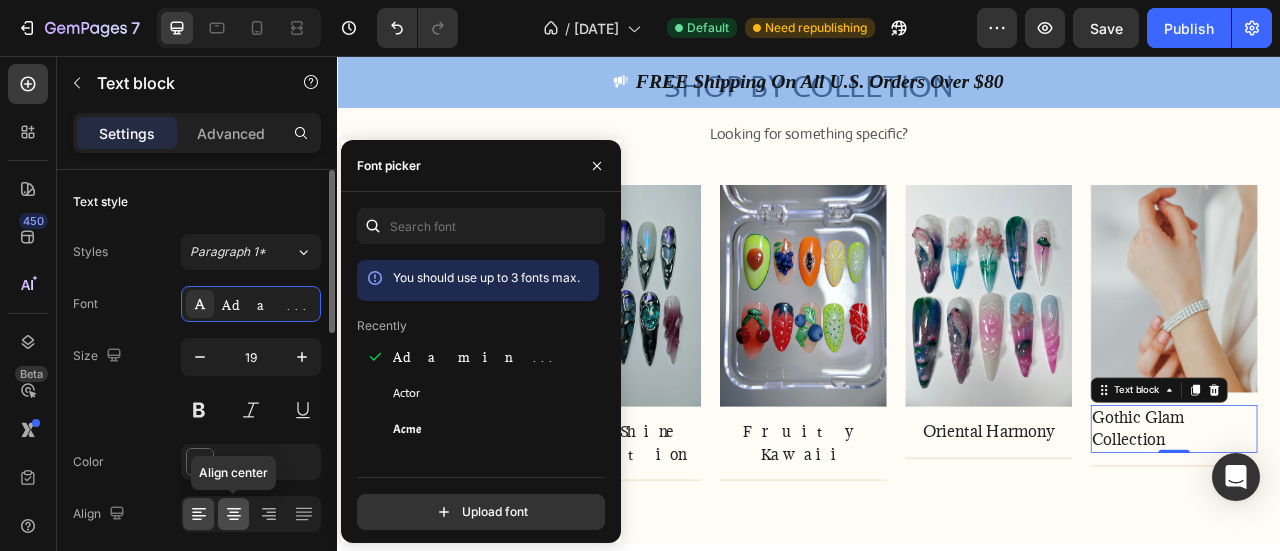 click 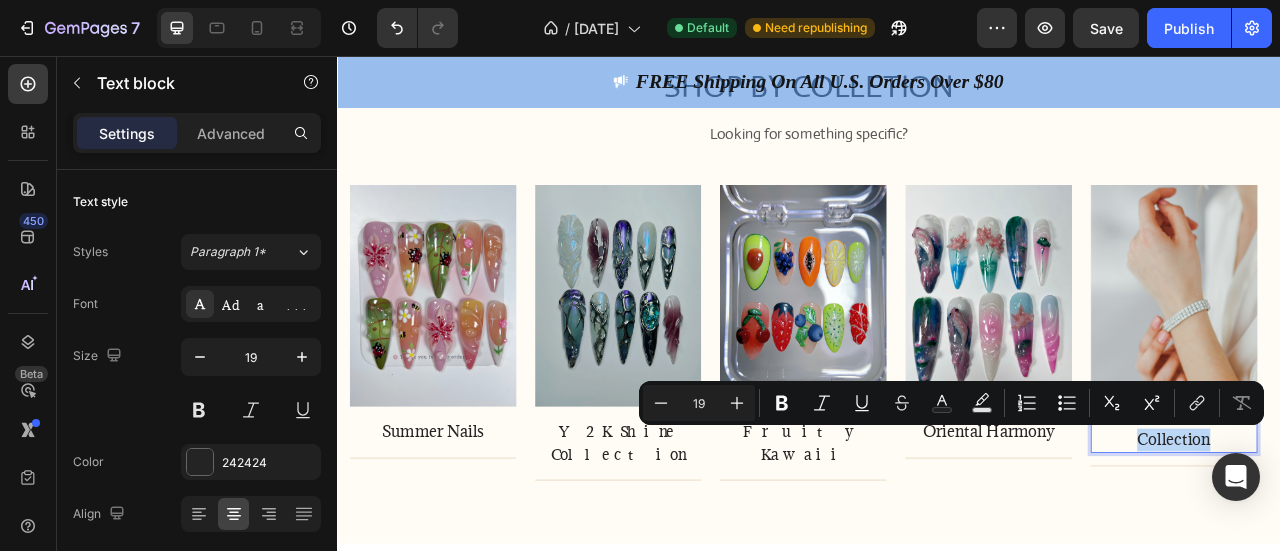 drag, startPoint x: 1350, startPoint y: 538, endPoint x: 1427, endPoint y: 544, distance: 77.23341 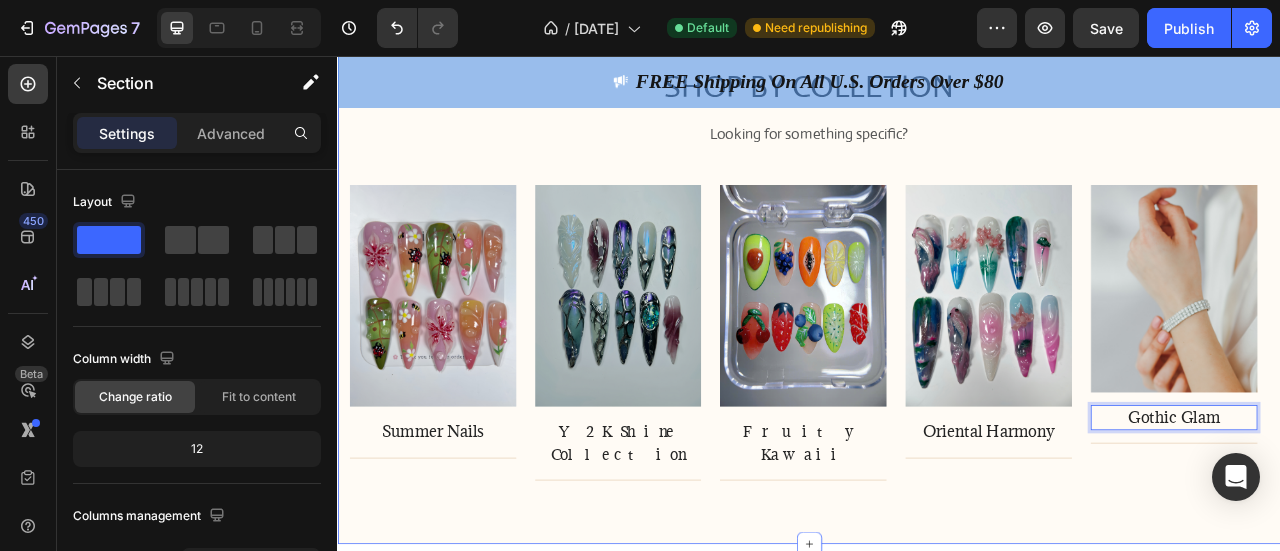 click on "SHOP BY COLLETION Heading Looking for something specific? Text block Row Image Summer Nails Text block                Title Line Row Image Y2K Shine Collection Text block                Title Line Row Image Fruity Kawaii  Text block                Title Line Row Image Oriental Harmony Text block                Title Line Row Image Gothic Glam  Text block   0                Title Line Row Carousel Row Section 8" at bounding box center [937, 332] 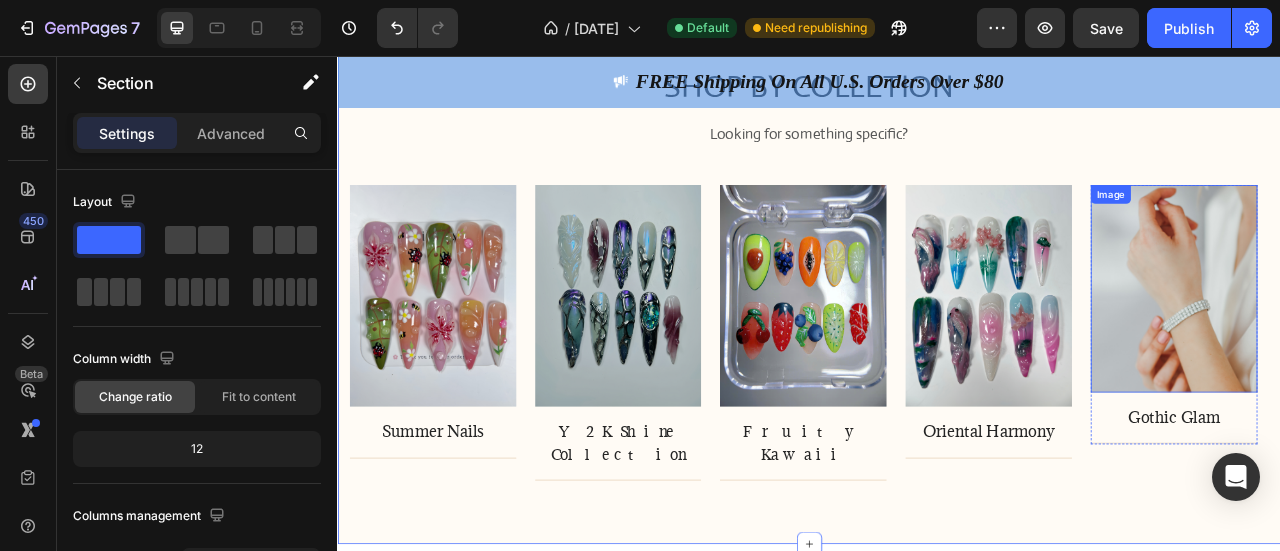 click at bounding box center [1401, 351] 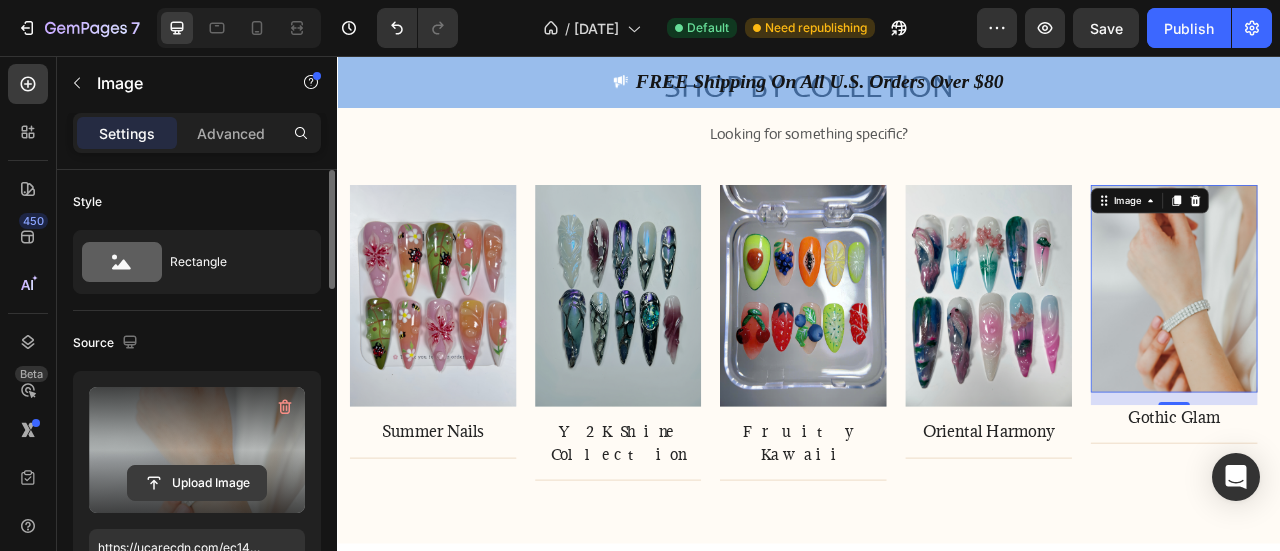 click 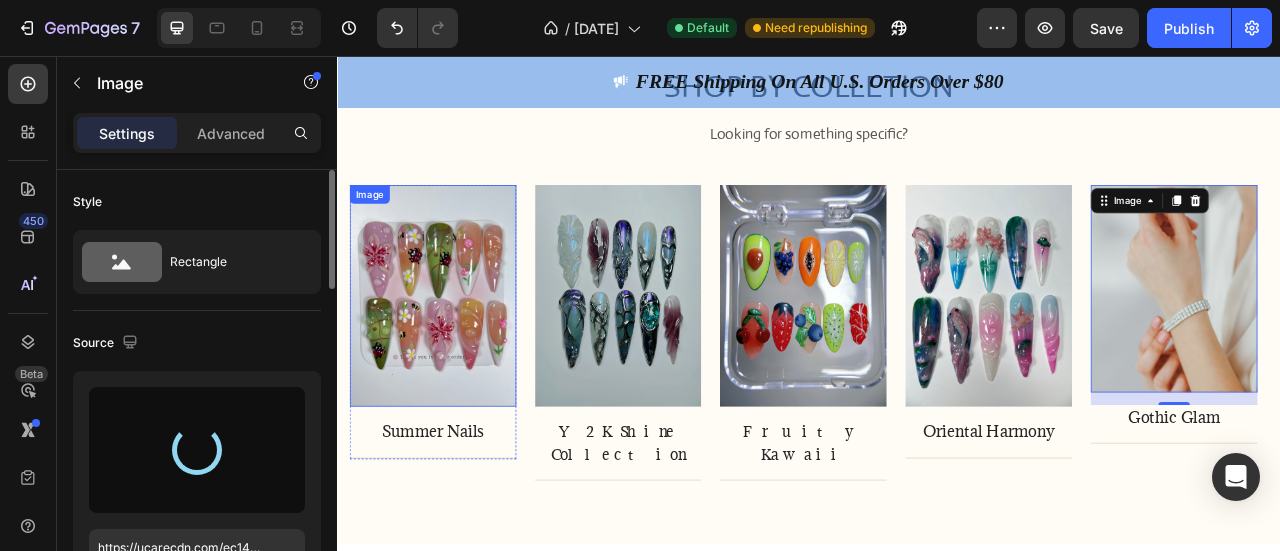 type on "https://cdn.shopify.com/s/files/1/0943/8740/5095/files/gempages_577309425811850228-0be14d8c-1aae-42e6-b6d9-b79847b8fd26.jpg" 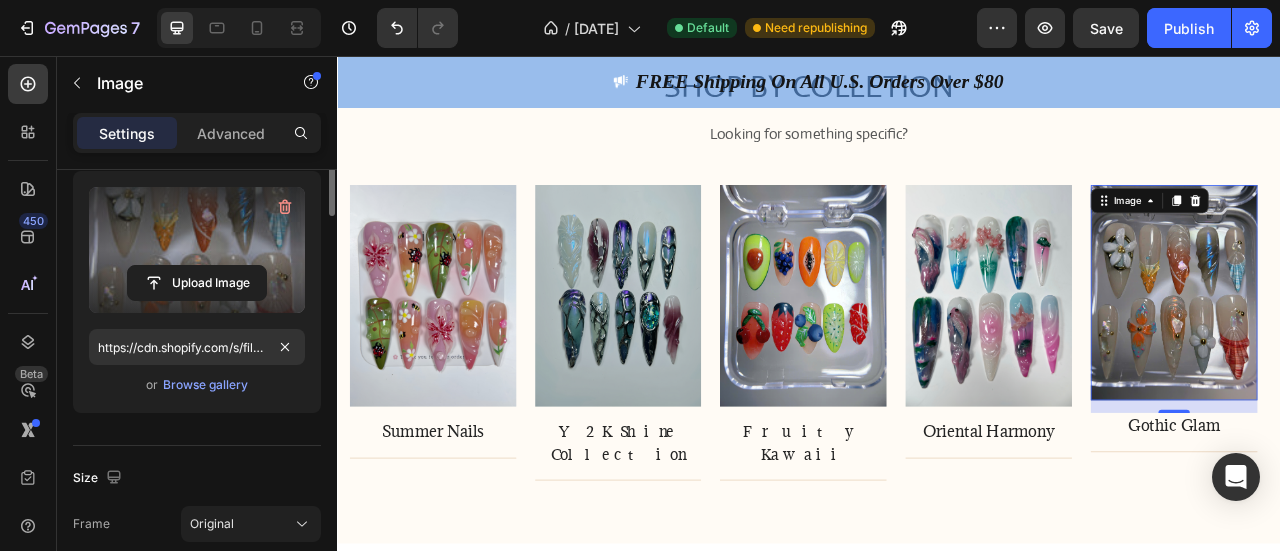 scroll, scrollTop: 300, scrollLeft: 0, axis: vertical 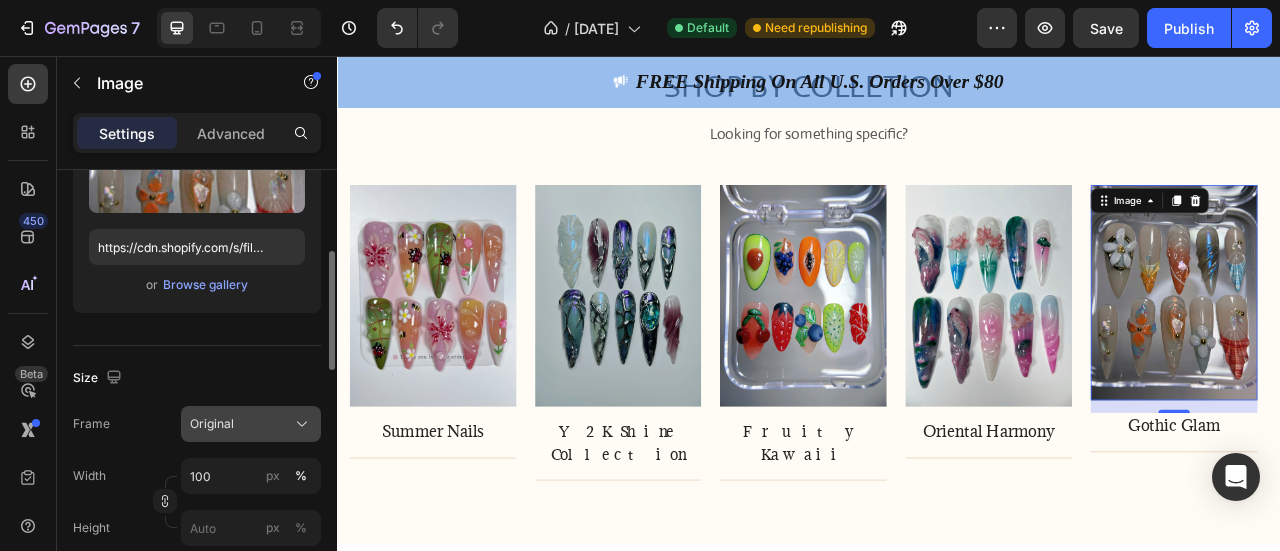 click on "Original" at bounding box center (251, 424) 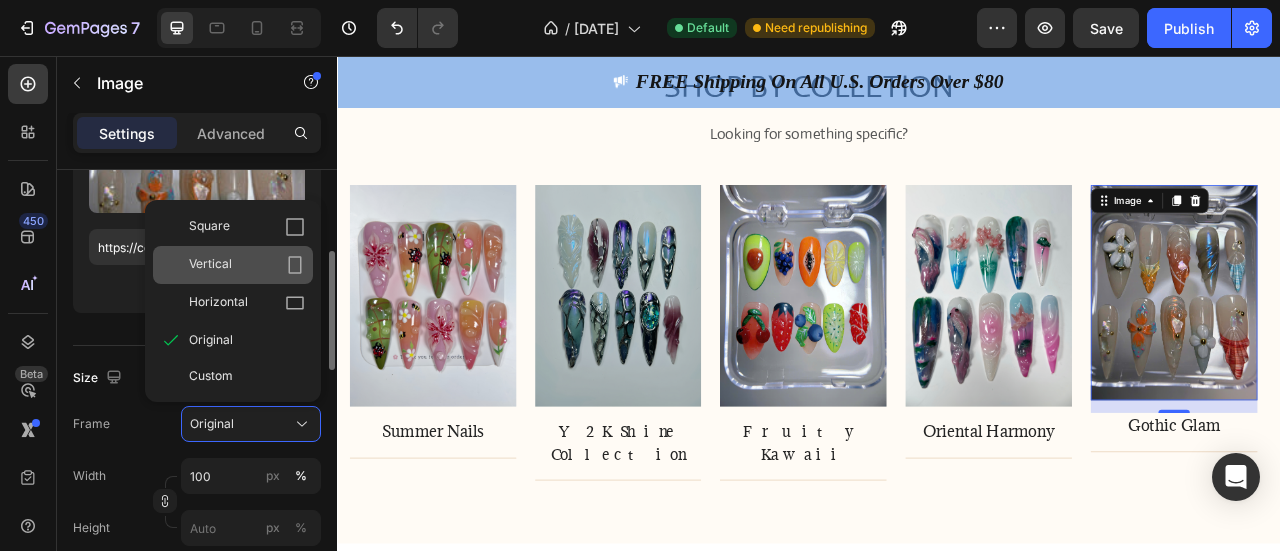 click on "Vertical" at bounding box center [247, 265] 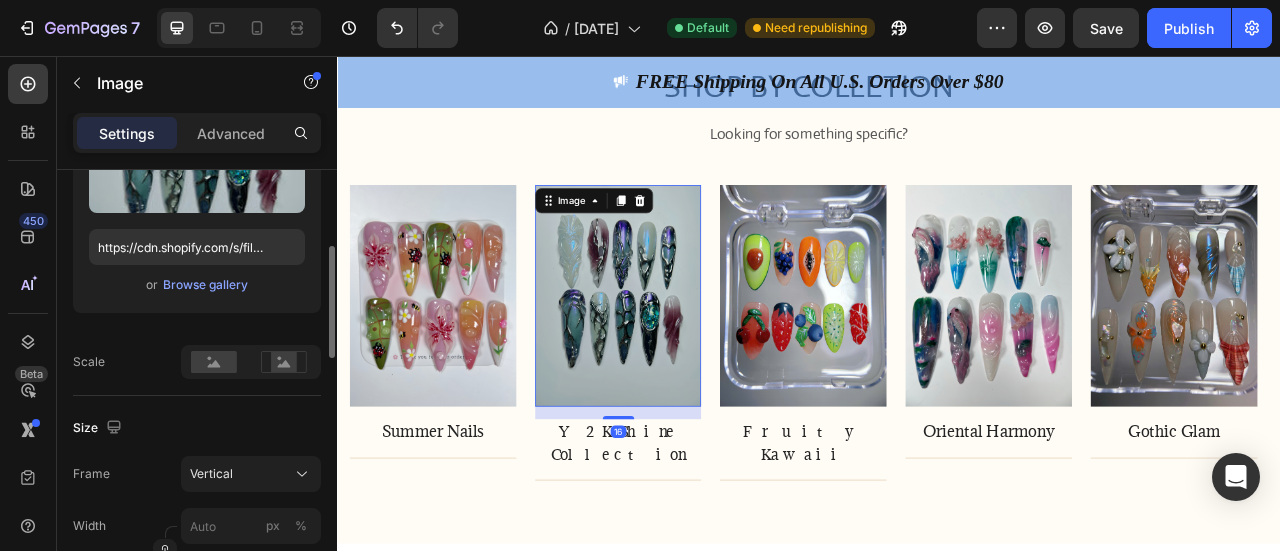 click at bounding box center [694, 360] 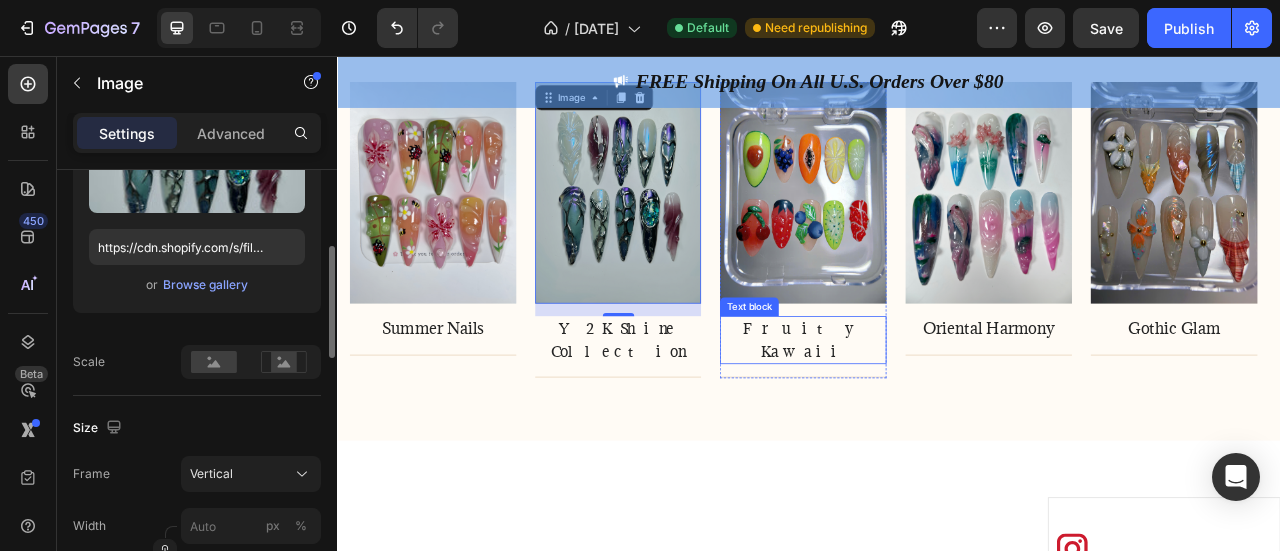 scroll, scrollTop: 5600, scrollLeft: 0, axis: vertical 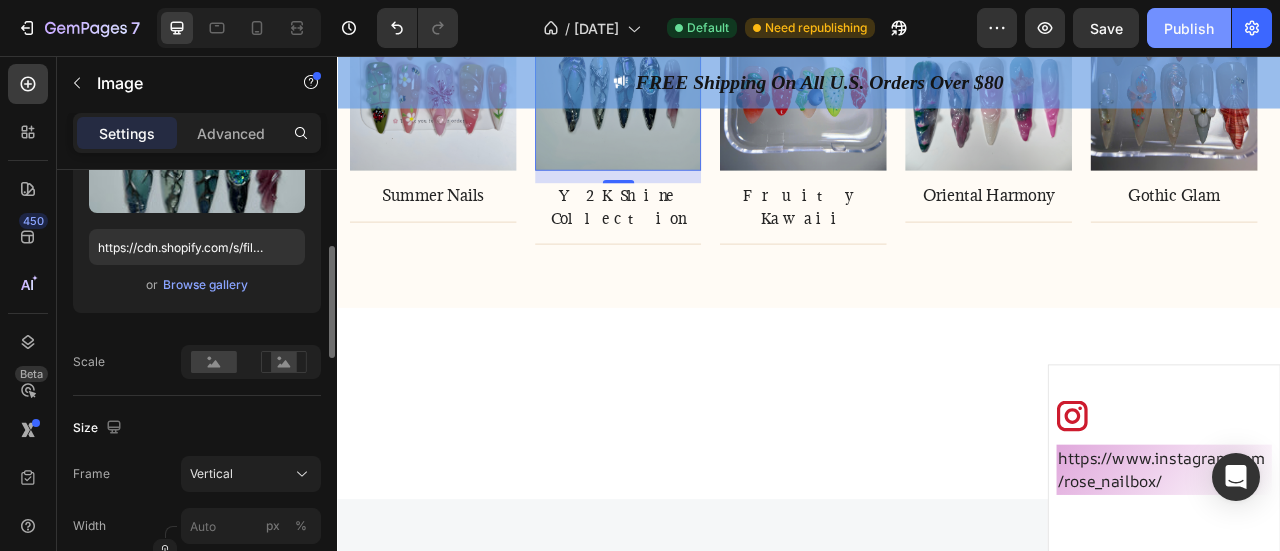 click on "Publish" at bounding box center (1189, 28) 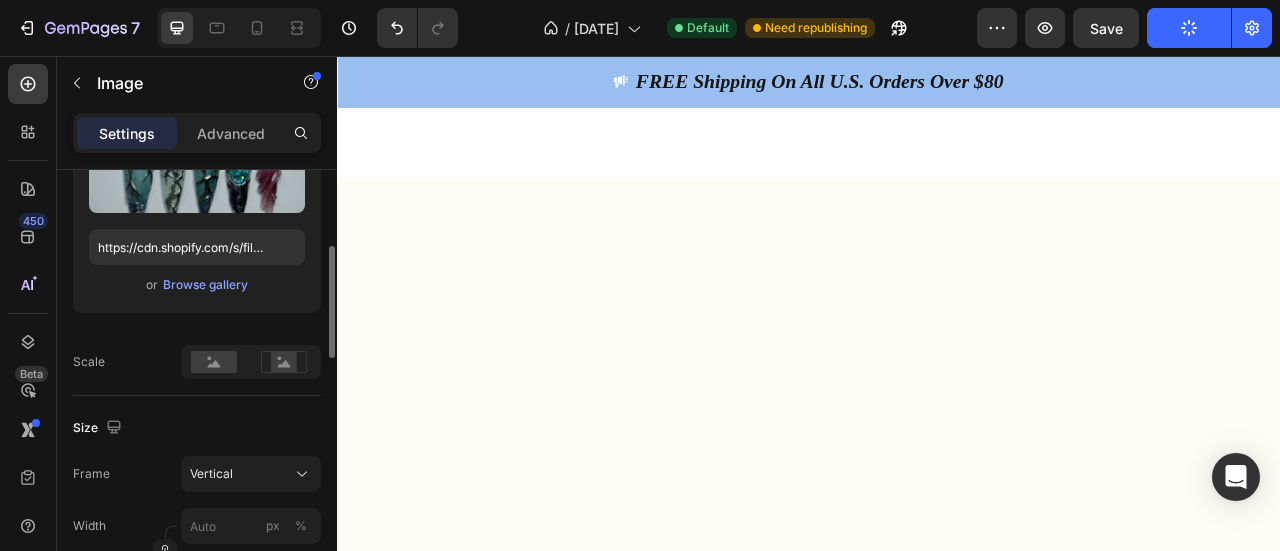 scroll, scrollTop: 4012, scrollLeft: 0, axis: vertical 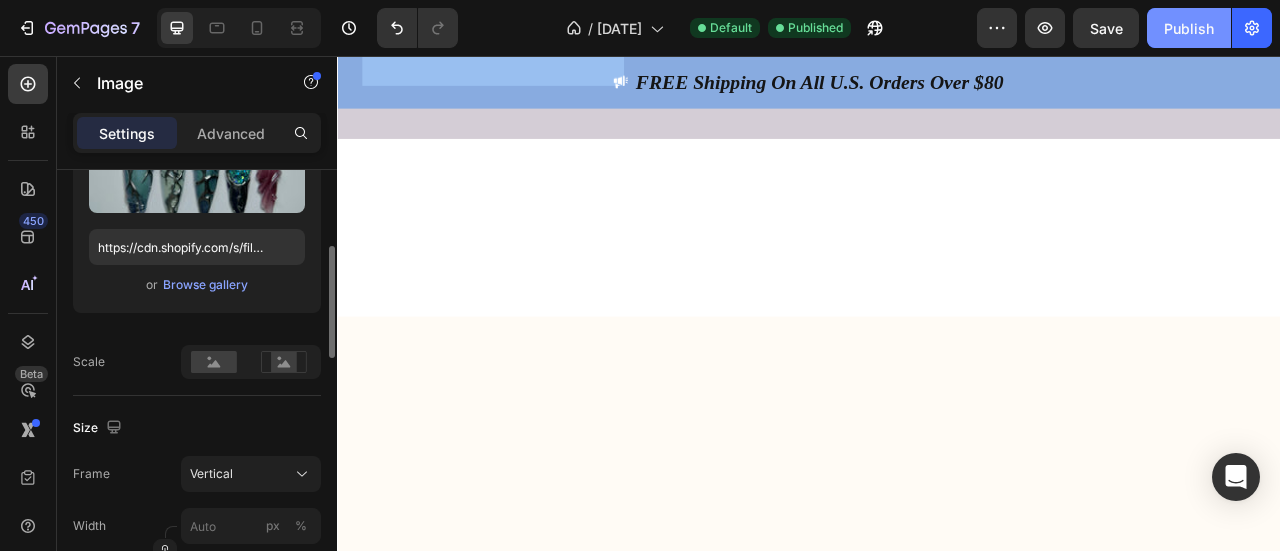 click on "Publish" at bounding box center [1189, 28] 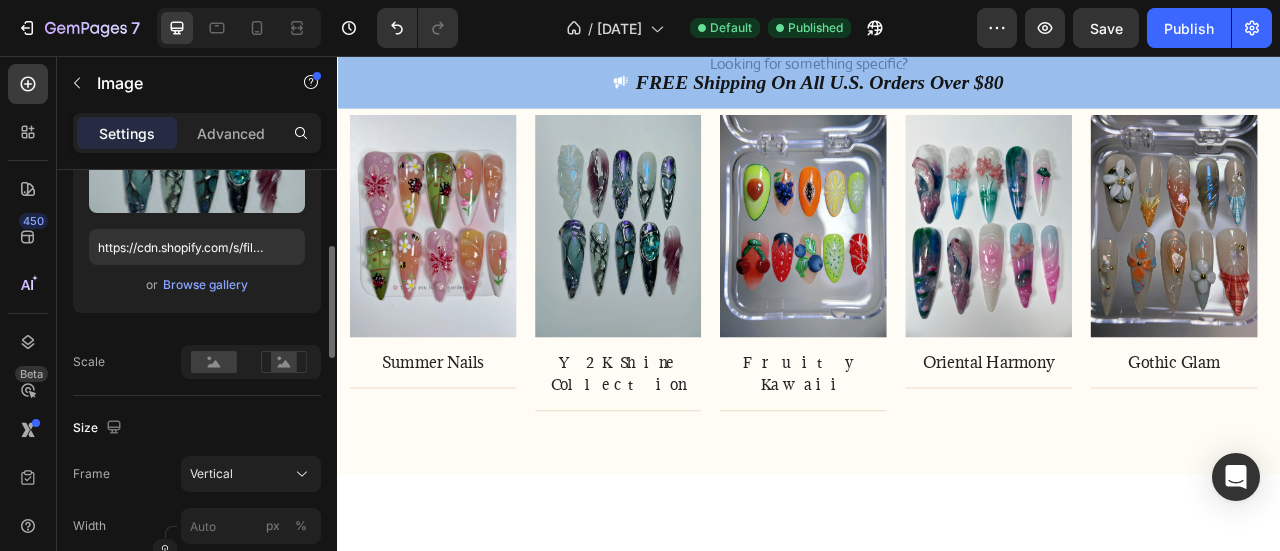 scroll, scrollTop: 4212, scrollLeft: 0, axis: vertical 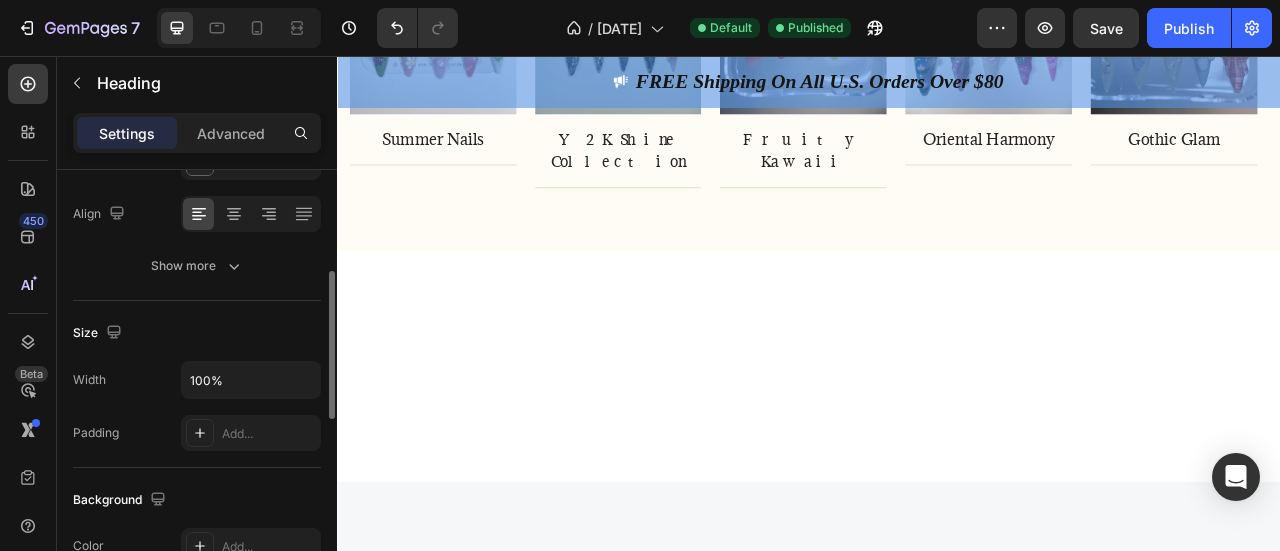 click on "New Arrival" at bounding box center [459, -566] 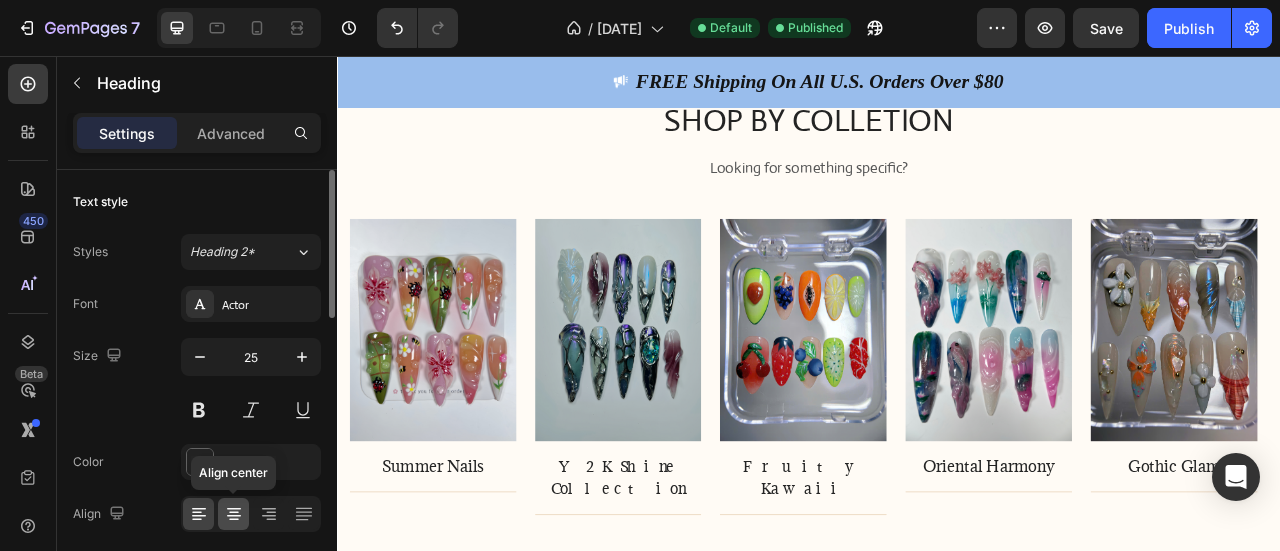 click 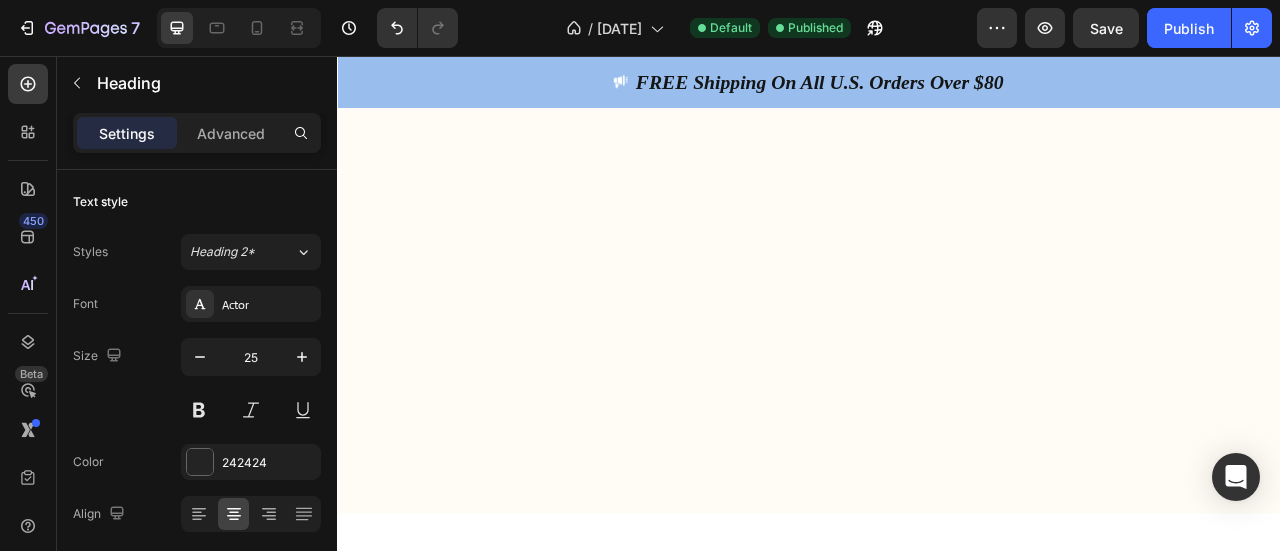 scroll, scrollTop: 4312, scrollLeft: 0, axis: vertical 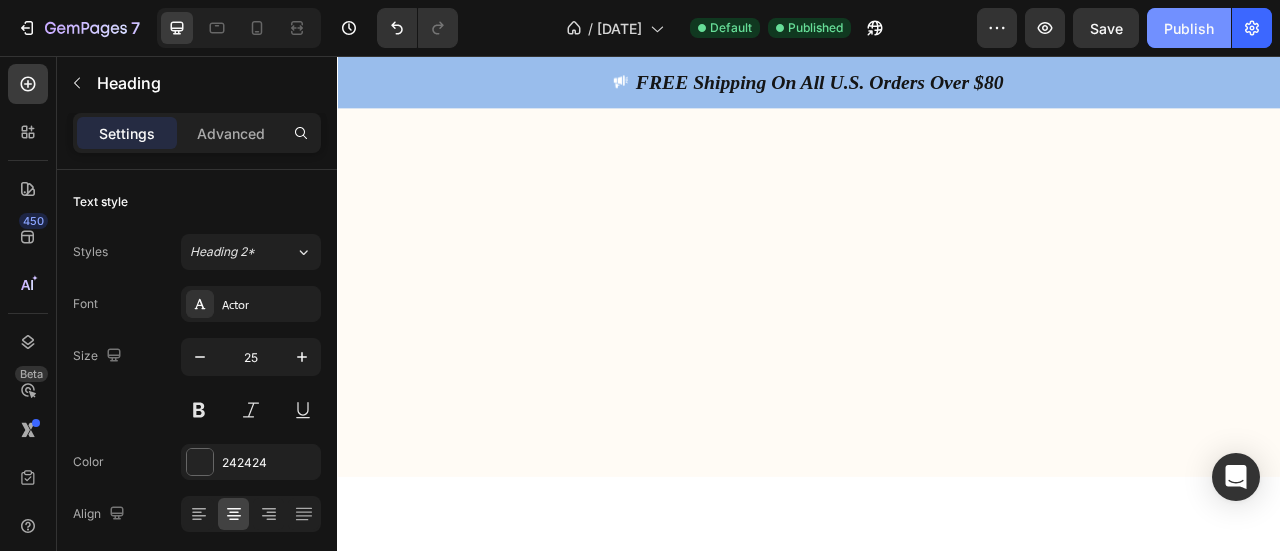 click on "Publish" at bounding box center (1189, 28) 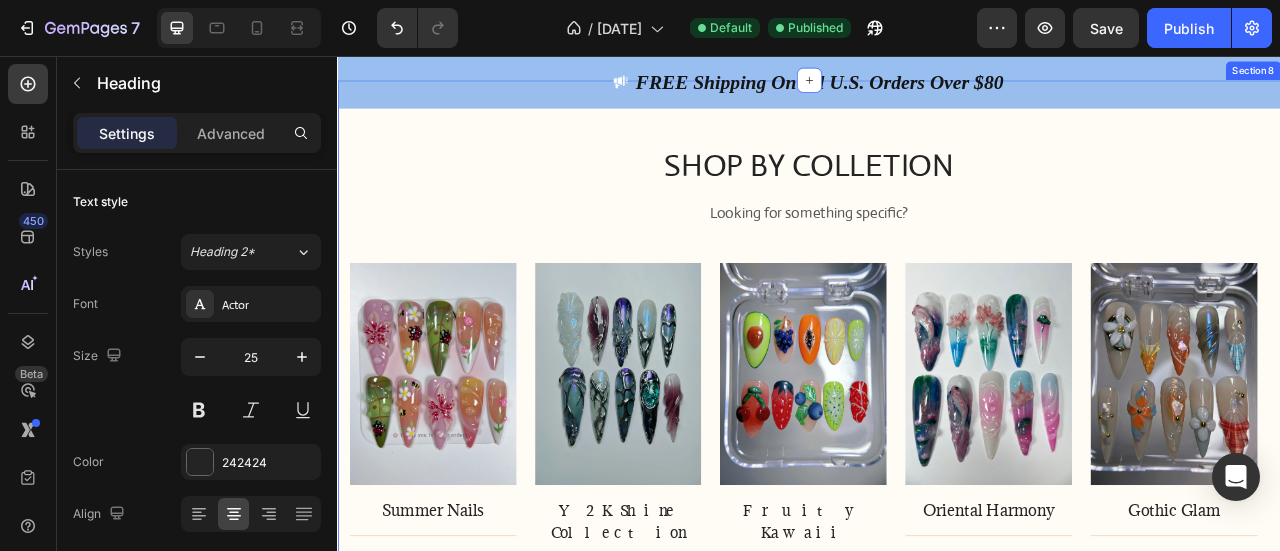 scroll, scrollTop: 5012, scrollLeft: 0, axis: vertical 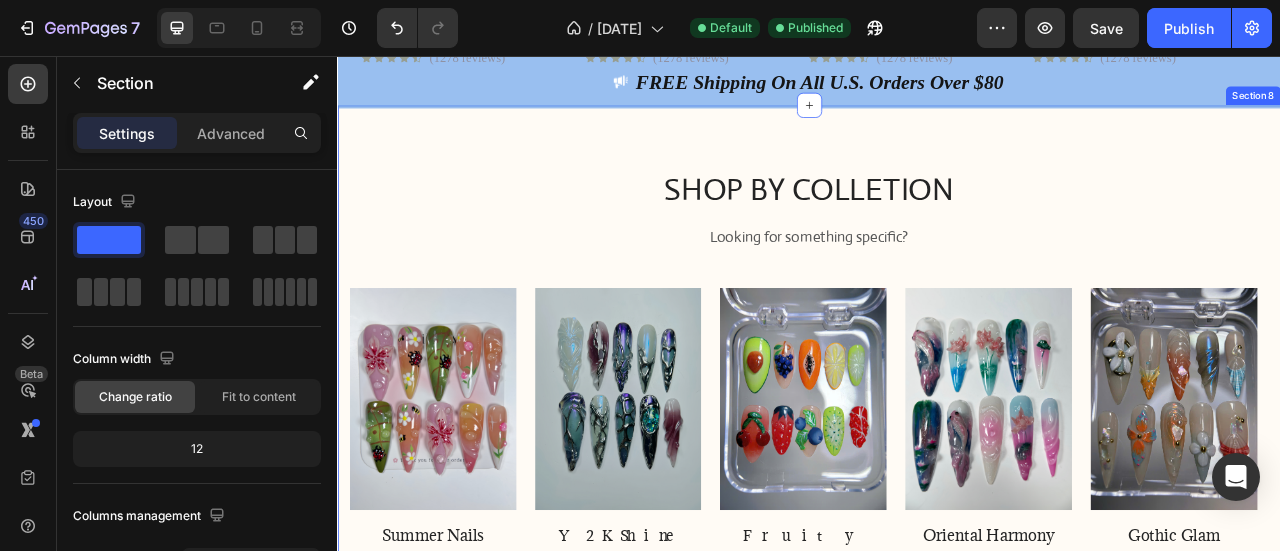 click on "SHOP BY COLLETION Heading Looking for something specific? Text block Row Image Summer Nails Text block                Title Line Row Image Y2K Shine Collection Text block                Title Line Row Image Fruity Kawaii  Text block                Title Line Row Image Oriental Harmony Text block                Title Line Row Image Gothic Glam  Text block                Title Line Row Carousel Row" at bounding box center (937, 463) 